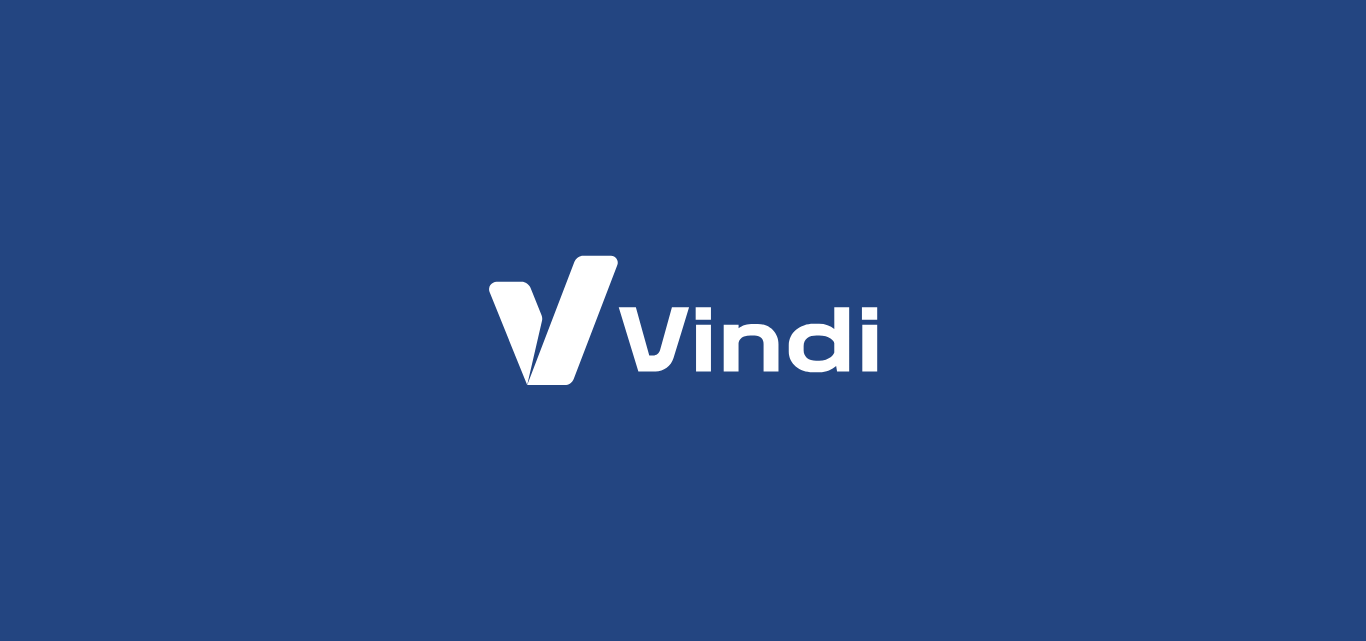 scroll, scrollTop: 0, scrollLeft: 0, axis: both 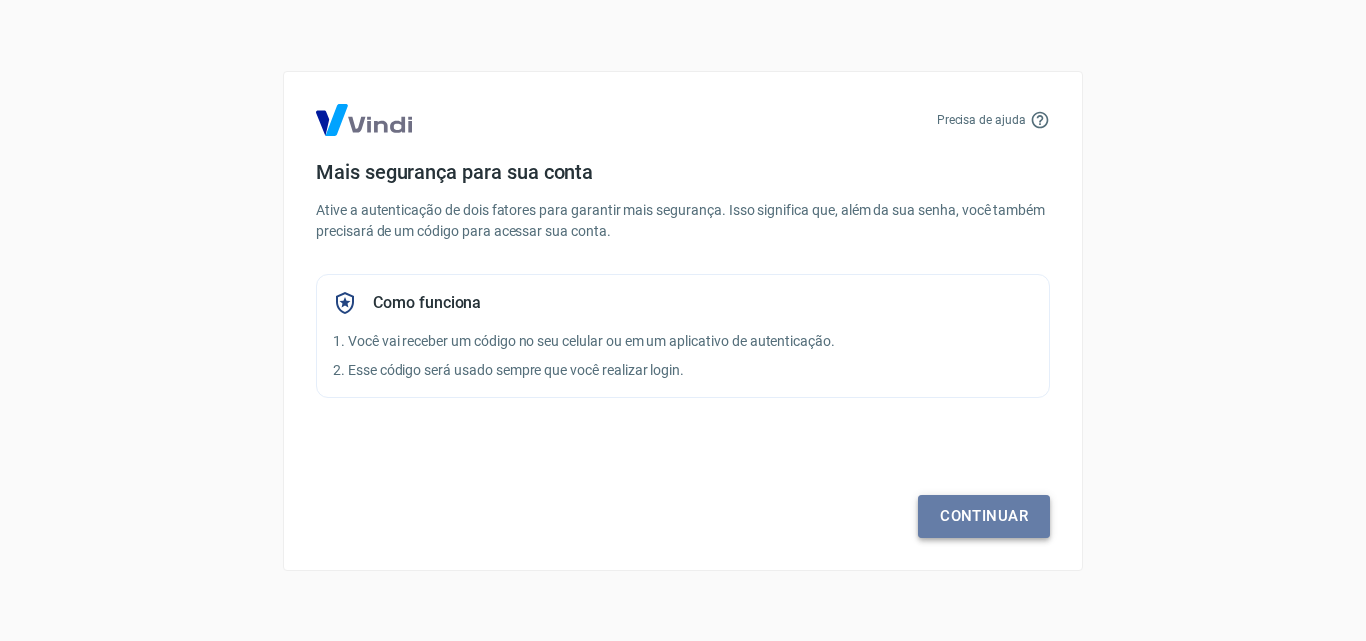 click on "Continuar" at bounding box center [984, 516] 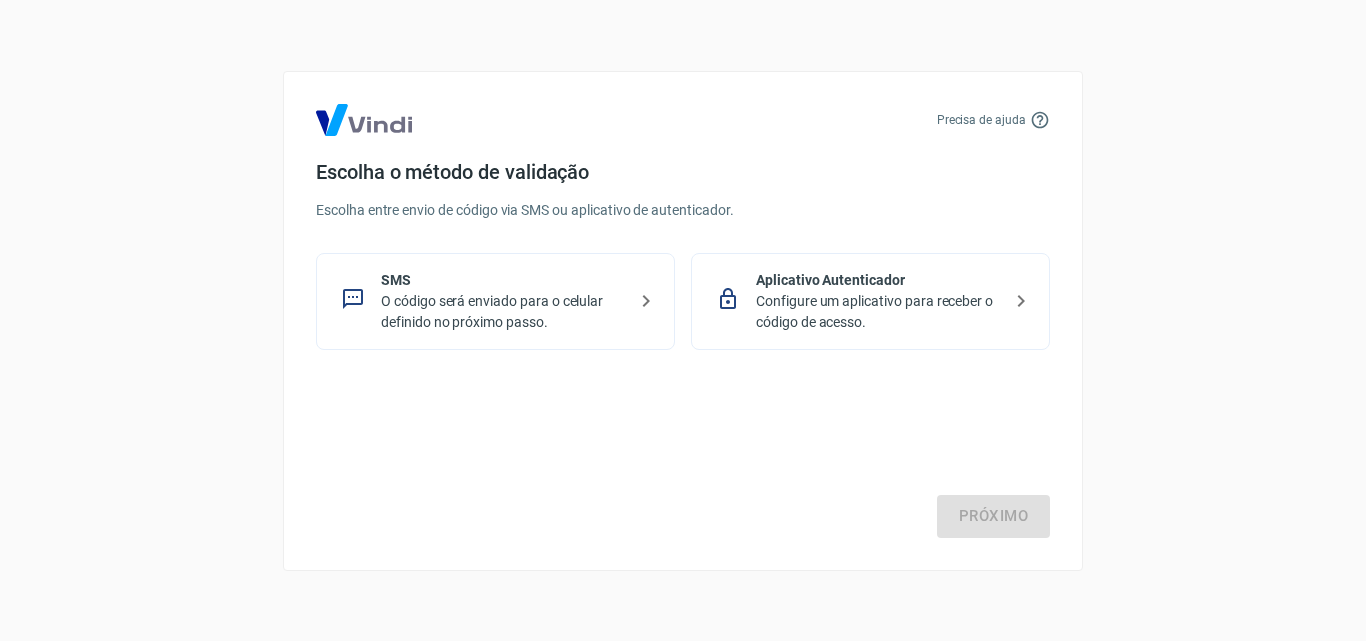 click on "Configure um aplicativo para receber o código de acesso." at bounding box center [878, 312] 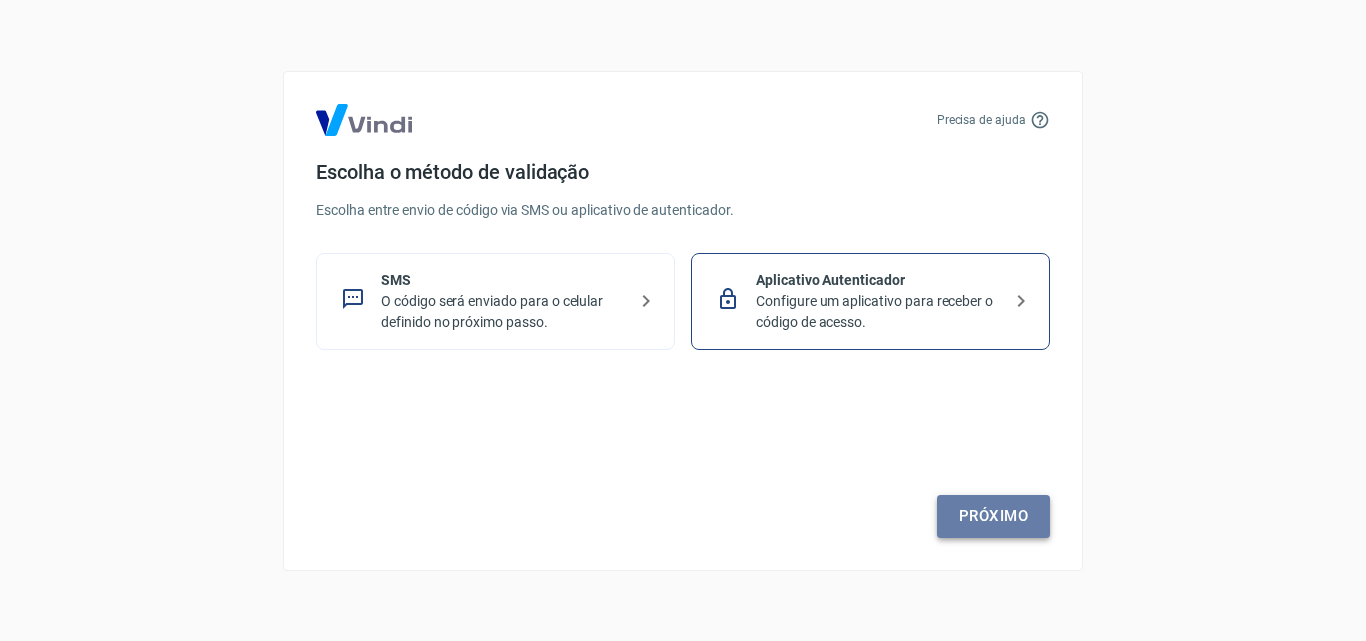 click on "Próximo" at bounding box center (993, 516) 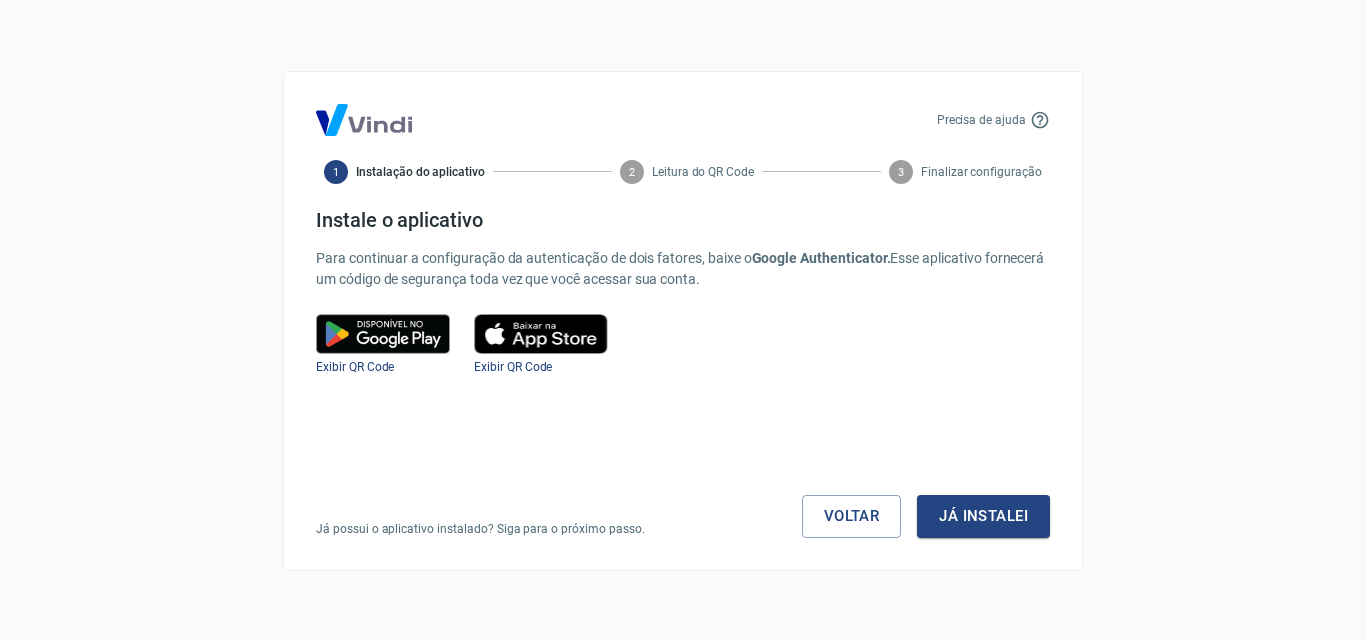 click at bounding box center [383, 334] 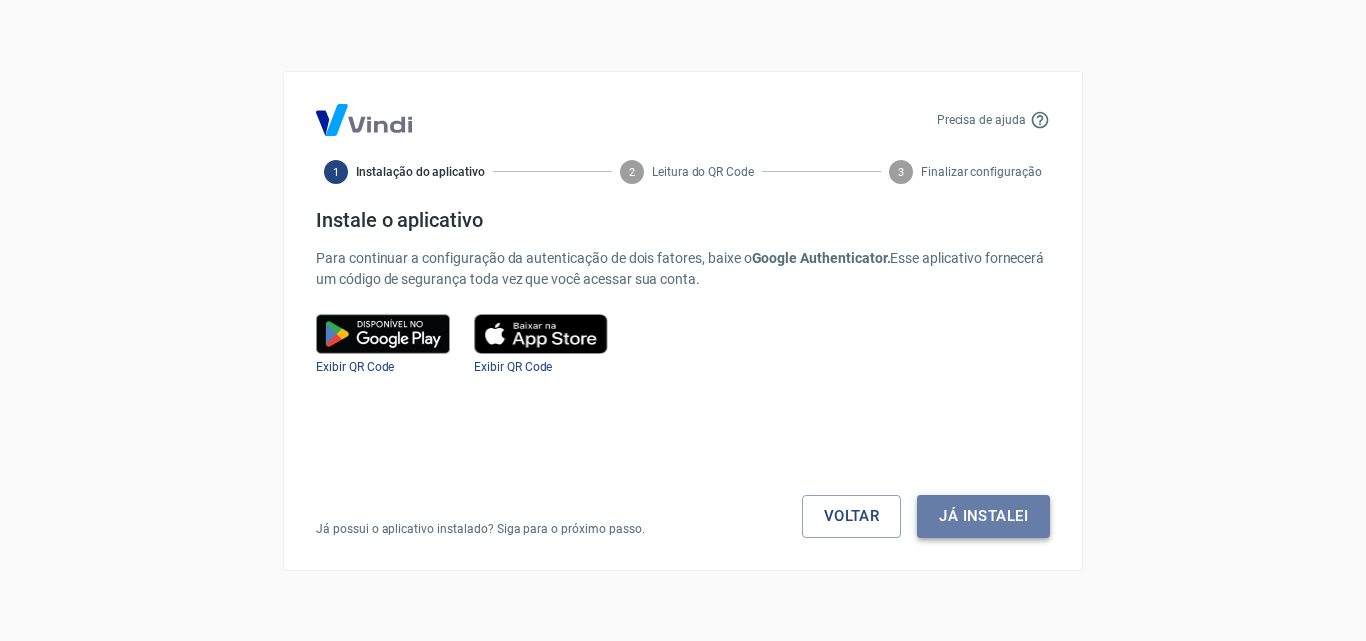 click on "Já instalei" at bounding box center [983, 516] 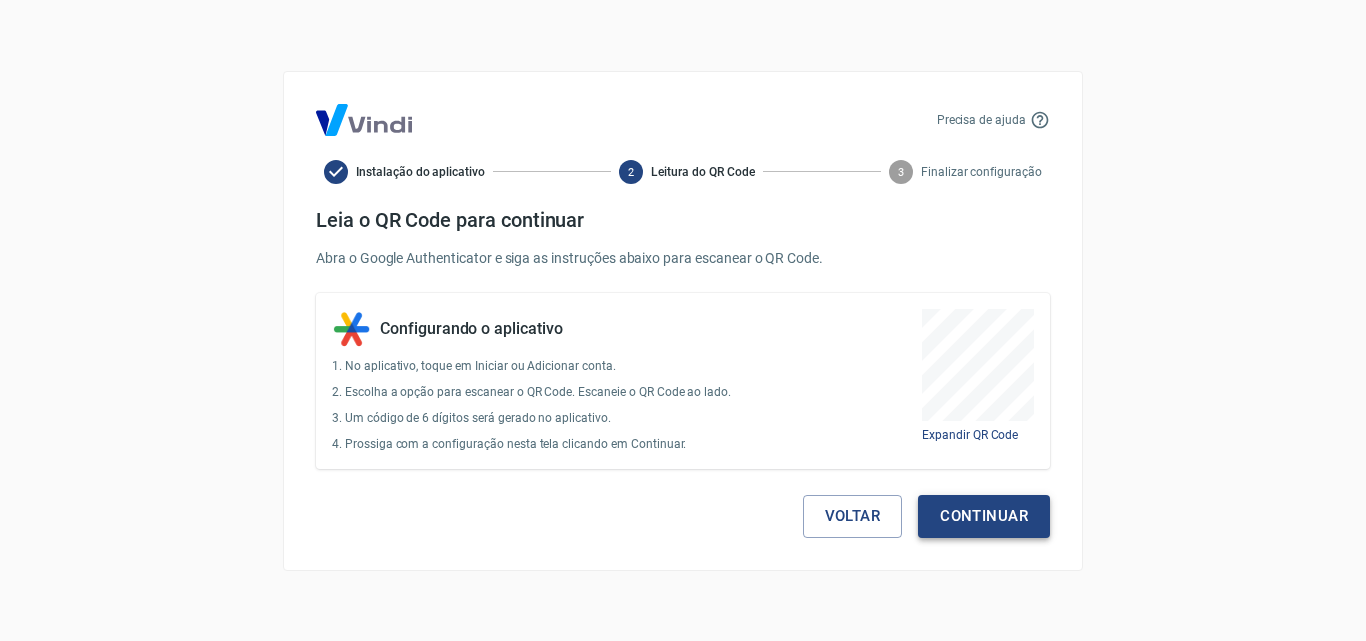 click on "Continuar" at bounding box center [984, 516] 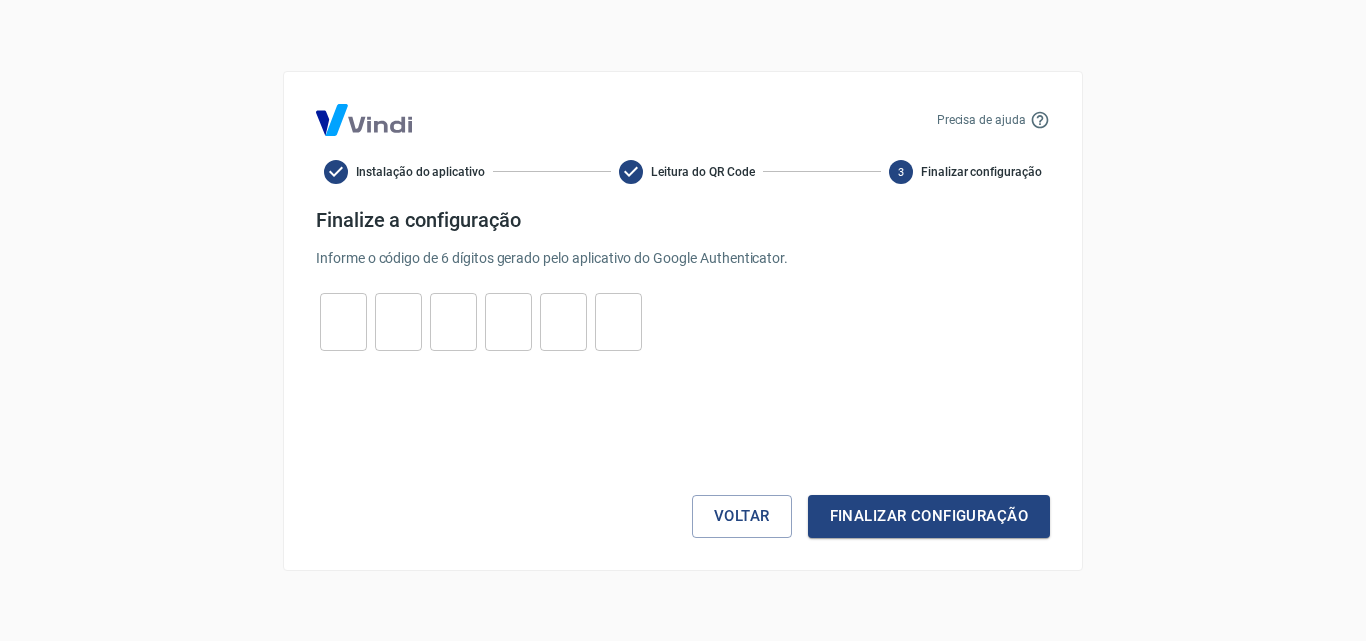 click at bounding box center (343, 321) 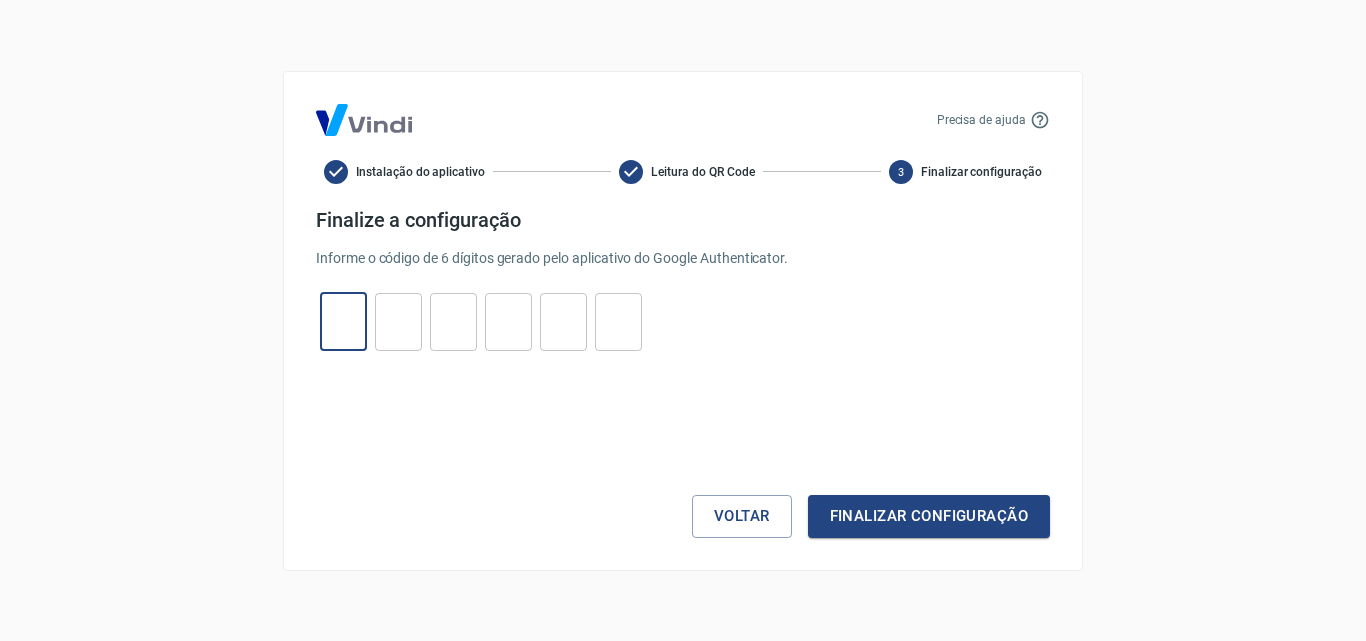 type on "7" 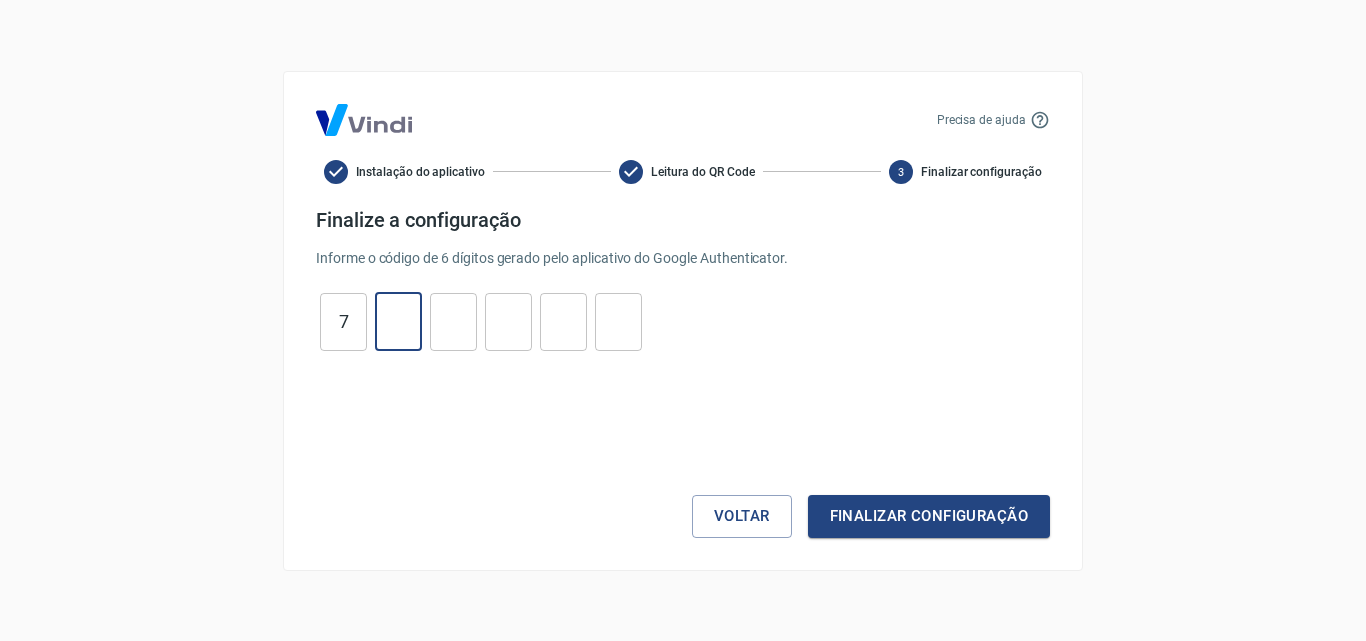 type on "3" 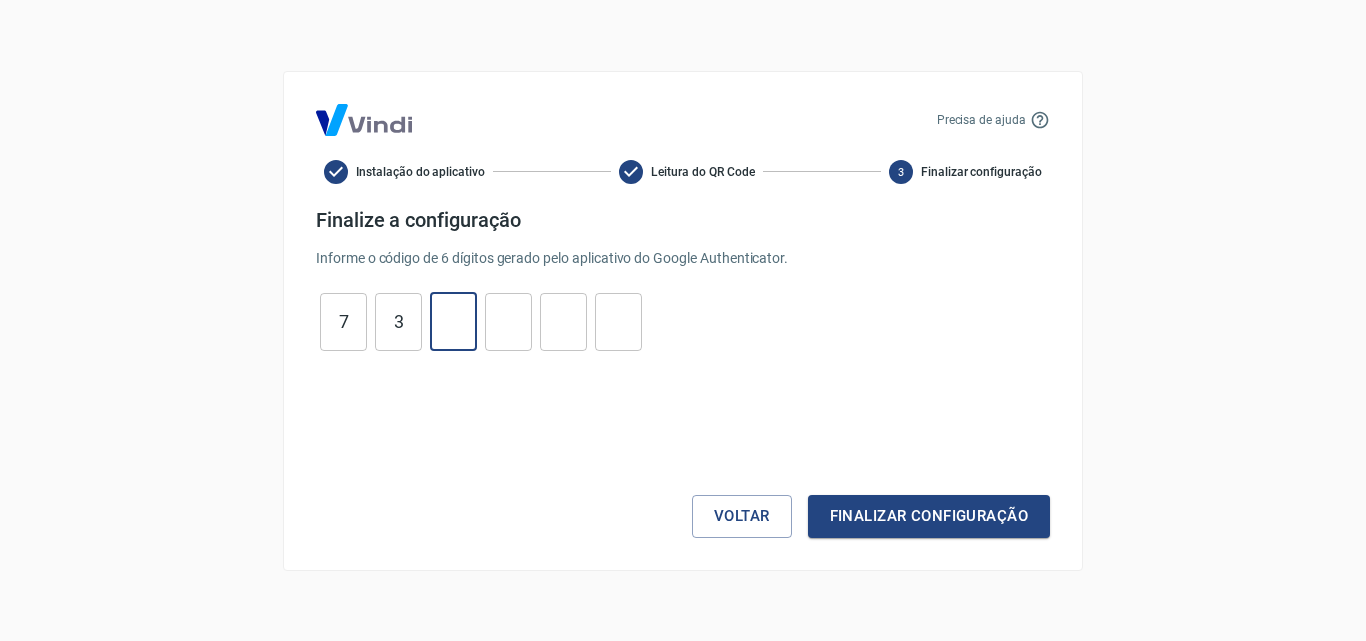type on "9" 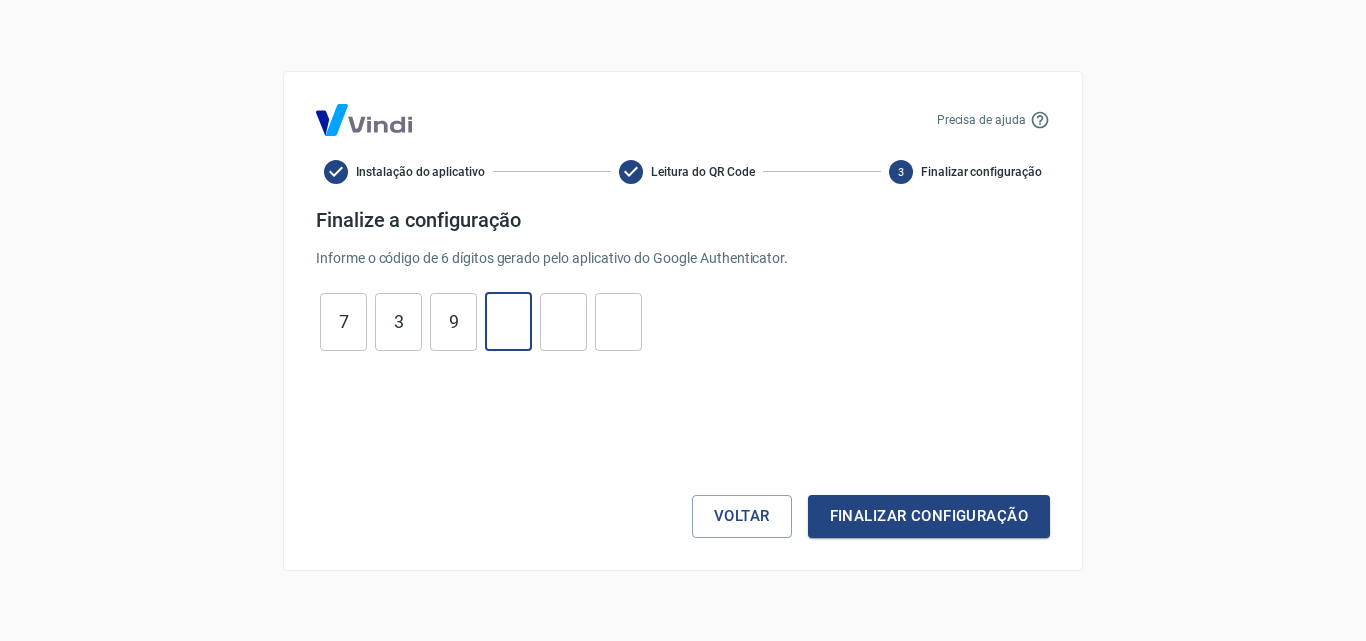 type on "2" 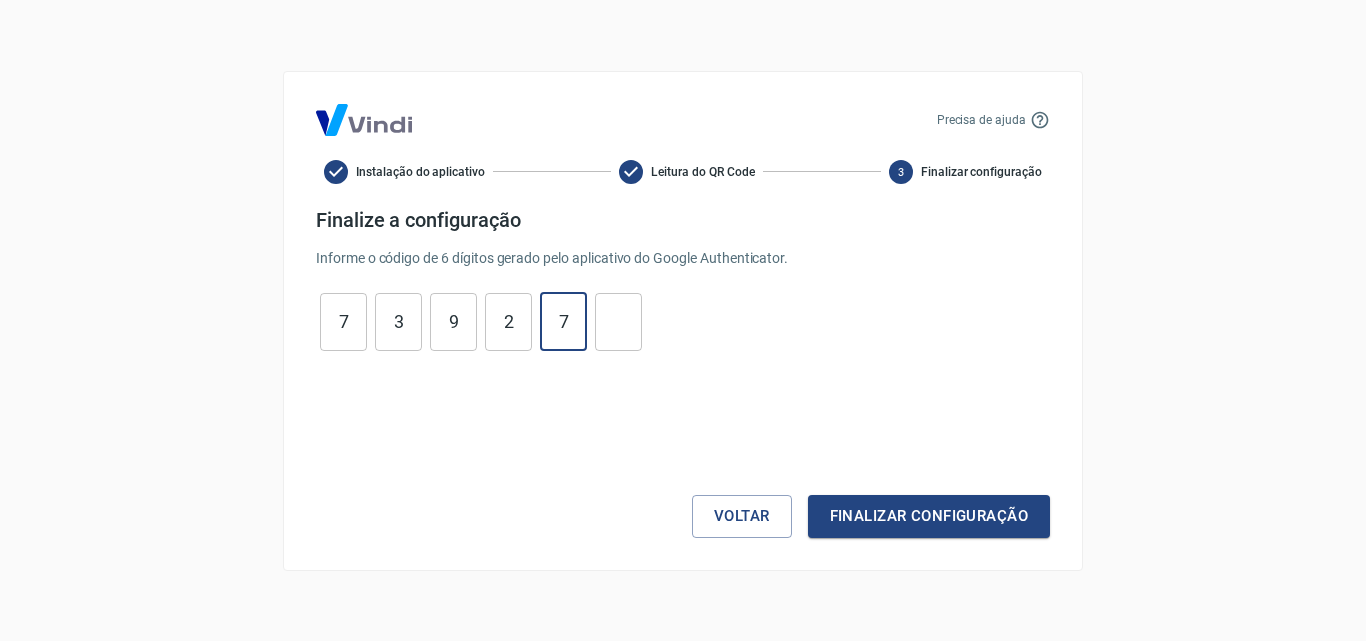 type on "7" 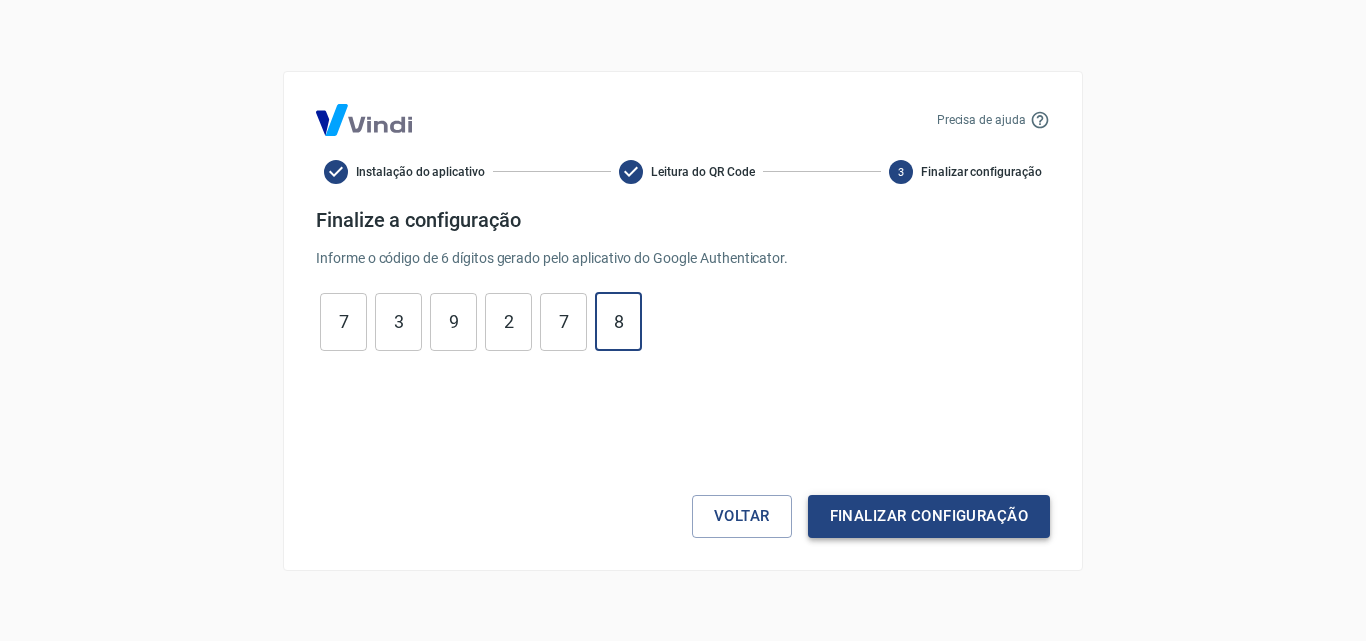 type on "8" 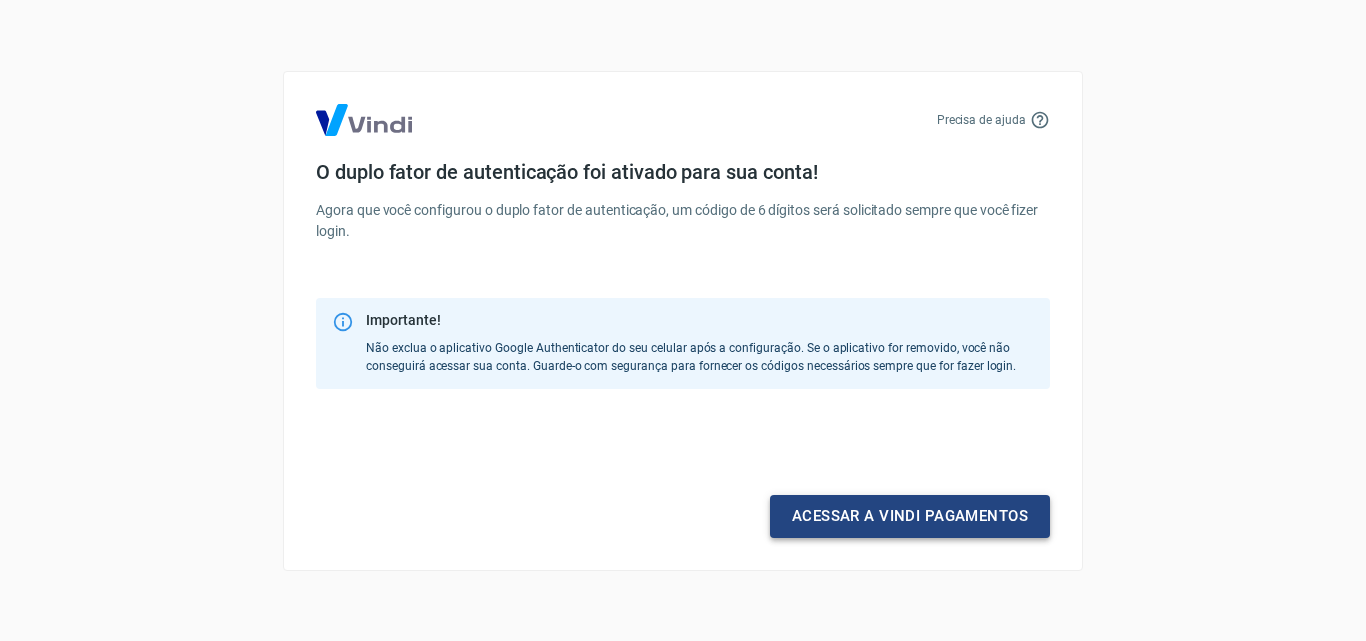 click on "Acessar a Vindi pagamentos" at bounding box center [910, 516] 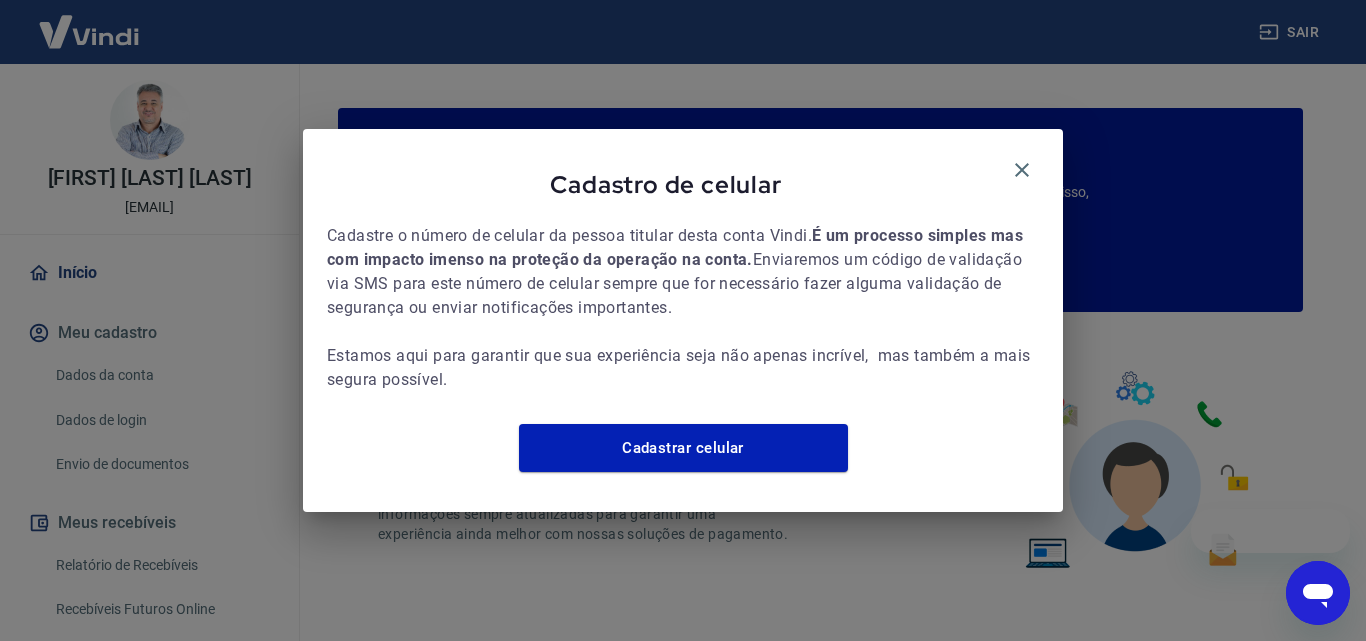 scroll, scrollTop: 0, scrollLeft: 0, axis: both 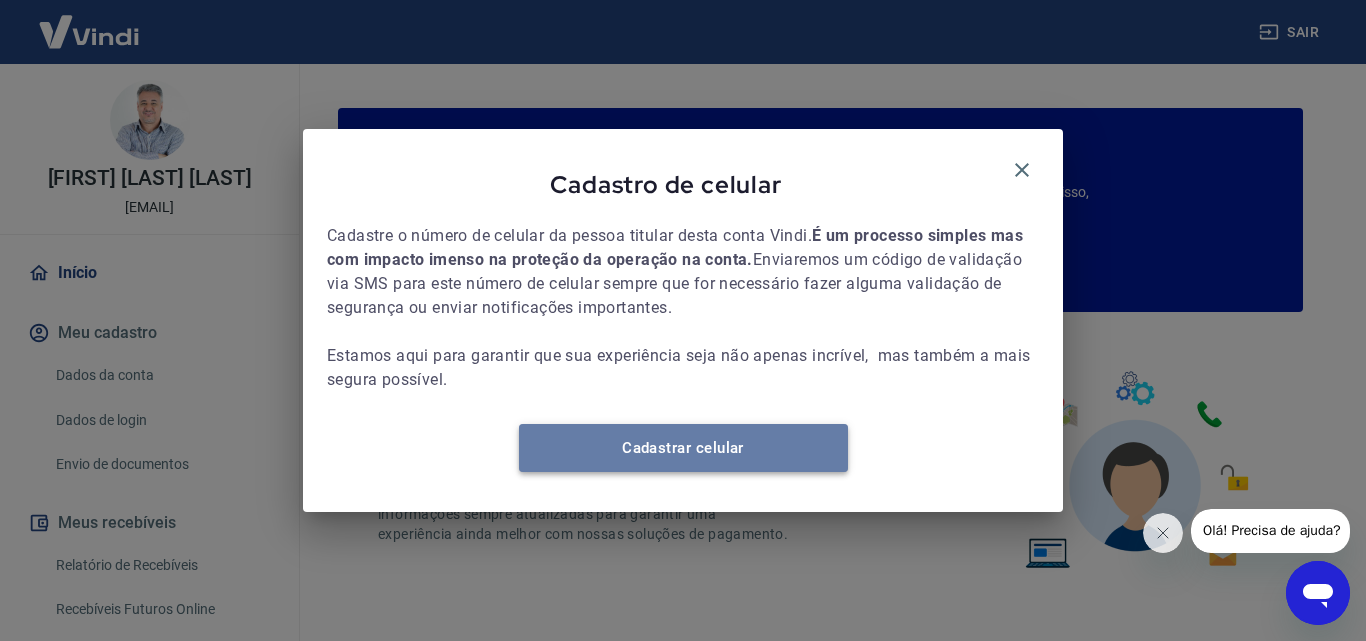 click on "Cadastrar celular" at bounding box center [683, 448] 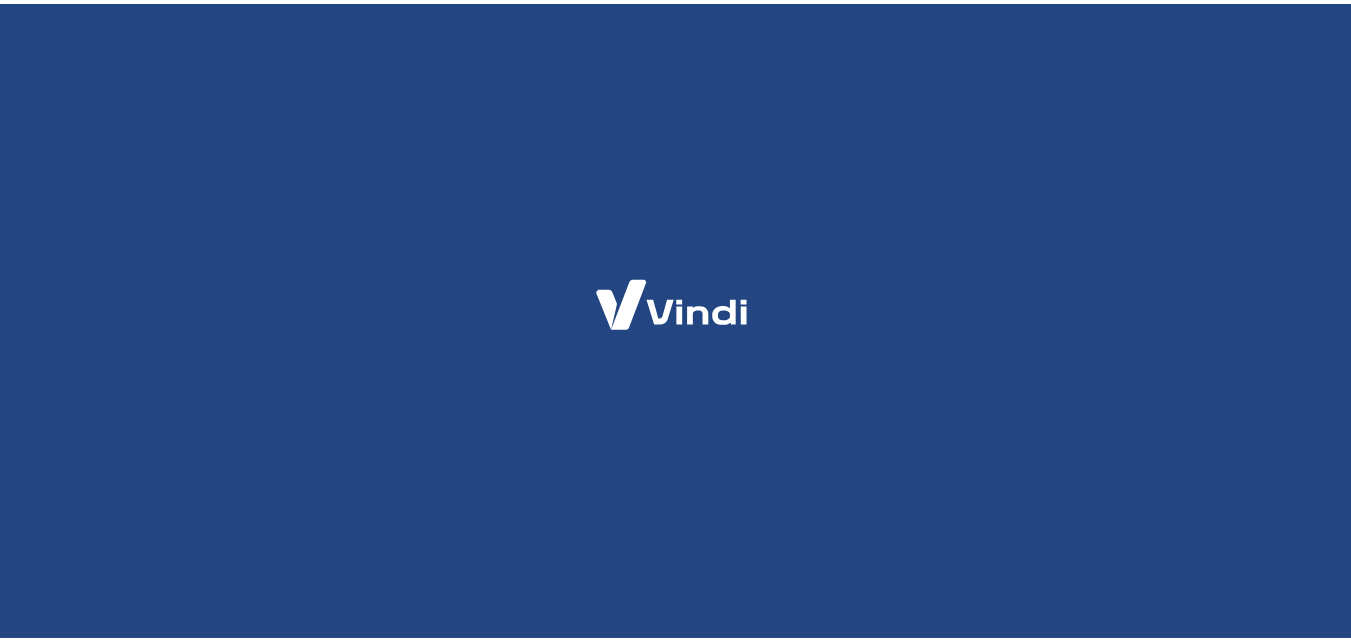 scroll, scrollTop: 0, scrollLeft: 0, axis: both 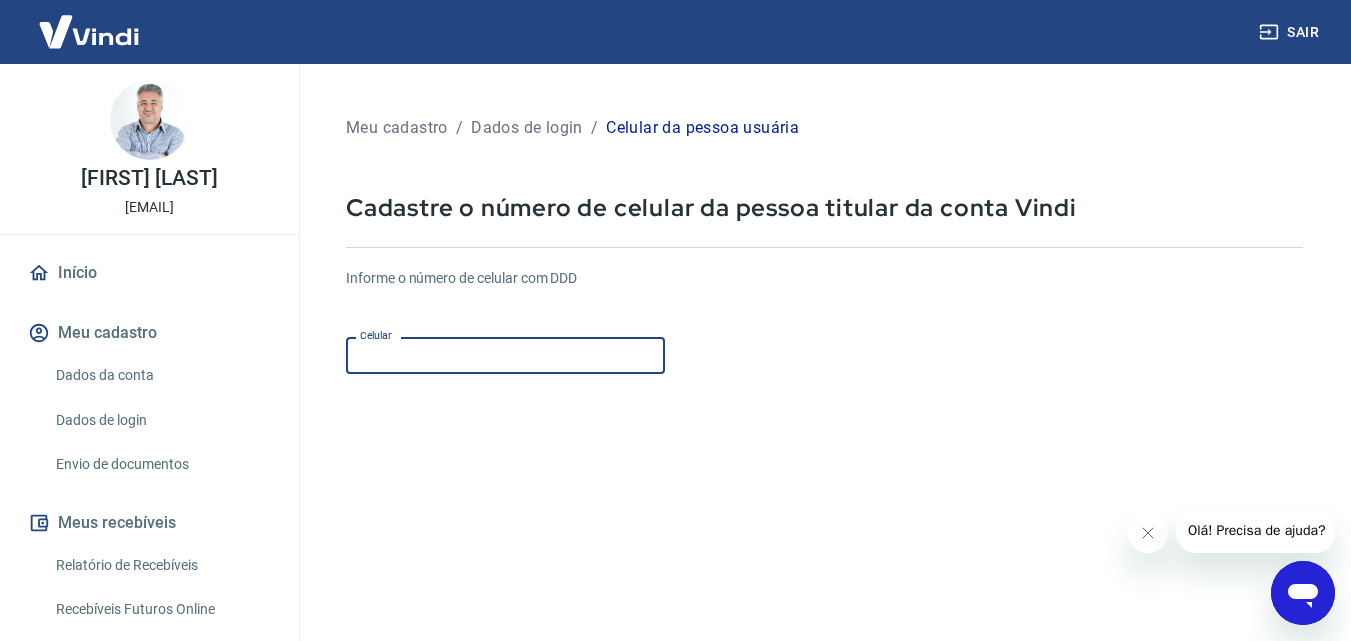 click on "Celular" at bounding box center (505, 355) 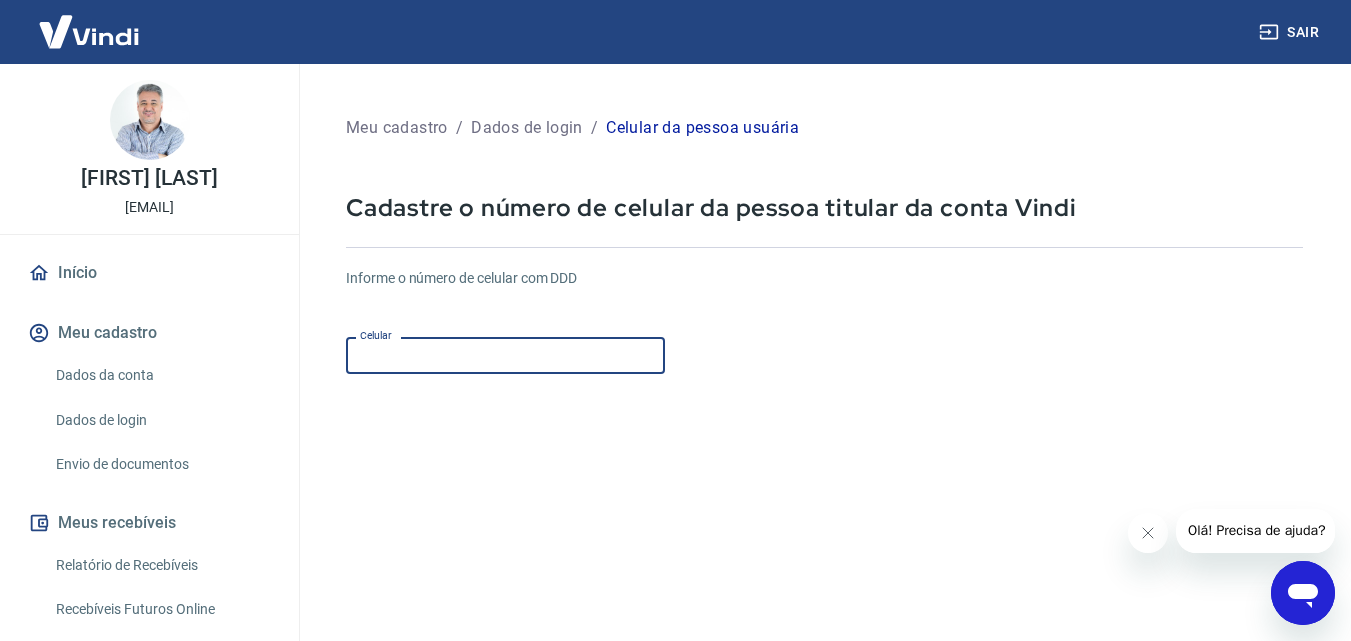 type on "(11) 98155-8597" 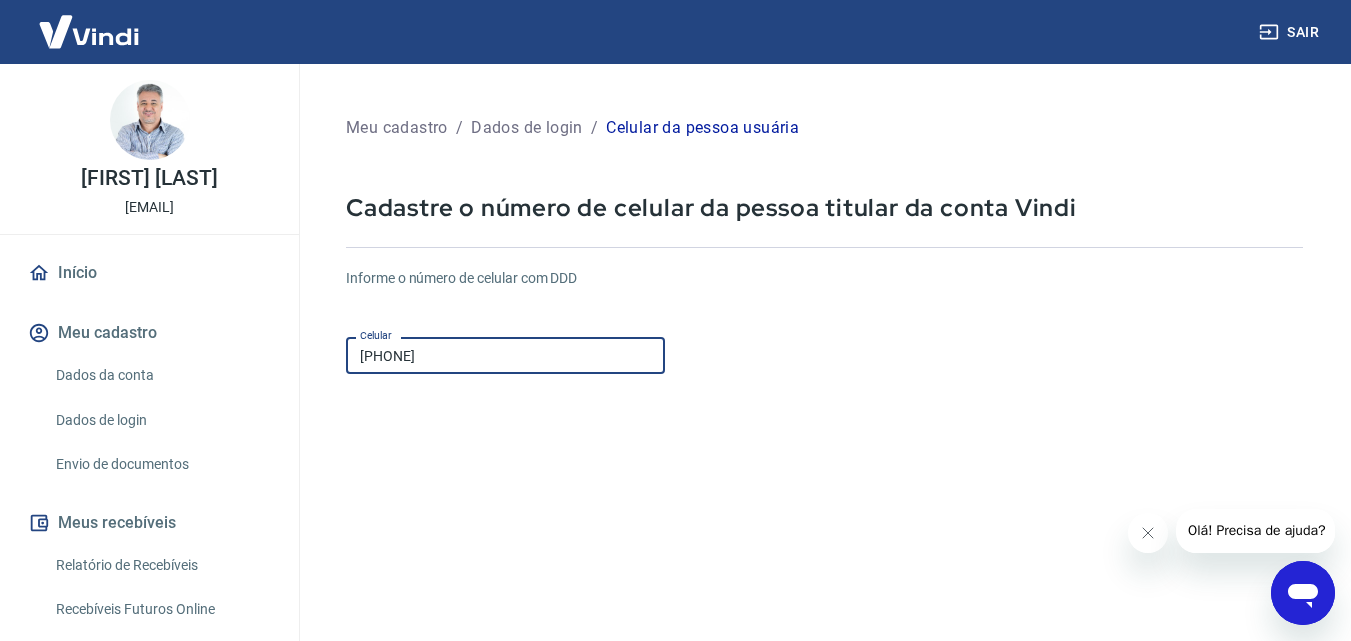 scroll, scrollTop: 300, scrollLeft: 0, axis: vertical 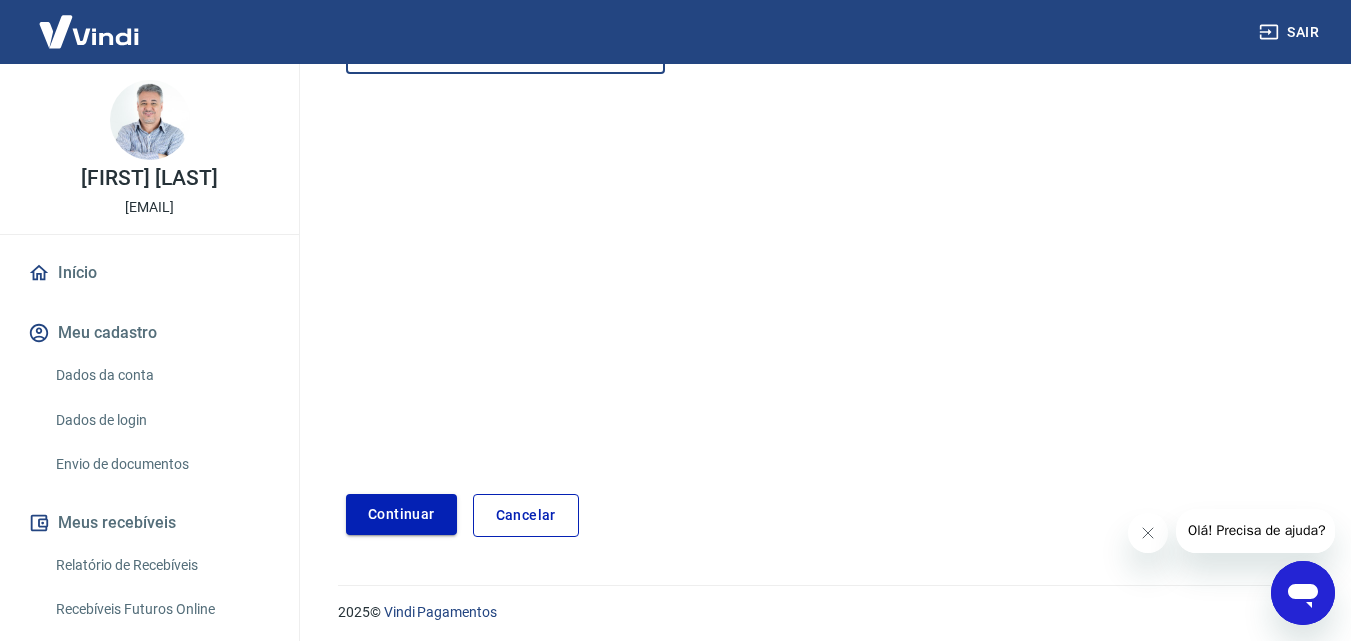 click on "Continuar" at bounding box center (401, 514) 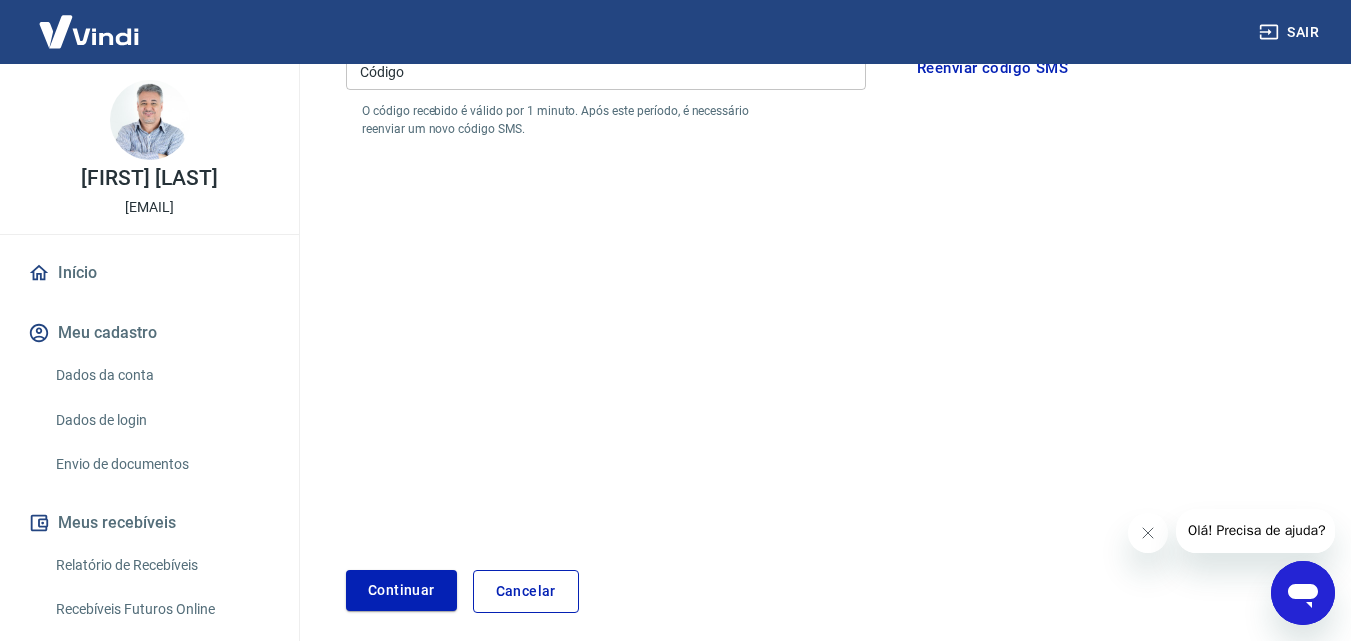 scroll, scrollTop: 0, scrollLeft: 0, axis: both 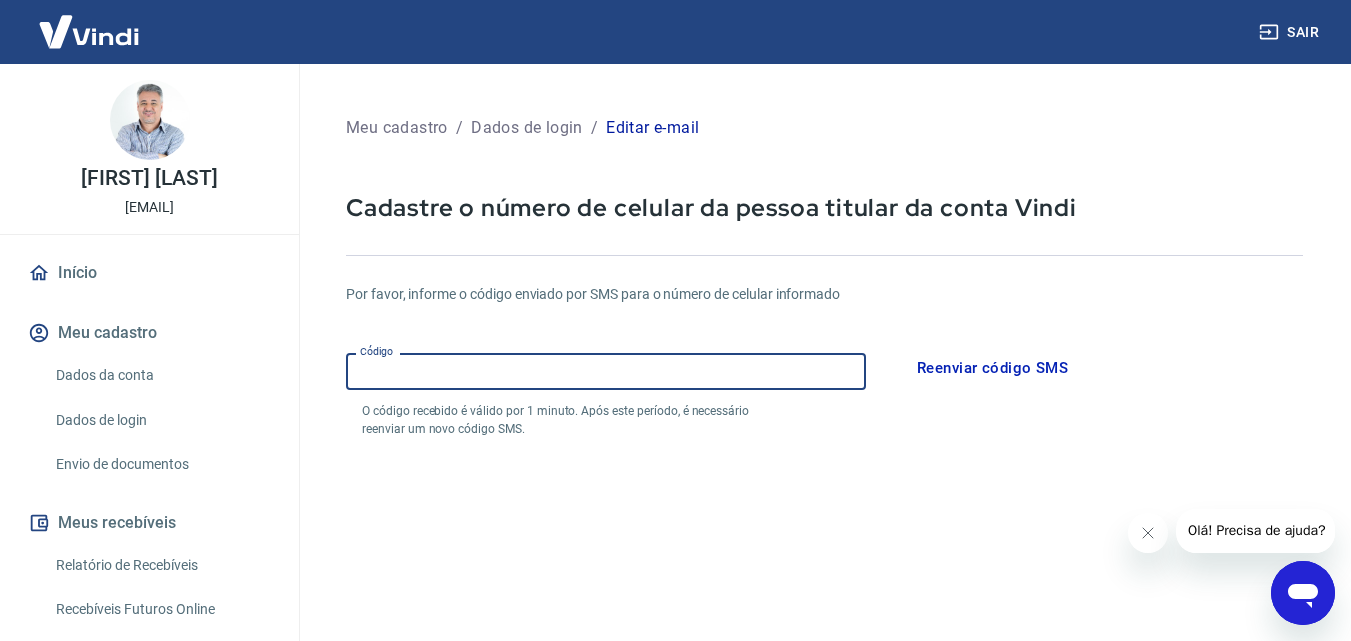 click on "Código" at bounding box center (606, 371) 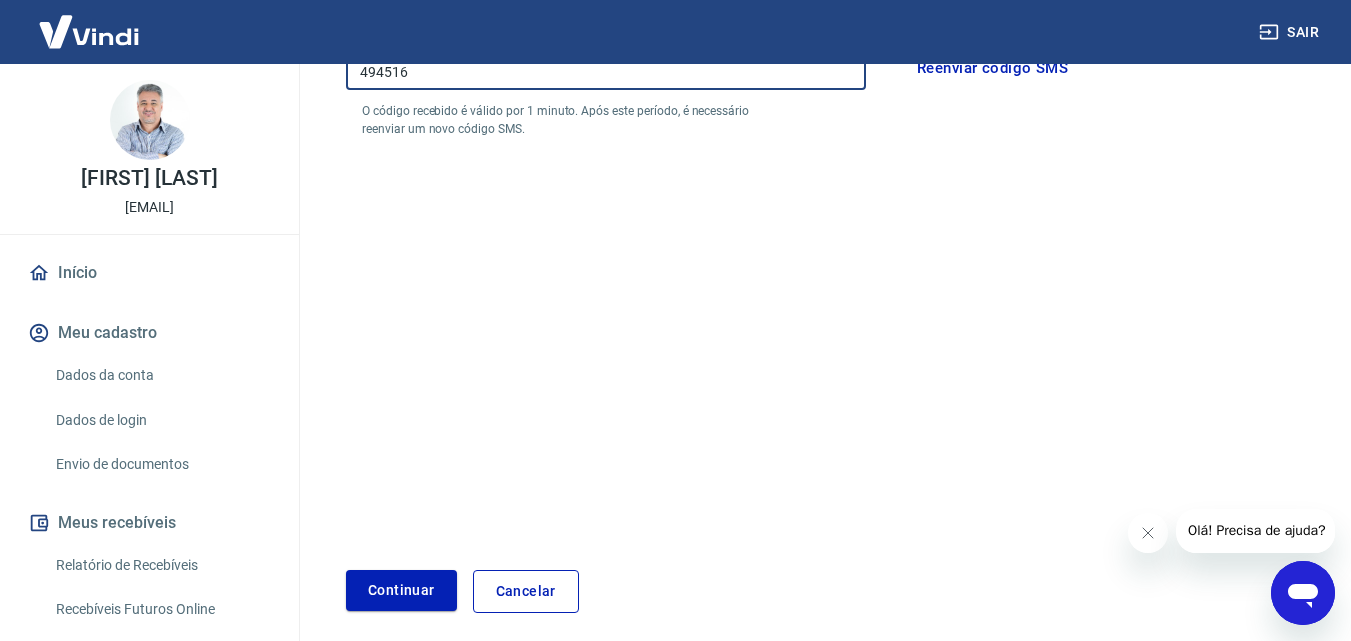 scroll, scrollTop: 382, scrollLeft: 0, axis: vertical 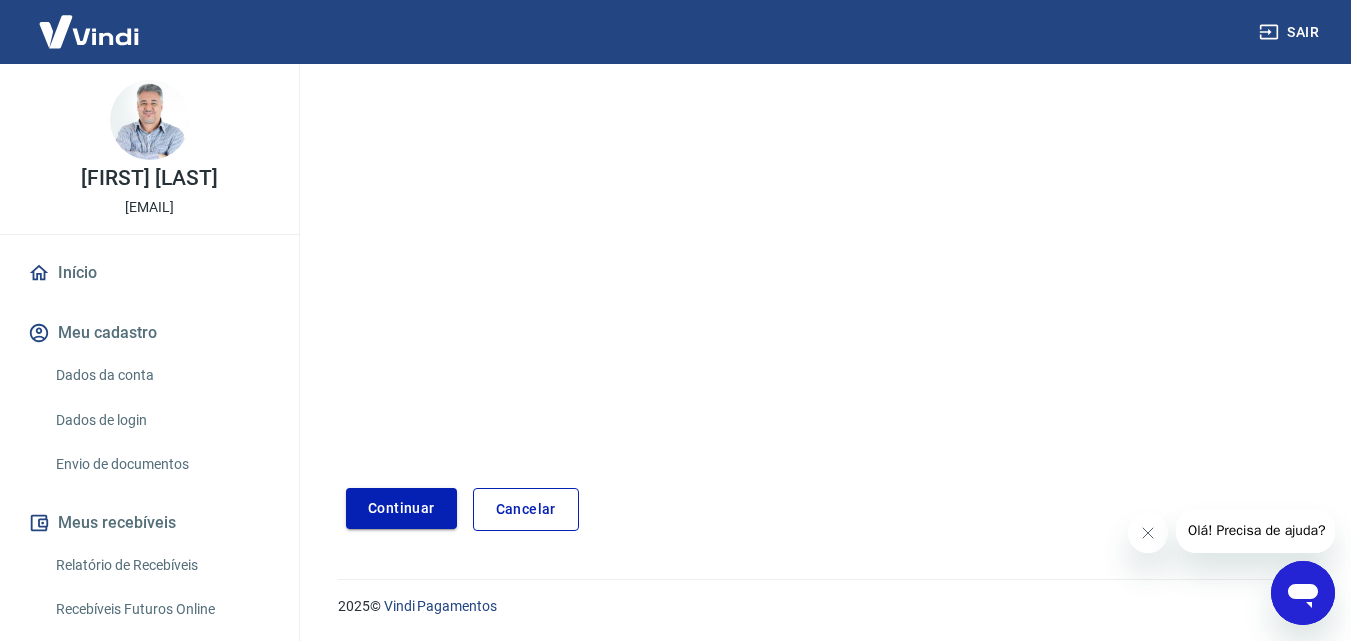 type on "494516" 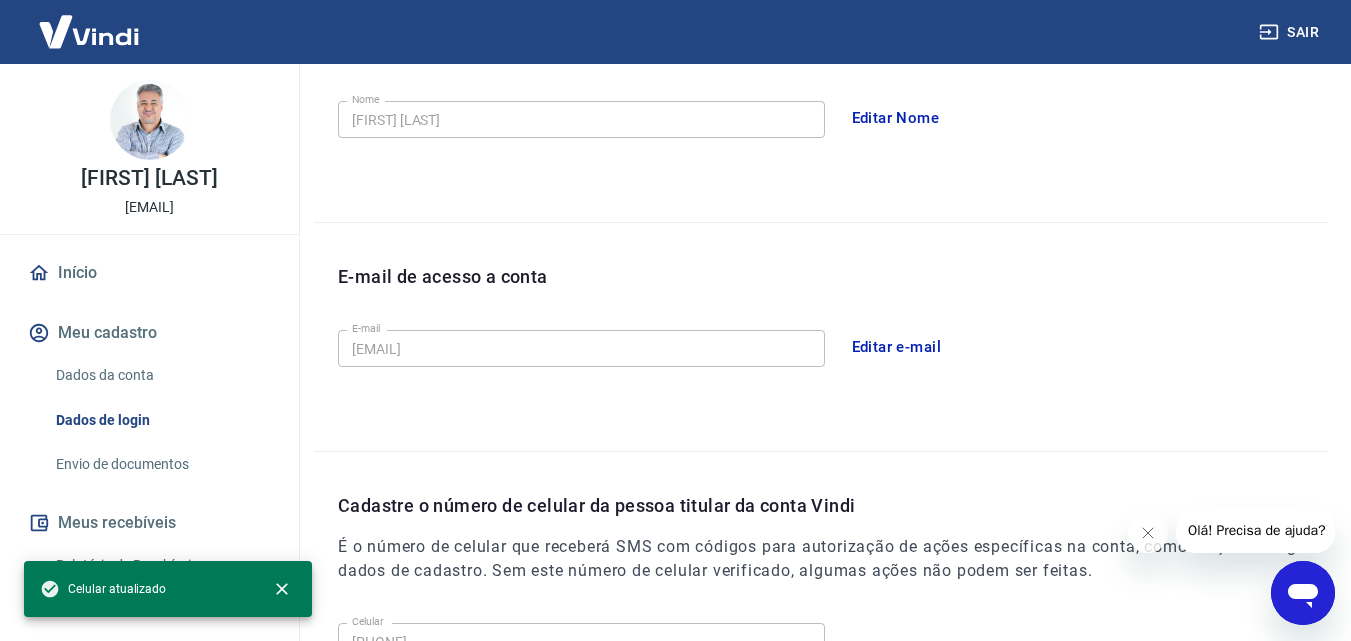 scroll, scrollTop: 624, scrollLeft: 0, axis: vertical 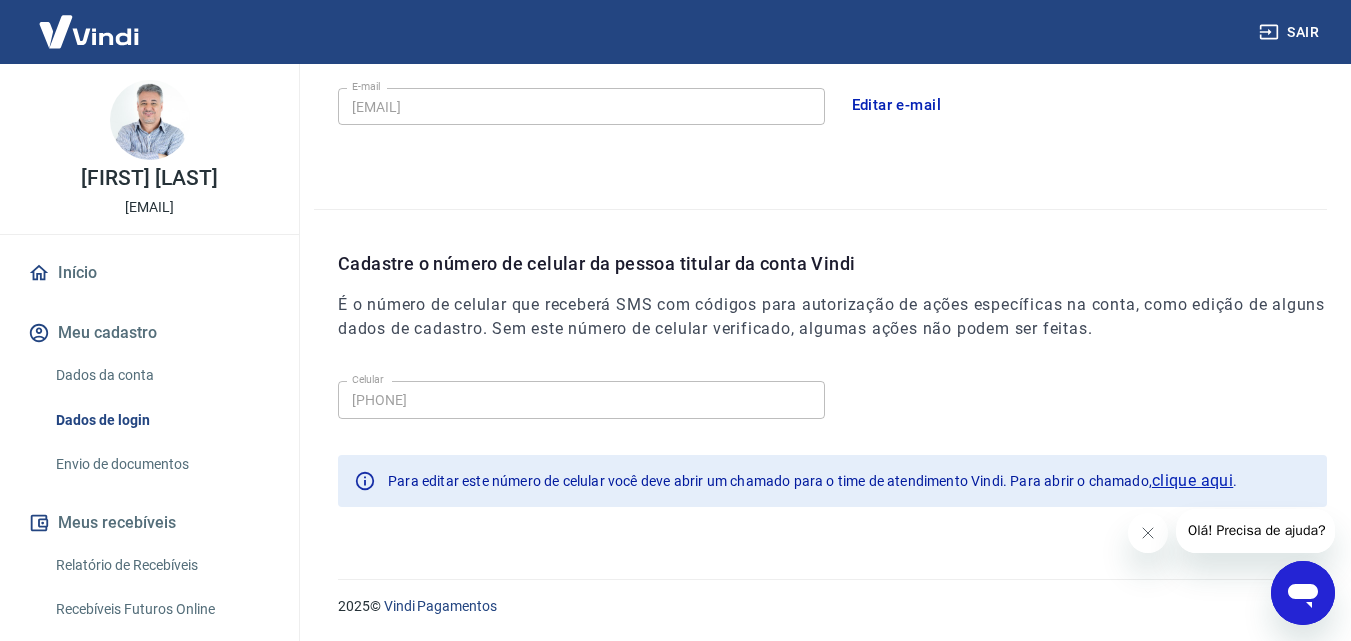 click on "2025  ©   Vindi Pagamentos" at bounding box center (820, 606) 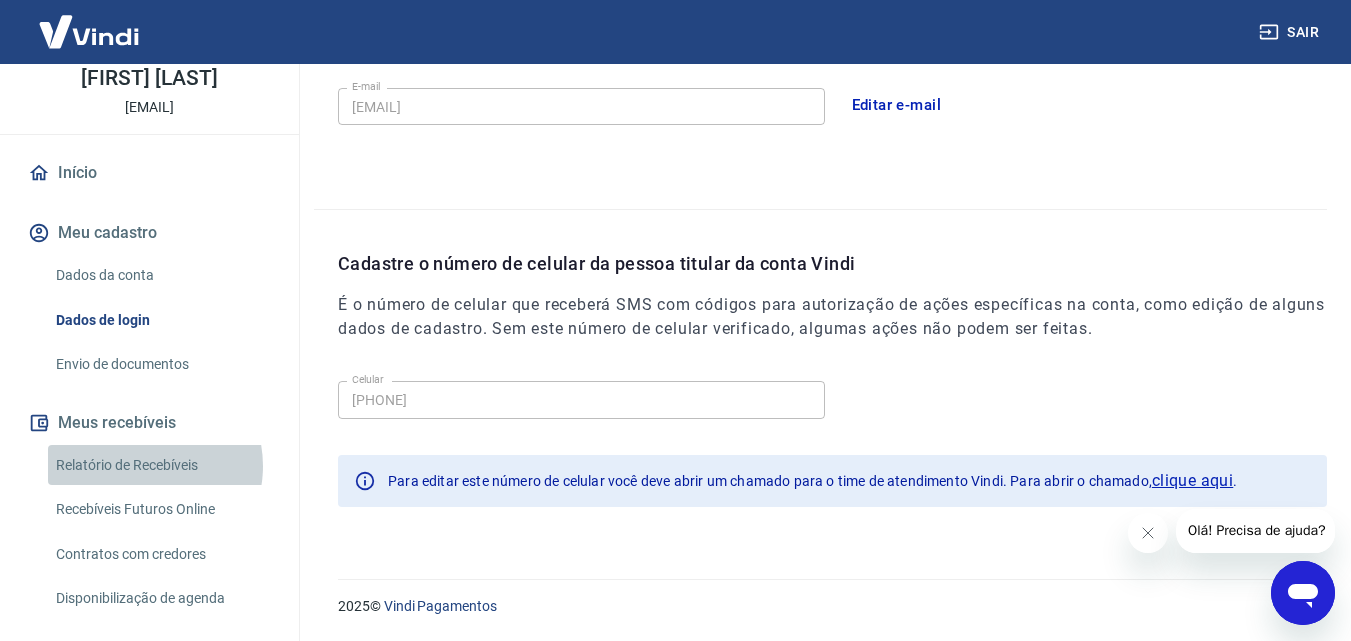 click on "Relatório de Recebíveis" at bounding box center (161, 465) 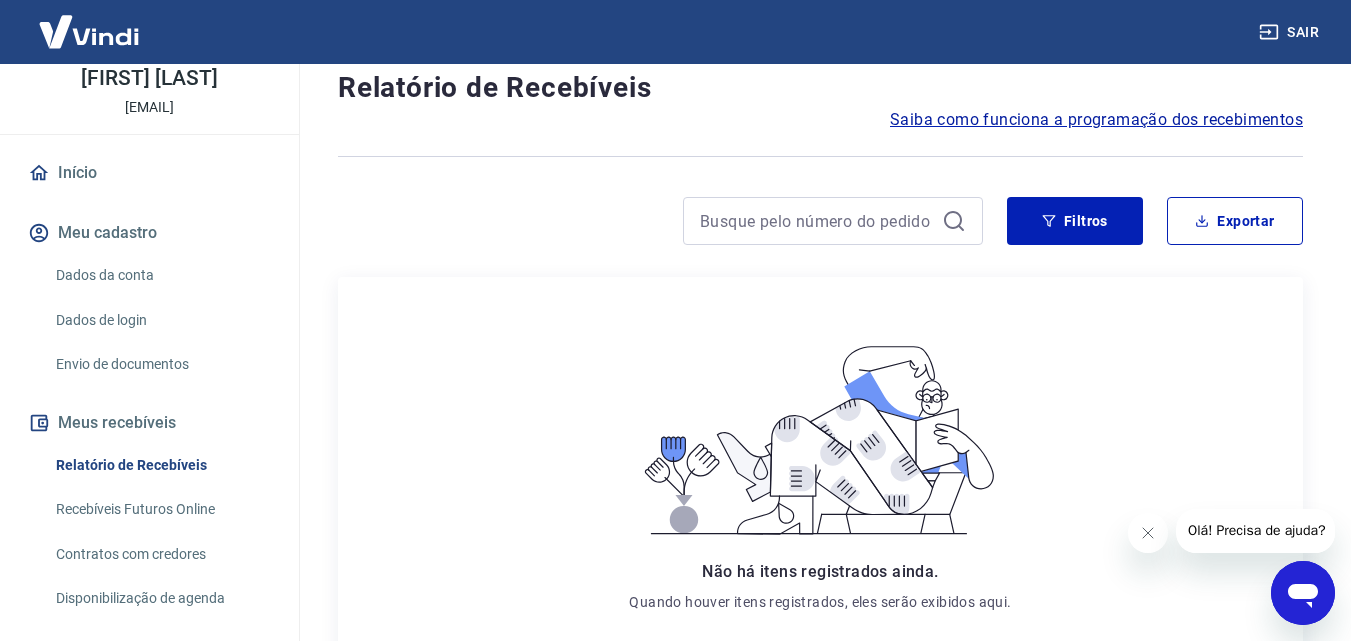 scroll, scrollTop: 0, scrollLeft: 0, axis: both 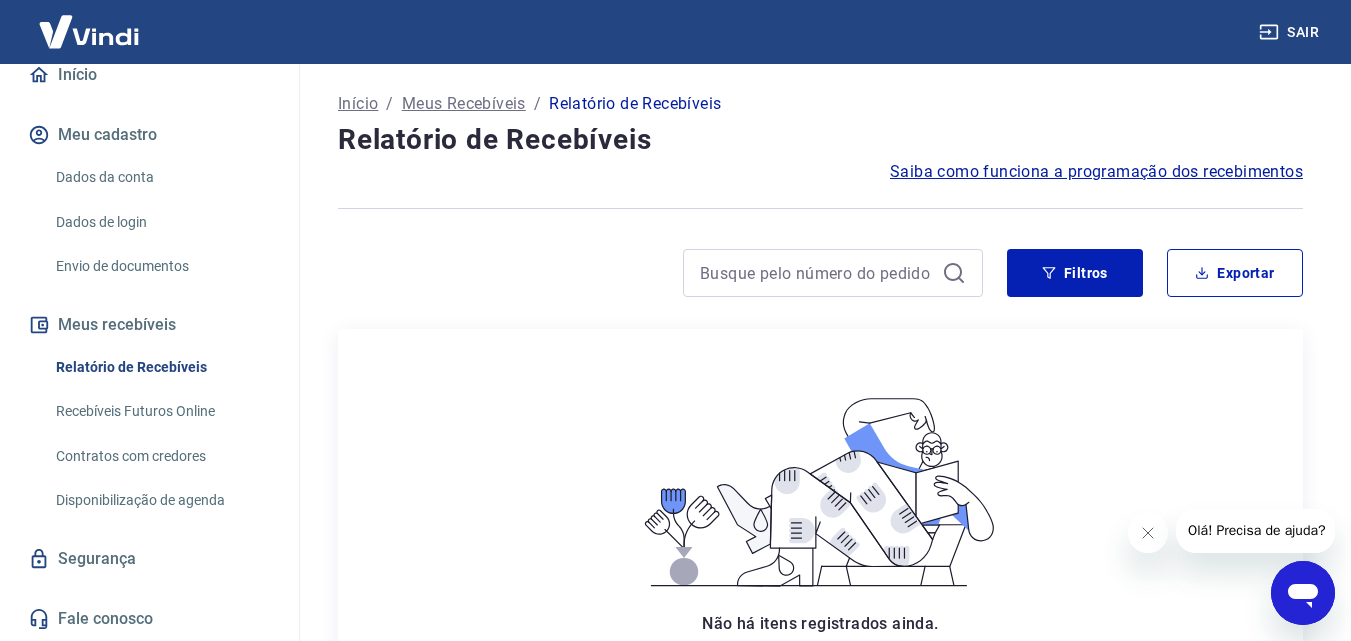 click on "Recebíveis Futuros Online" at bounding box center [161, 411] 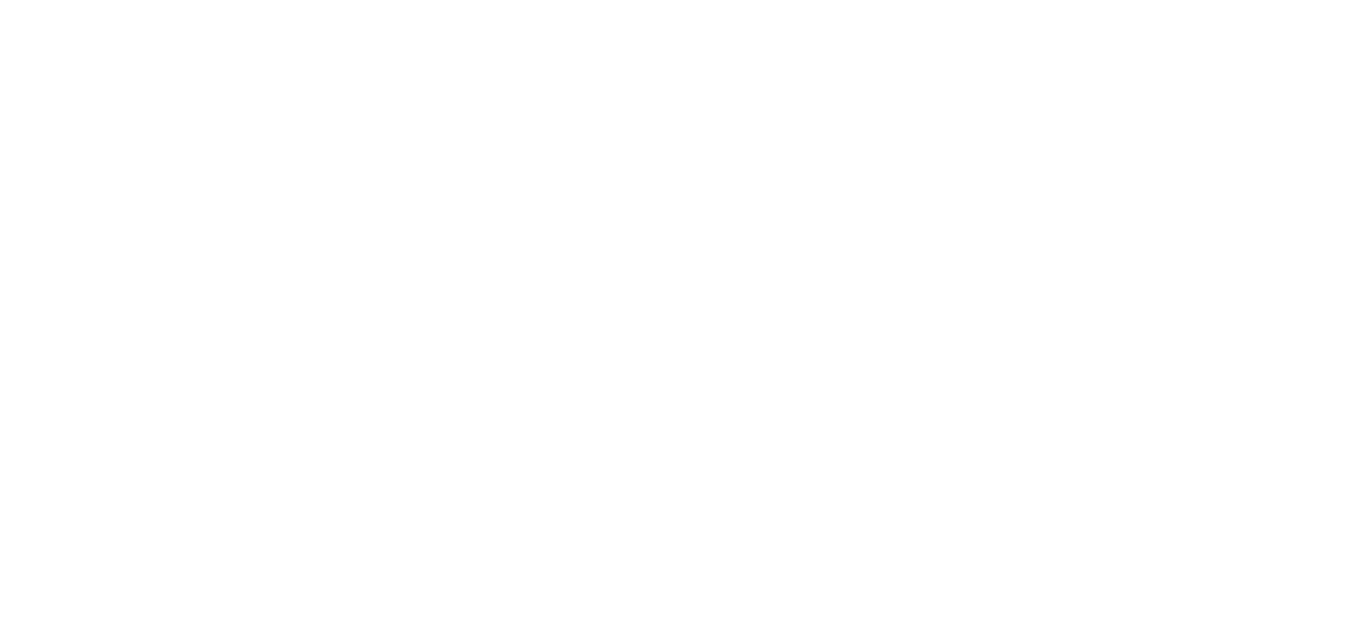 scroll, scrollTop: 0, scrollLeft: 0, axis: both 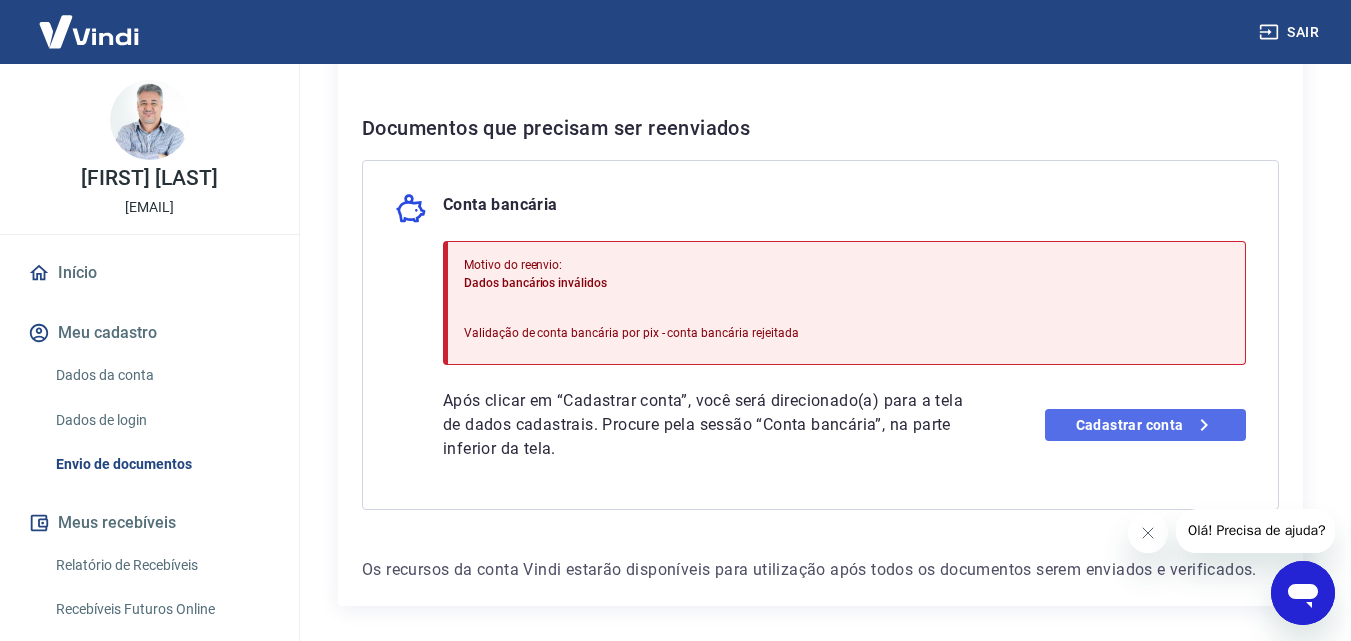 click on "Cadastrar conta" at bounding box center (1145, 425) 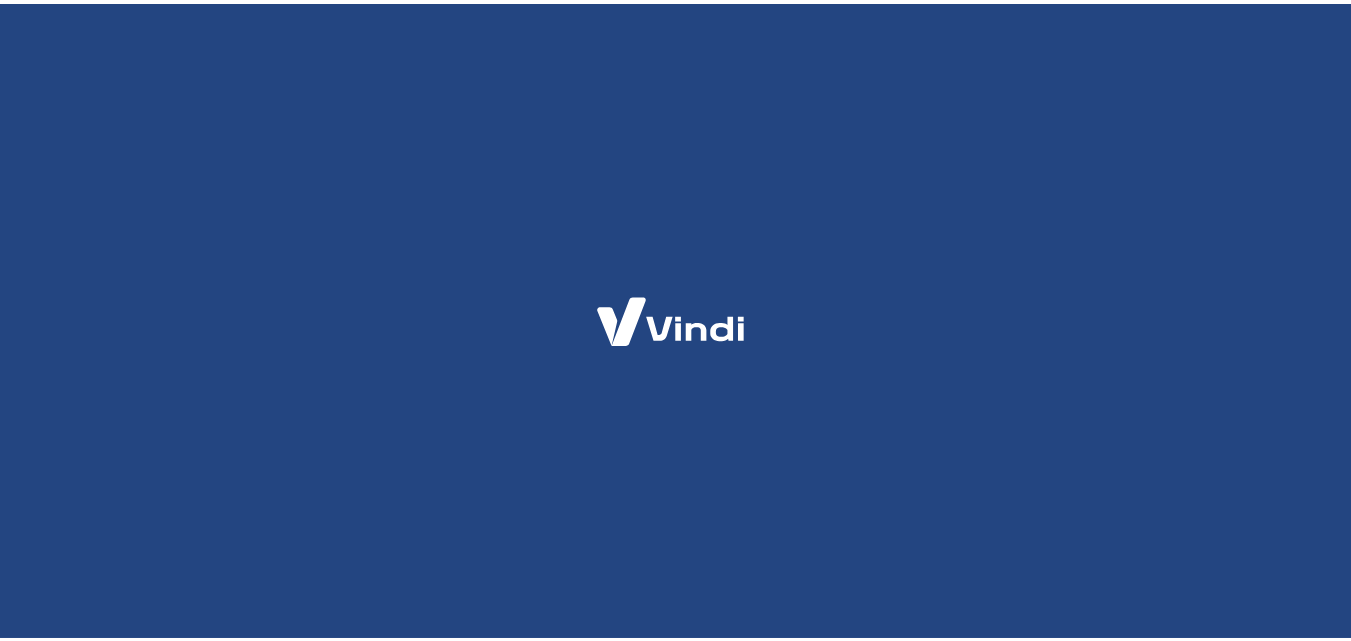 scroll, scrollTop: 0, scrollLeft: 0, axis: both 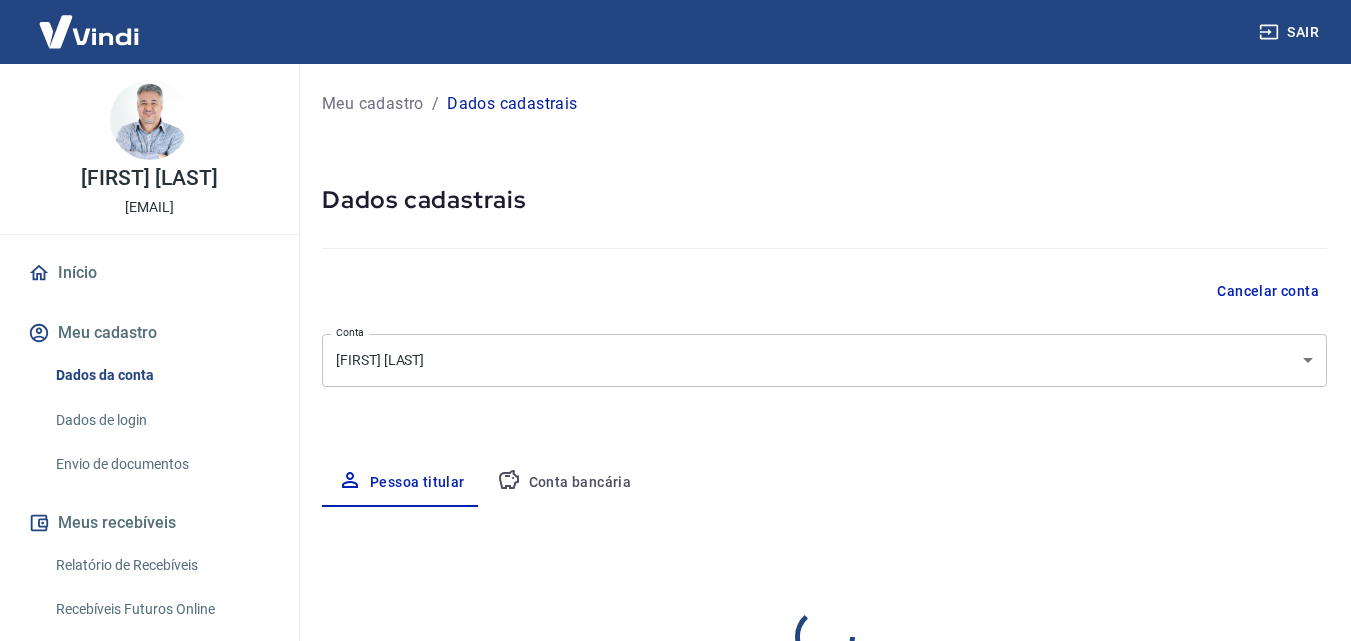 select on "[STATE]" 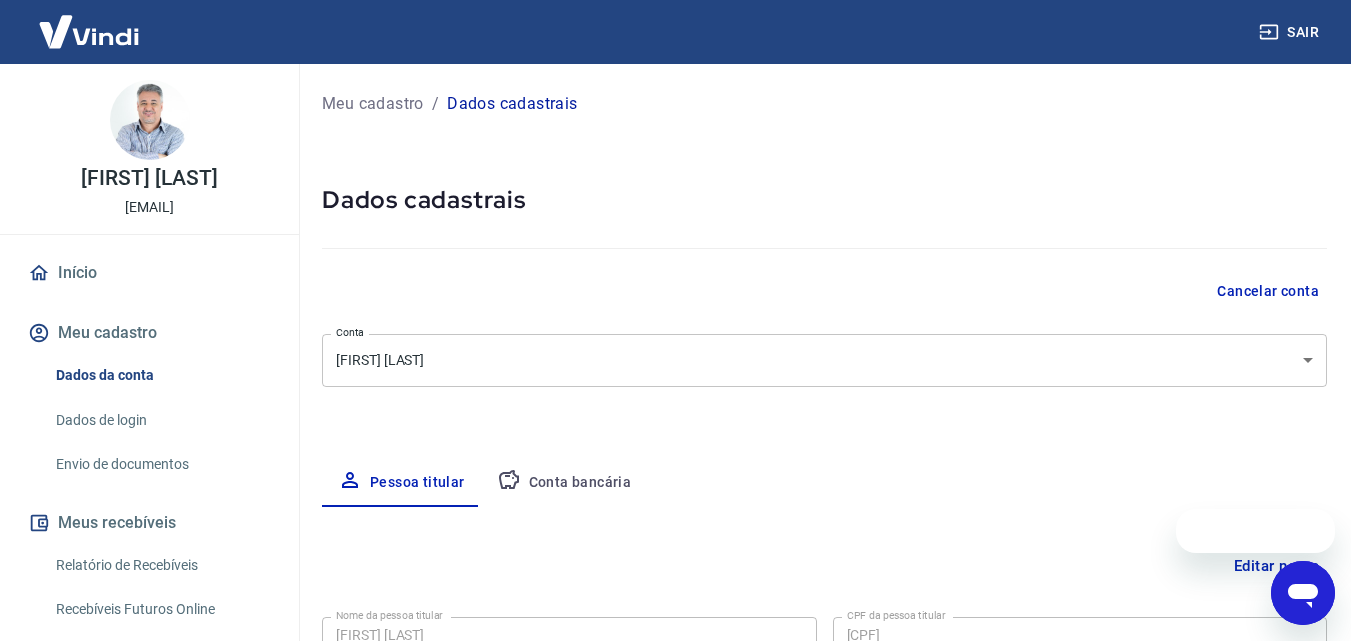 scroll, scrollTop: 0, scrollLeft: 0, axis: both 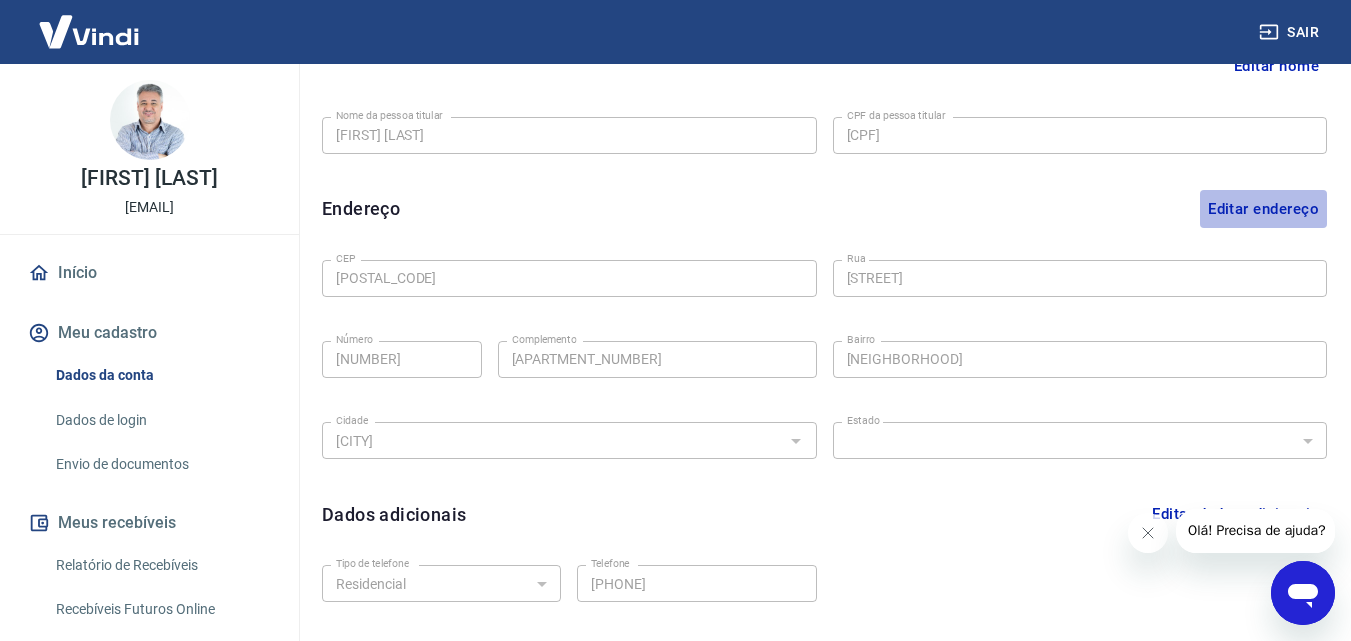 click on "Editar endereço" at bounding box center (1263, 209) 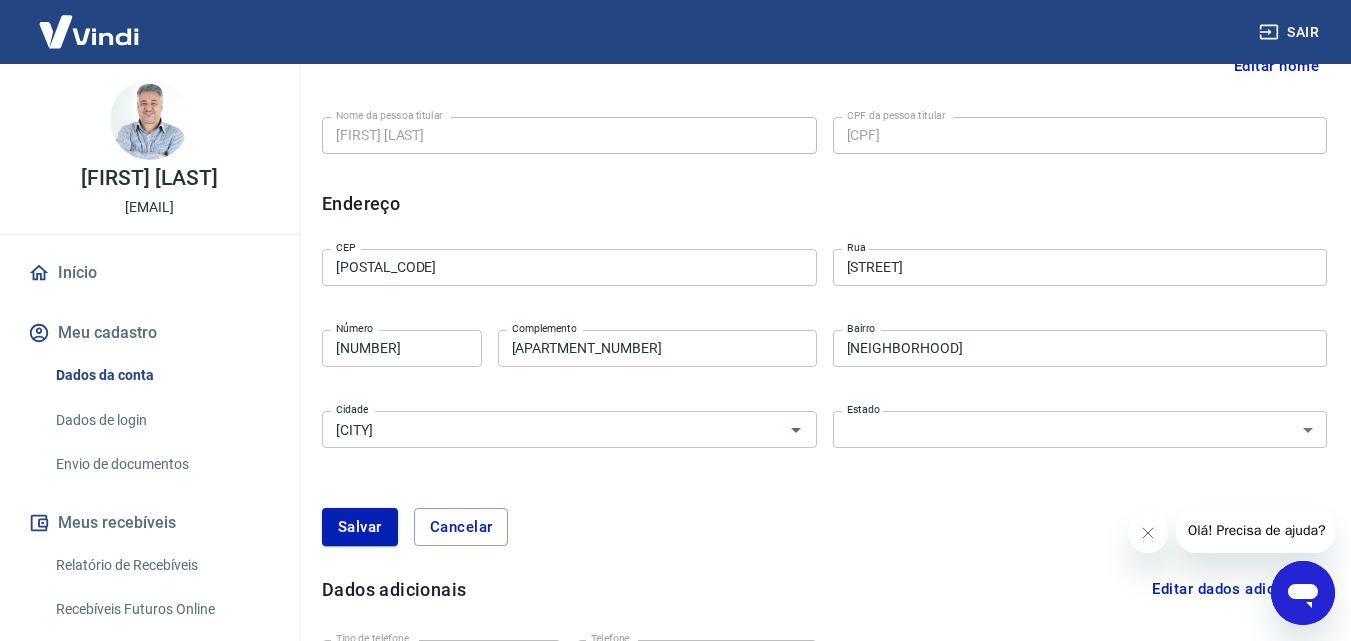 click on "02127-000" at bounding box center [569, 267] 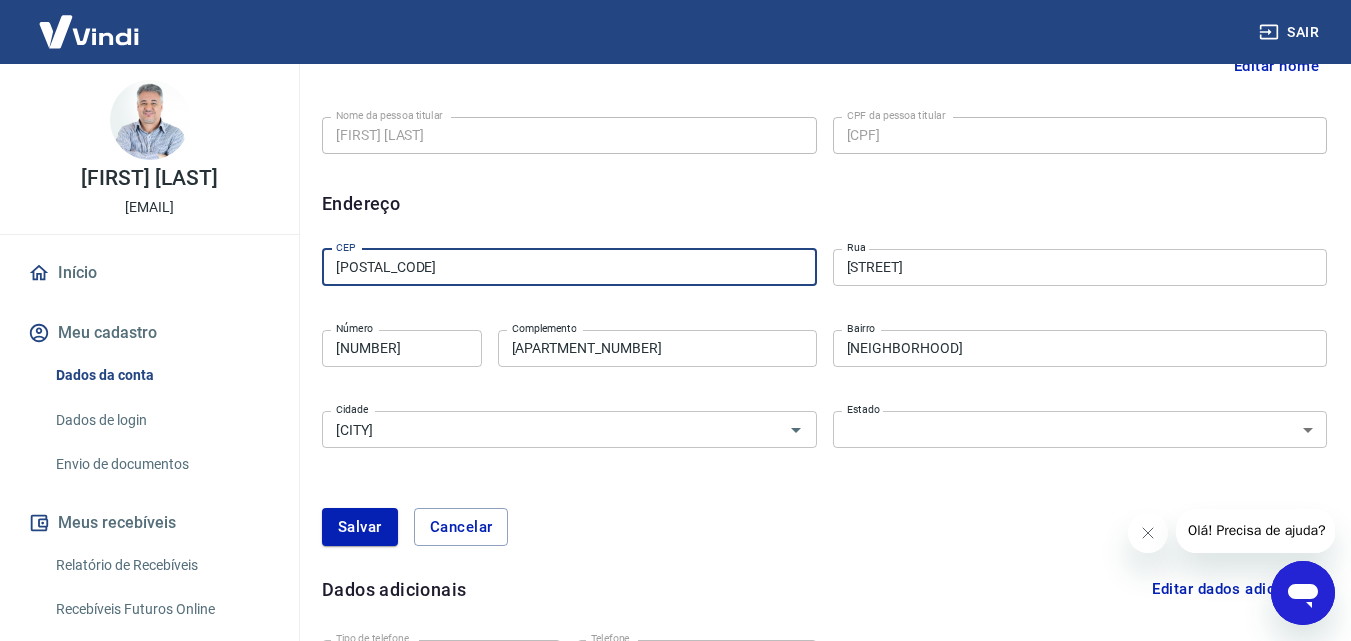 type on "02120-000" 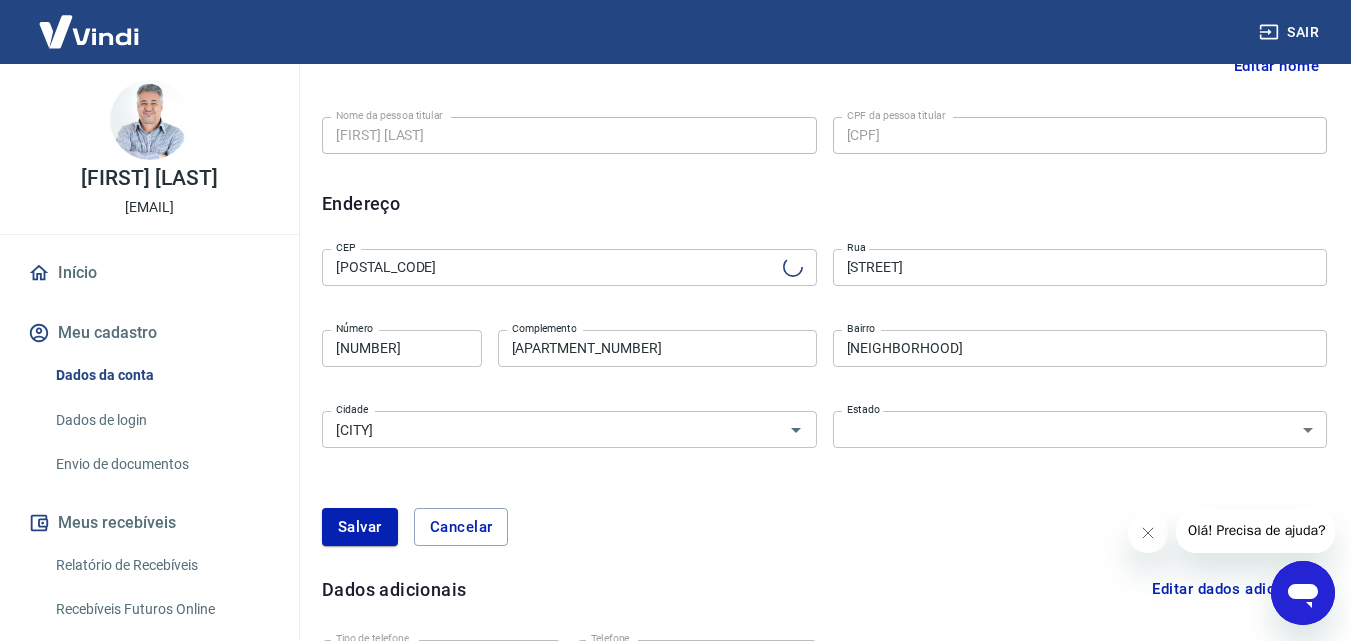 click on "Editar nome Nome da pessoa titular flavio santos filho Nome da pessoa titular CPF da pessoa titular 029.921.858-92 CPF da pessoa titular Atenção! Seus recebimentos podem ficar temporariamente bloqueados se o nome da pessoa titular for editado. Isso ocorre devido a uma rápida validação automática que fazemos do novo nome informado como medida de segurança para garantir a autenticidade da pessoa titular da conta. Em alguns casos, poderá ser solicitado que você envie um documento para comprovação.
Após o novo nome ser validado, os recebimentos serão desbloqueados e a conta poderá continuar operando normalmente na Vindi. Salvar Cancelar Endereço Editar endereço CEP 02120-000 CEP Rua Av.: Alberto Byington Rua Número 332 Número Complemento apto 34b Complemento Bairro Vila Maria Bairro Cidade São Paulo Cidade Estado Acre Alagoas Amapá Amazonas Bahia Ceará Distrito Federal Espírito Santo Goiás Maranhão Mato Grosso Mato Grosso do Sul Minas Gerais Pará Paraíba Paraná Pernambuco Piauí Estado" at bounding box center [824, 376] 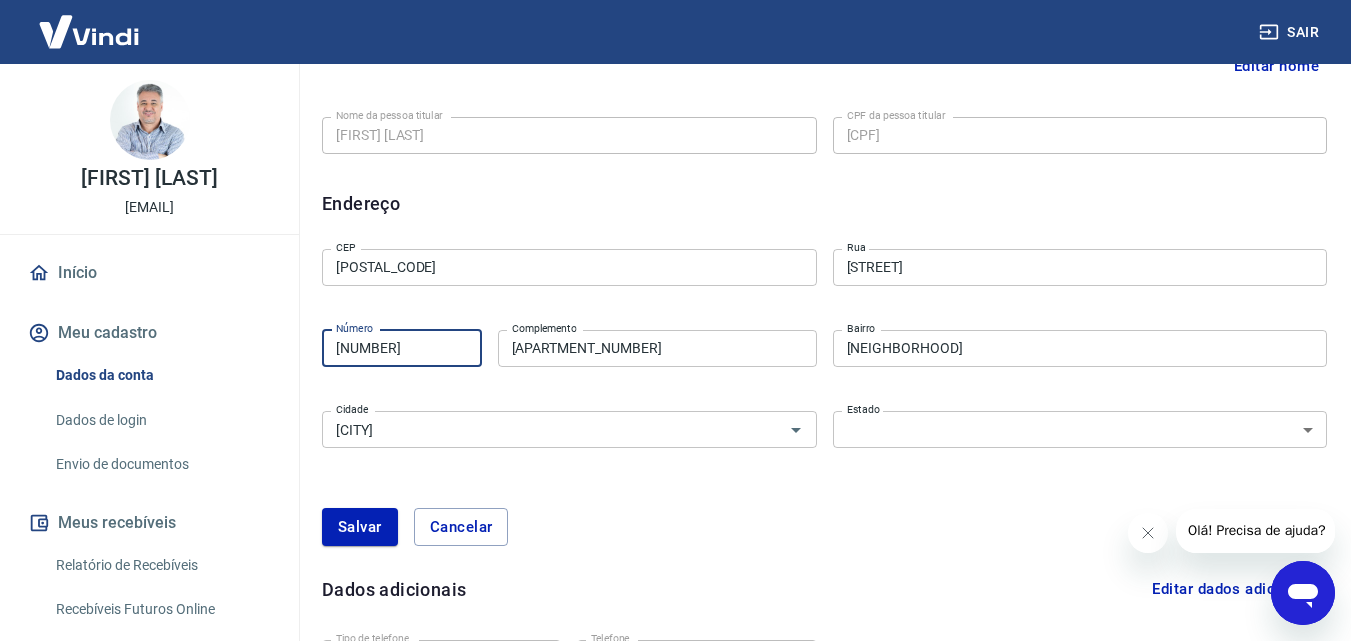 click on "332" at bounding box center (402, 348) 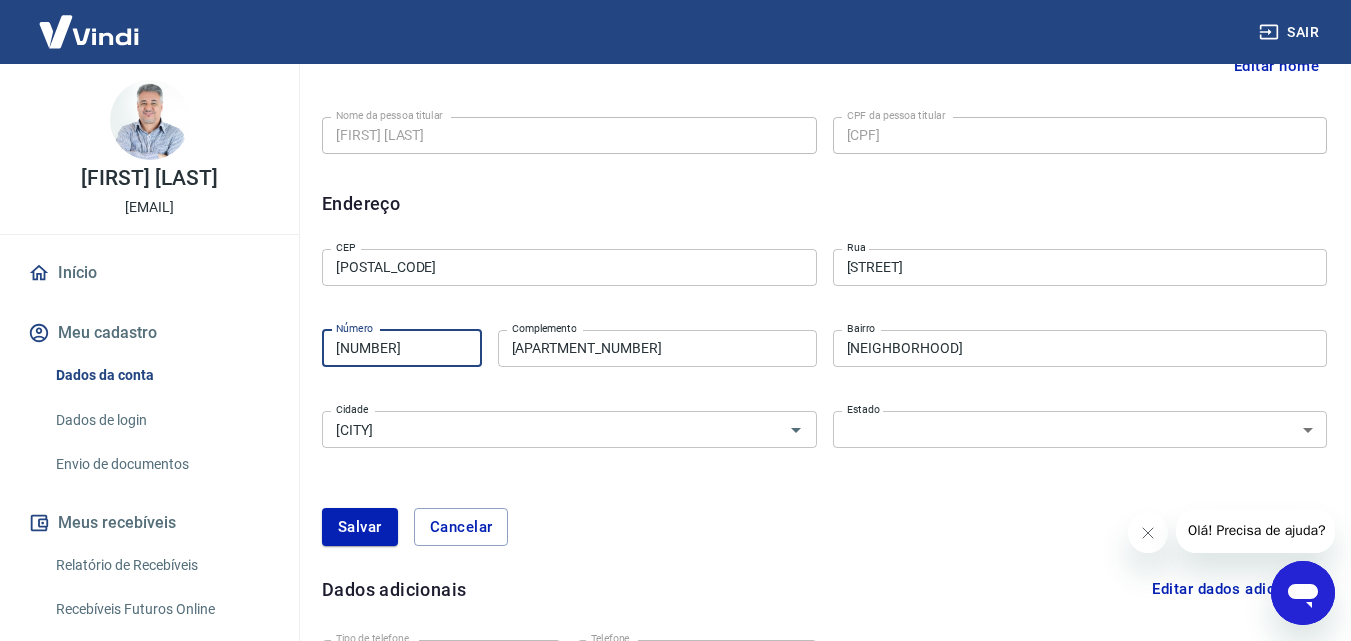 type on "307" 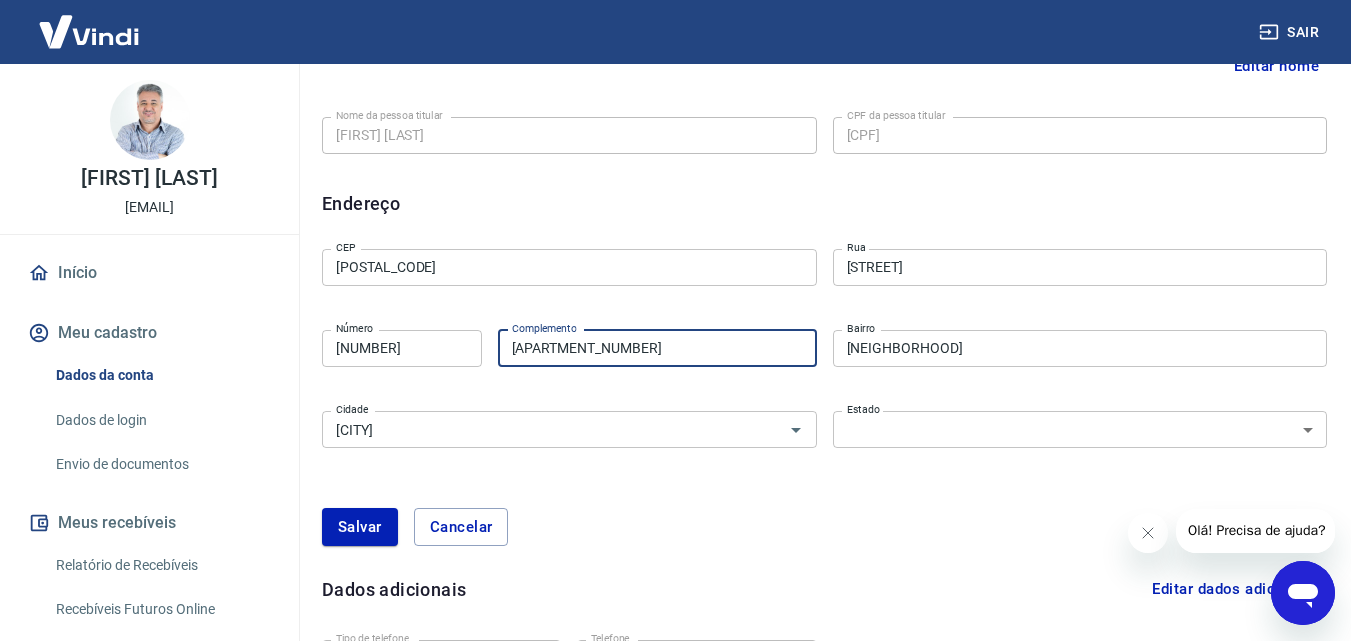 click on "apto 34b" at bounding box center (657, 348) 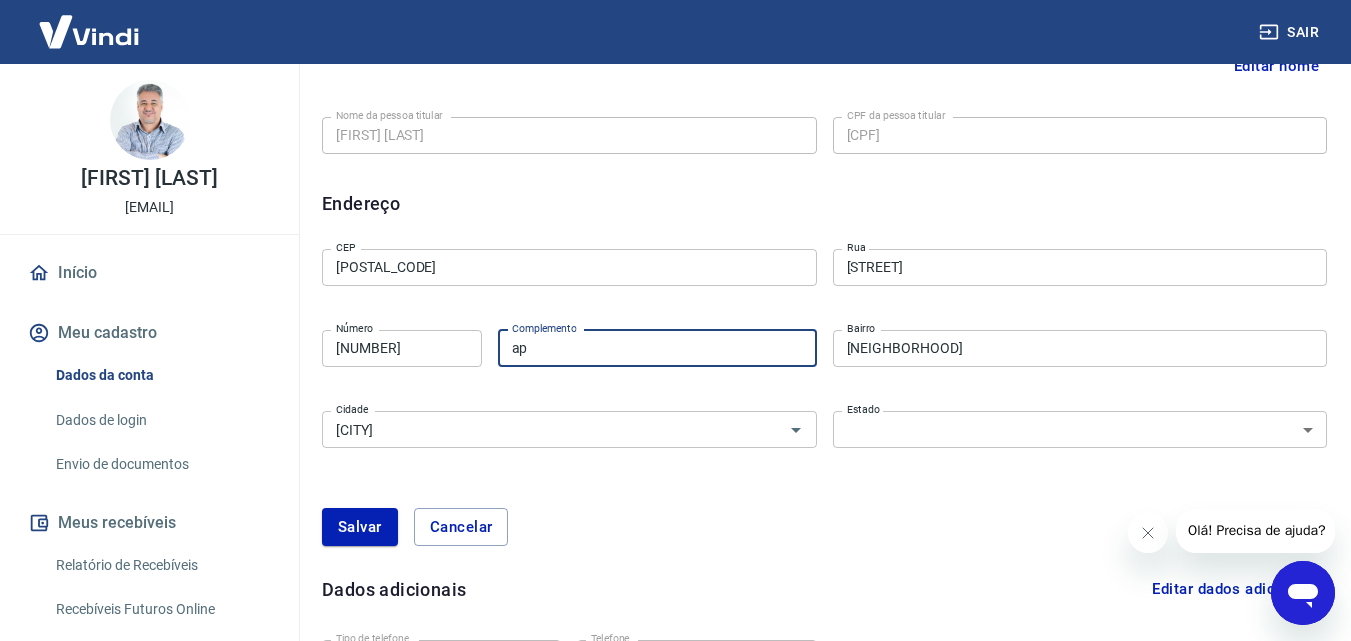 type on "a" 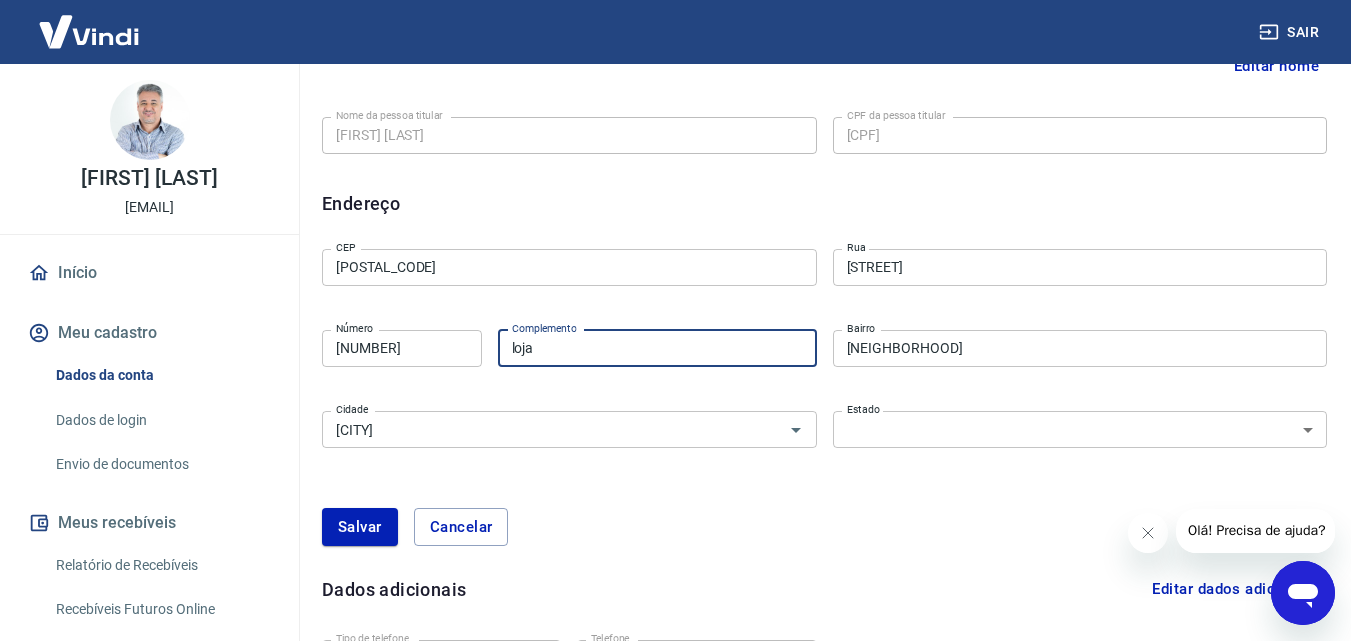 scroll, scrollTop: 700, scrollLeft: 0, axis: vertical 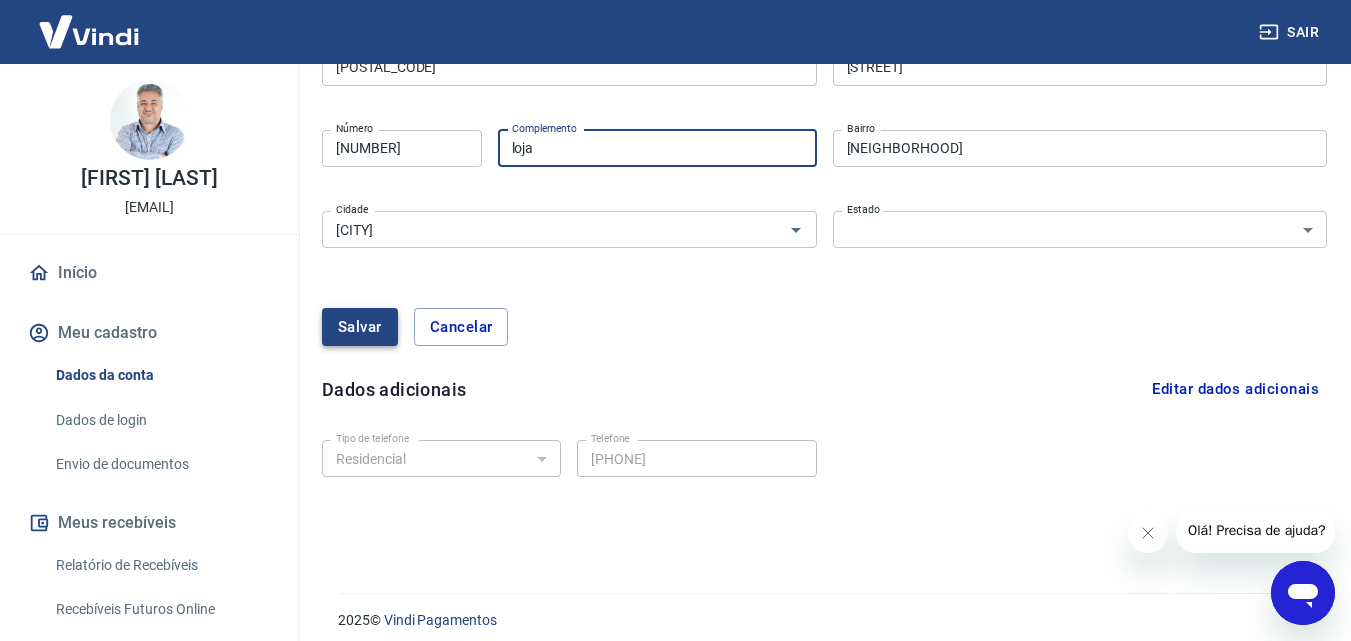 type on "loja" 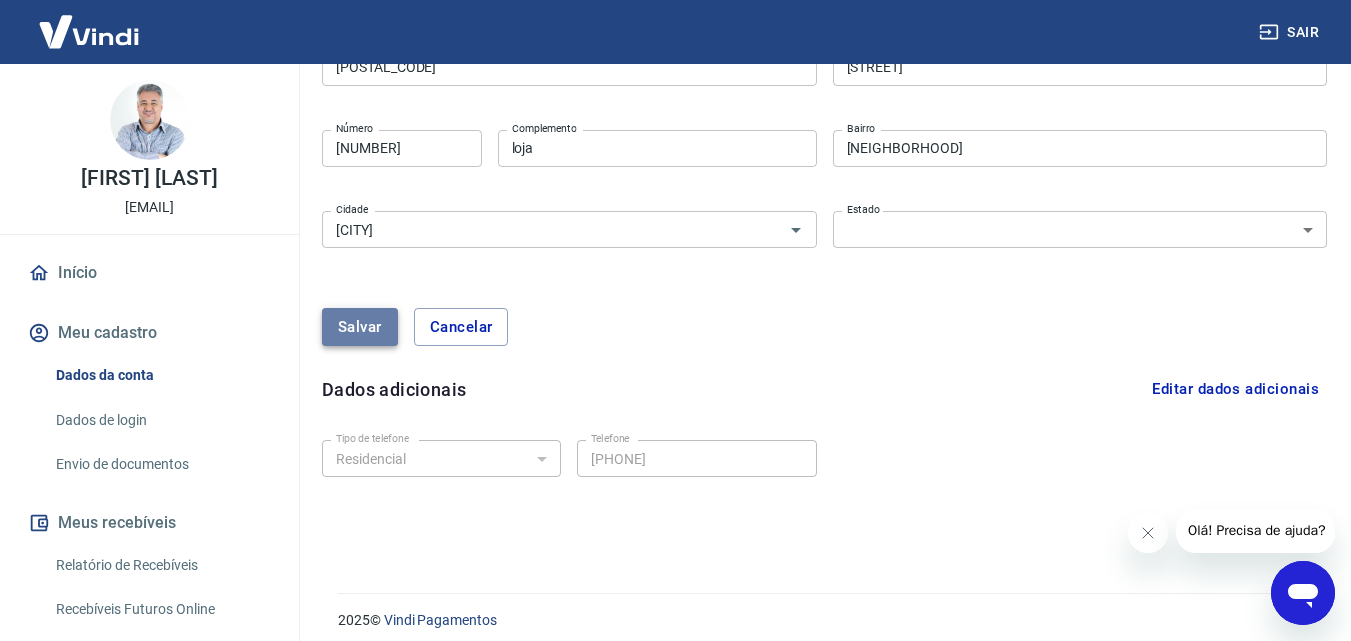 click on "Salvar" at bounding box center (360, 327) 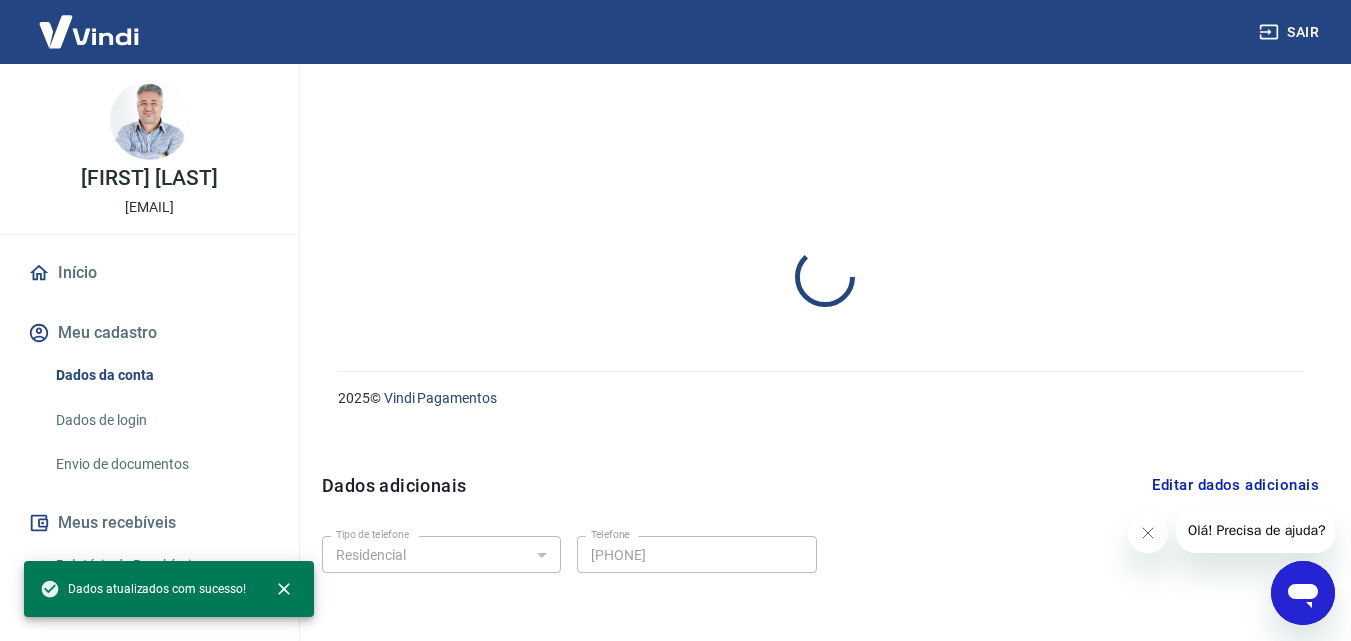 scroll, scrollTop: 625, scrollLeft: 0, axis: vertical 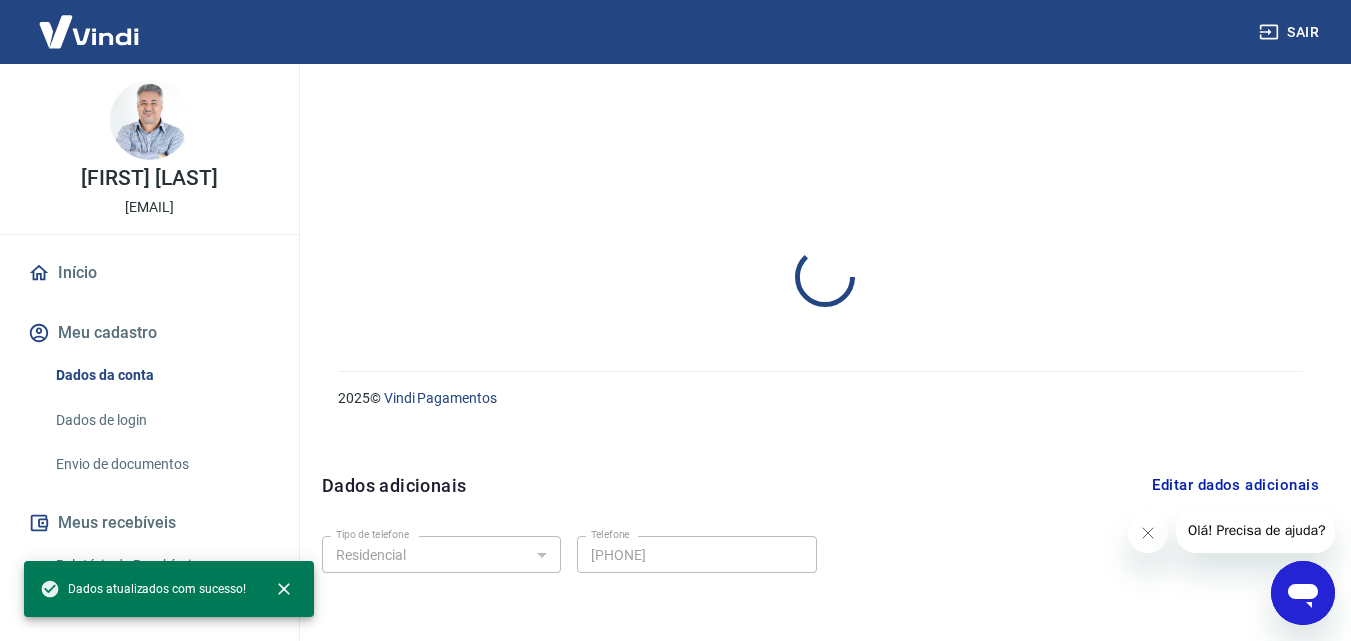 select on "SP" 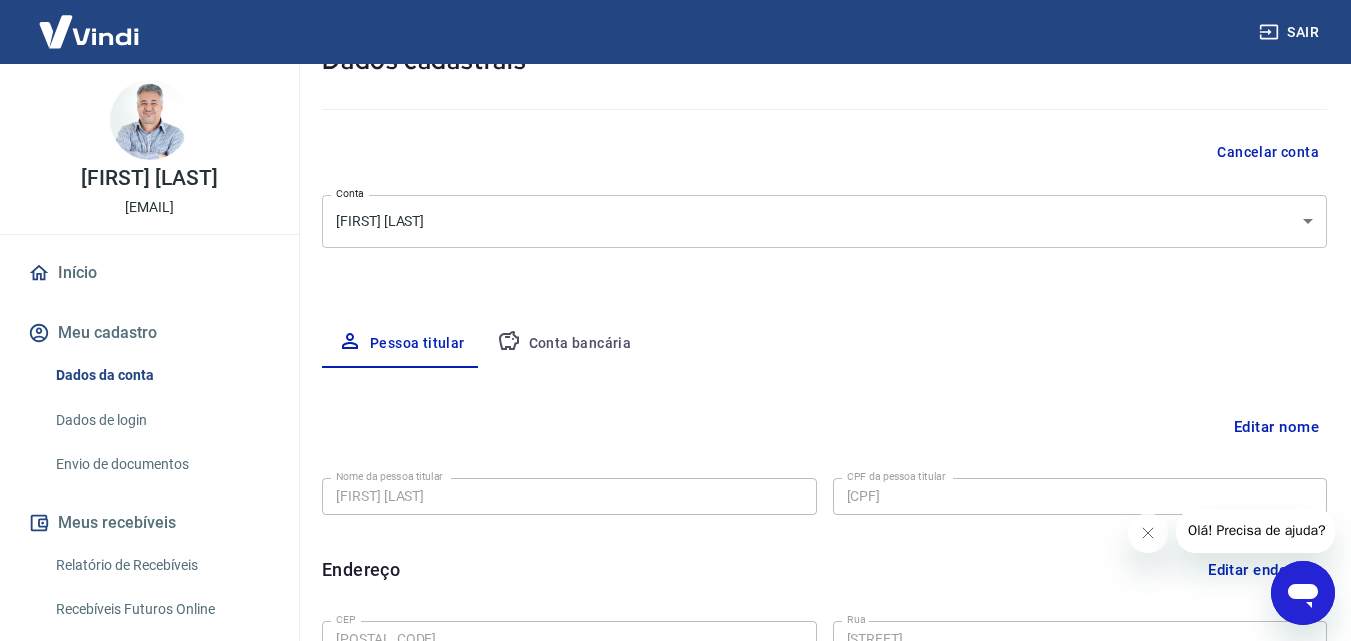 scroll, scrollTop: 0, scrollLeft: 0, axis: both 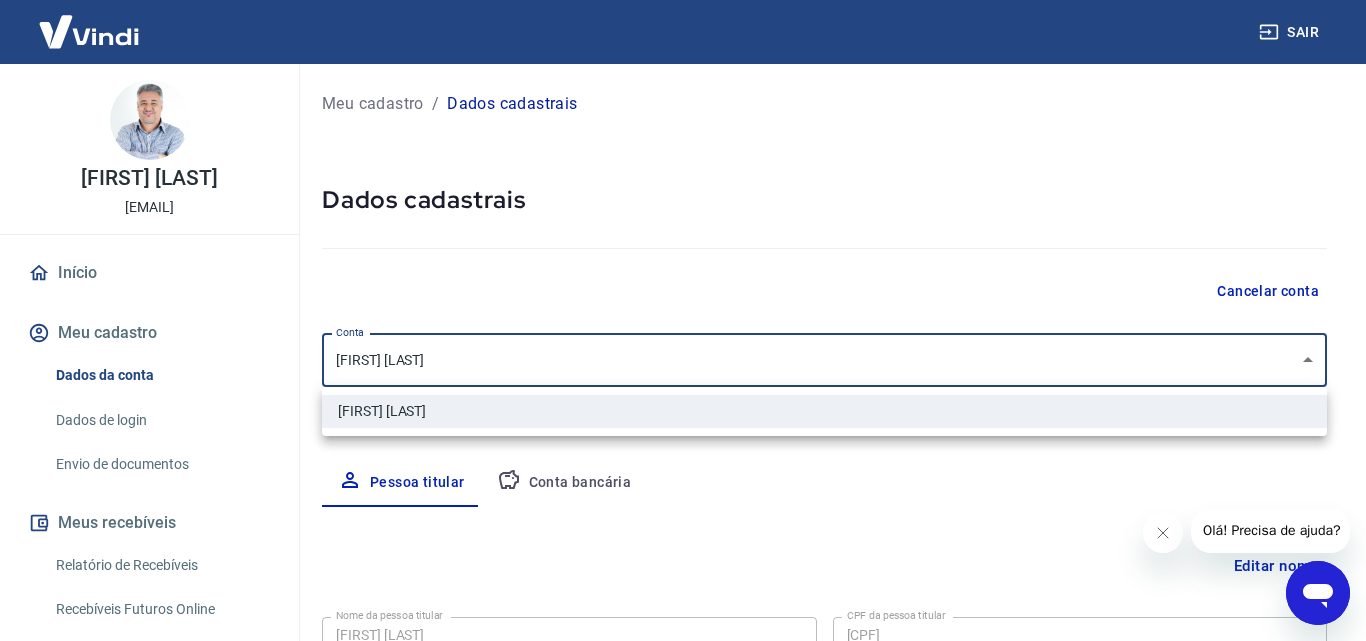 click on "Sair flavio santos filho caueservicos2@gmail.com Início Meu cadastro Dados da conta Dados de login Envio de documentos Meus recebíveis Relatório de Recebíveis Recebíveis Futuros Online Contratos com credores Disponibilização de agenda Segurança Fale conosco Volte para o portal de gerenciamento de vendas do Intermediador. Voltar para  Intermediador Meu cadastro / Dados cadastrais Dados cadastrais Cancelar conta Conta flavio santos filho [object Object] Conta Pessoa titular Conta bancária Editar nome Nome da pessoa titular flavio santos filho Nome da pessoa titular CPF da pessoa titular 029.921.858-92 CPF da pessoa titular Atenção! Seus recebimentos podem ficar temporariamente bloqueados se o nome da pessoa titular for editado. Salvar Cancelar Endereço Editar endereço CEP 02120-000 CEP Rua Rua Curuçá Rua Número 307 Número Complemento loja Complemento Bairro Vila Maria Baixa Bairro Cidade São Paulo Cidade Estado Acre Alagoas Amapá Amazonas Bahia Ceará Distrito Federal Espírito Santo Goiás" at bounding box center (683, 320) 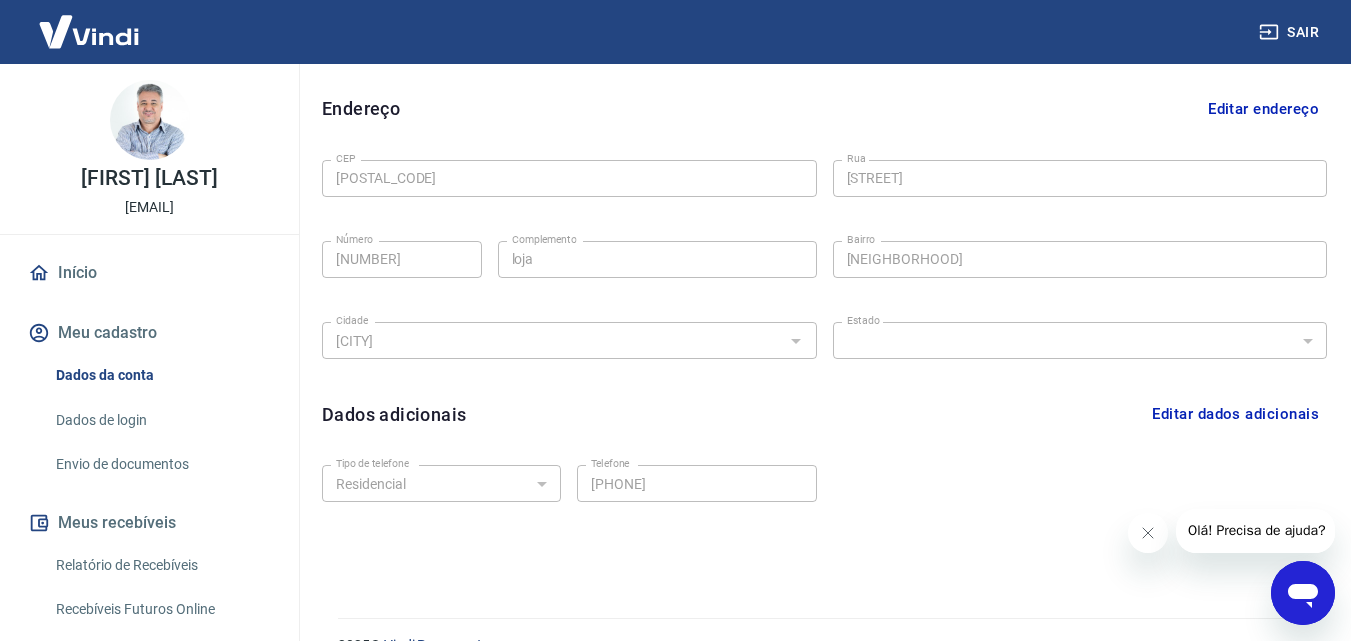 scroll, scrollTop: 639, scrollLeft: 0, axis: vertical 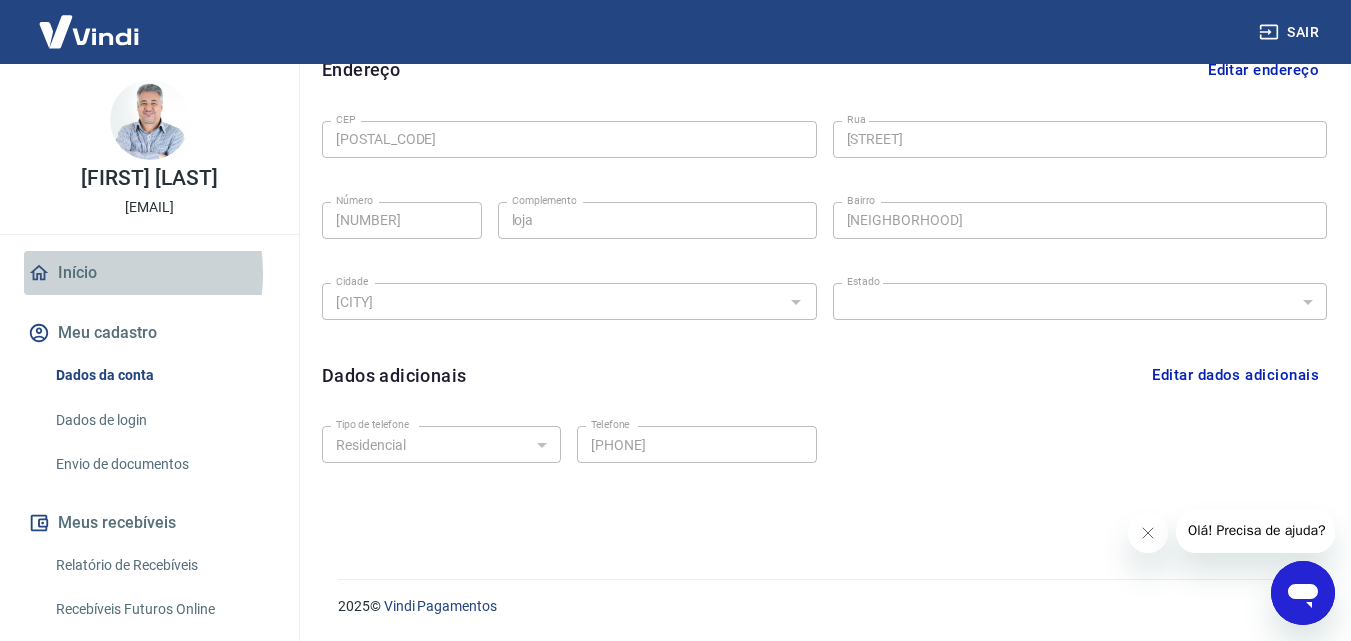 click on "Início" at bounding box center [149, 273] 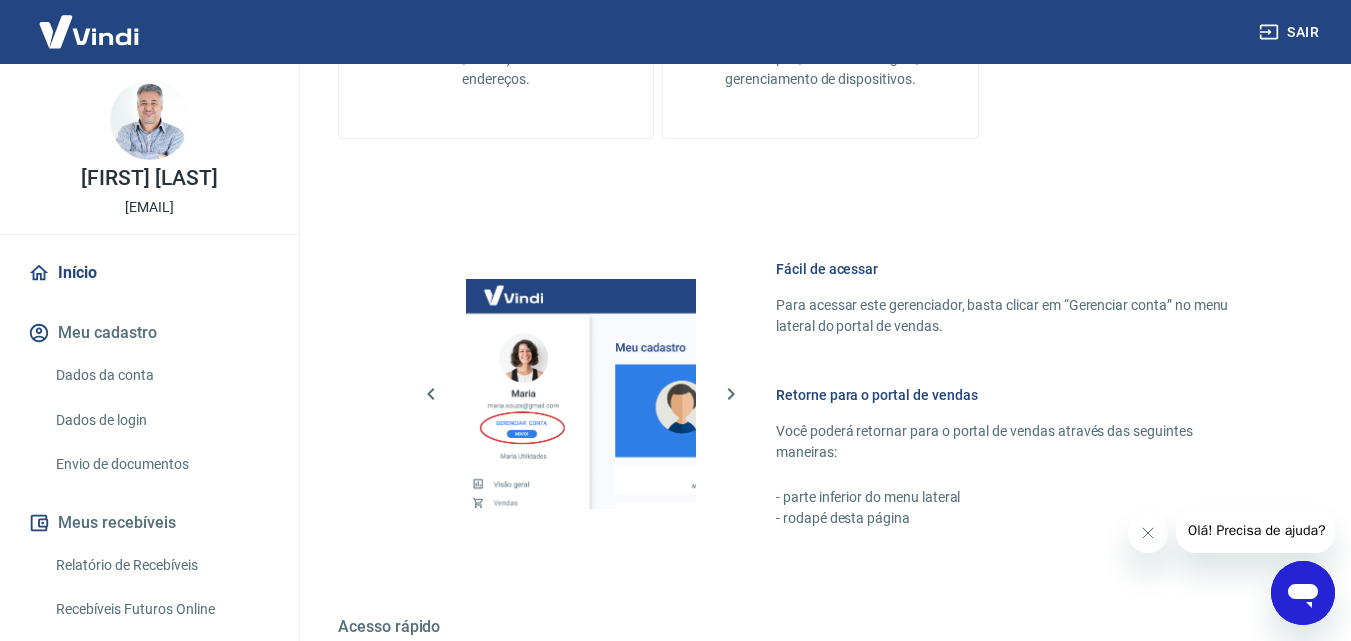 scroll, scrollTop: 507, scrollLeft: 0, axis: vertical 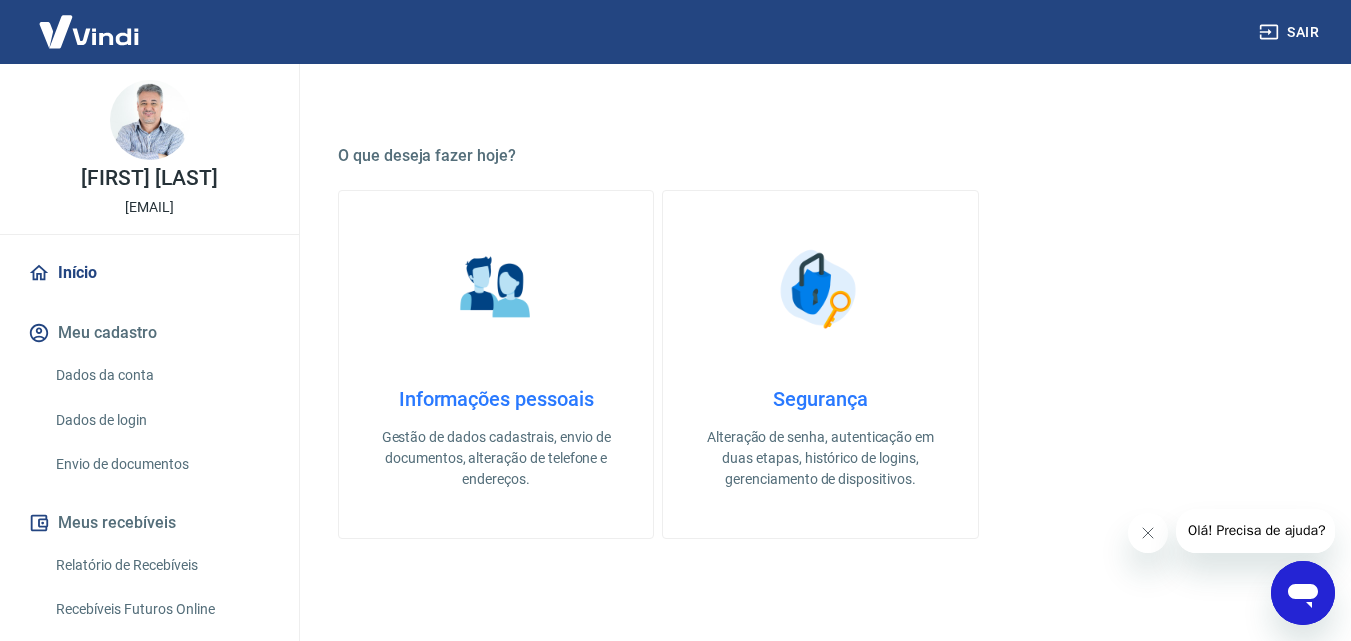 click on "Segurança" at bounding box center [820, 399] 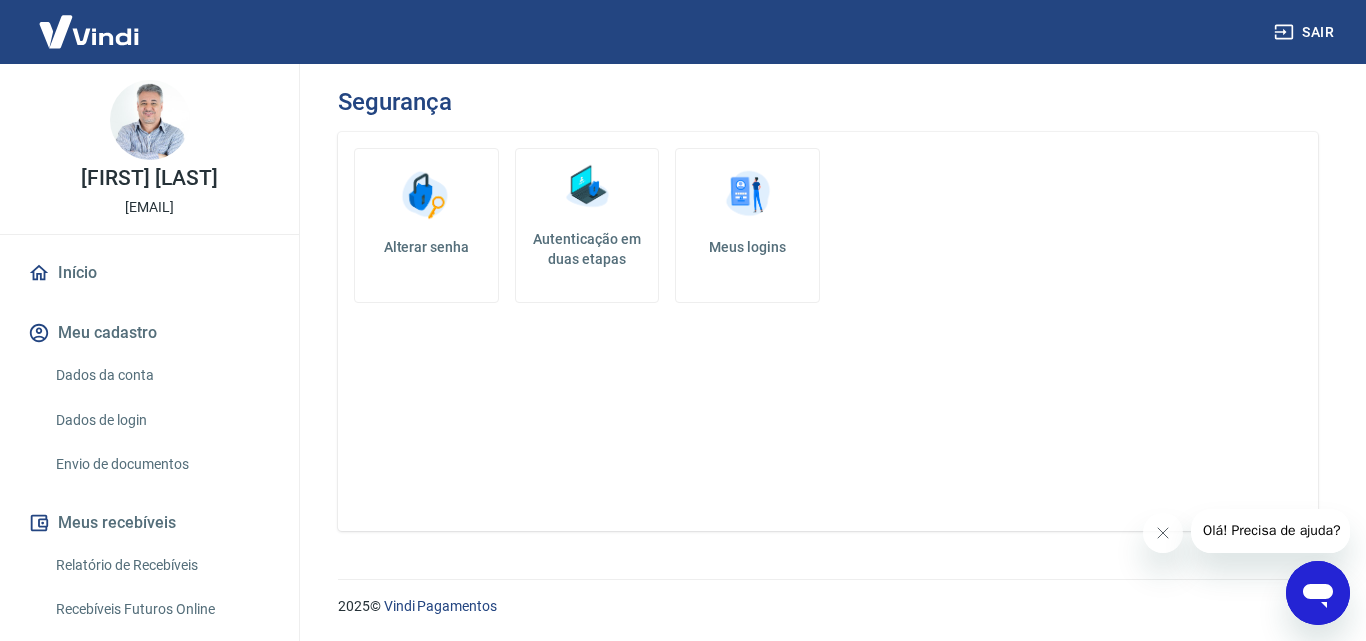 click on "Autenticação em duas etapas" at bounding box center (587, 249) 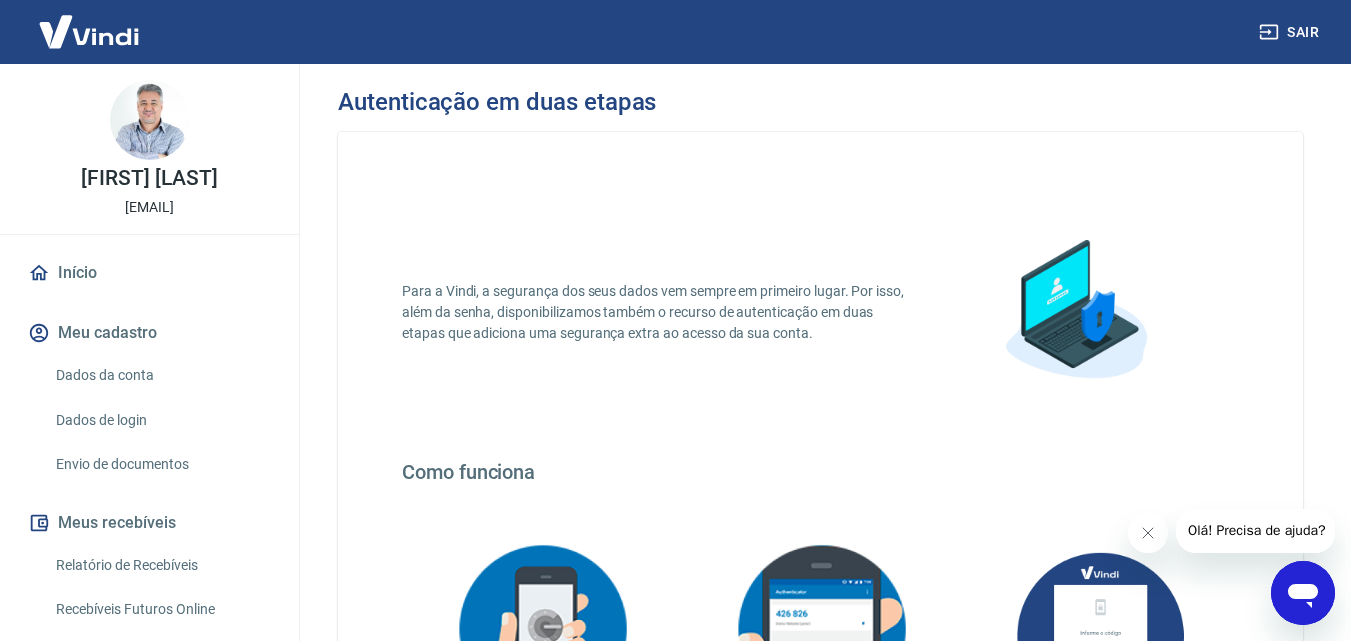 scroll, scrollTop: 465, scrollLeft: 0, axis: vertical 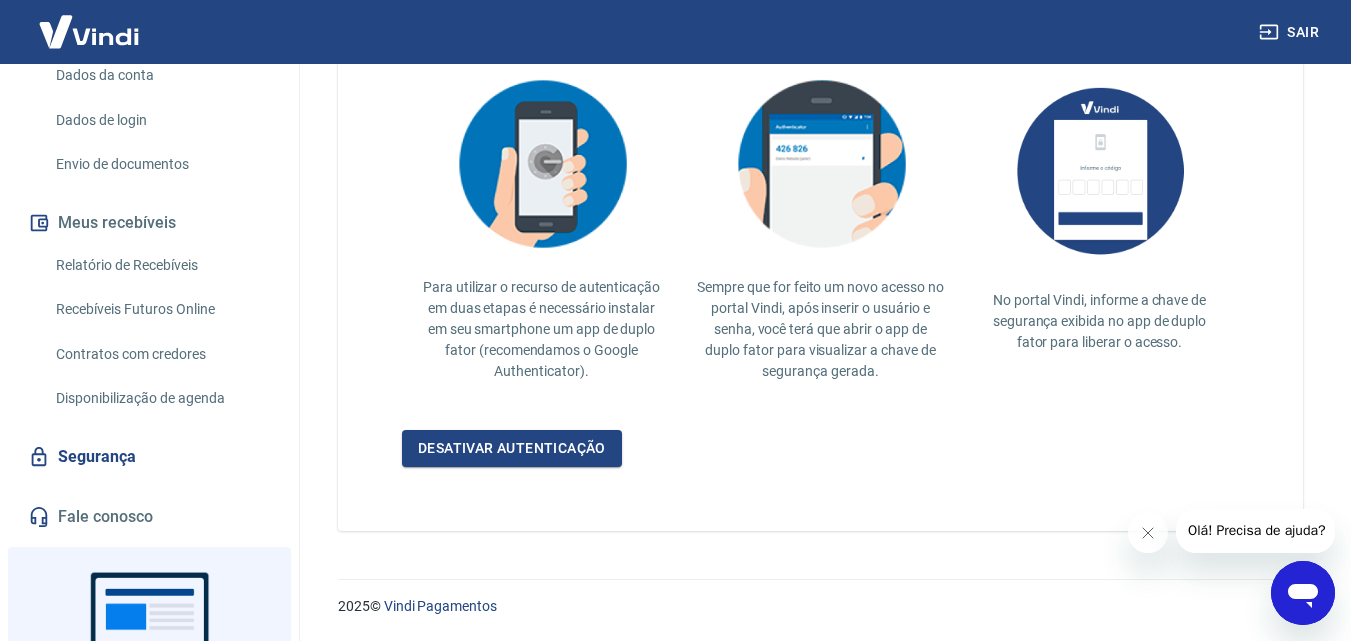 click on "Recebíveis Futuros Online" at bounding box center (161, 309) 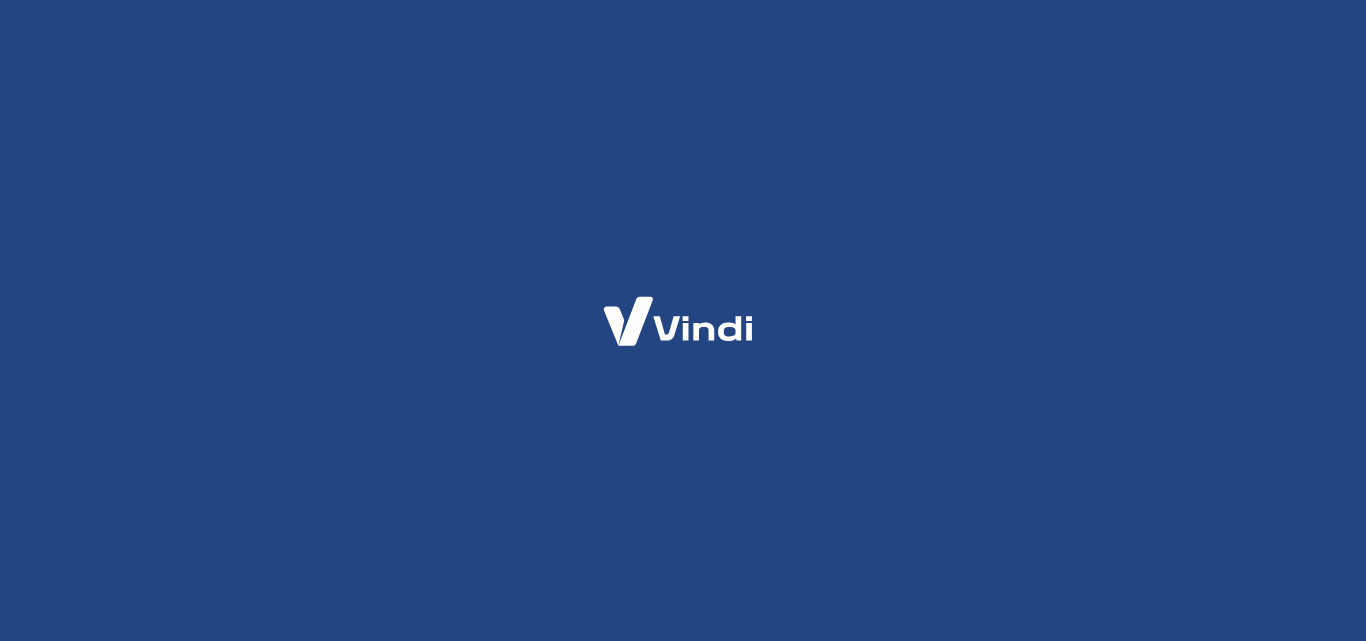 scroll, scrollTop: 0, scrollLeft: 0, axis: both 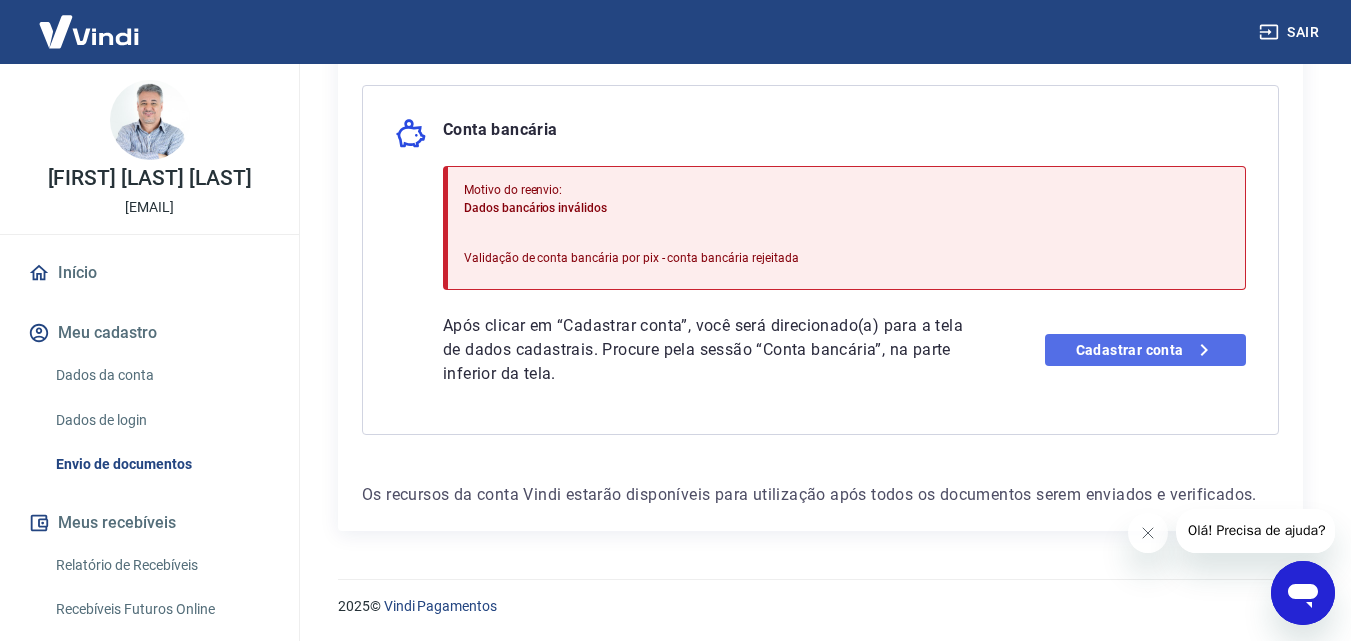 click on "Cadastrar conta" at bounding box center [1145, 350] 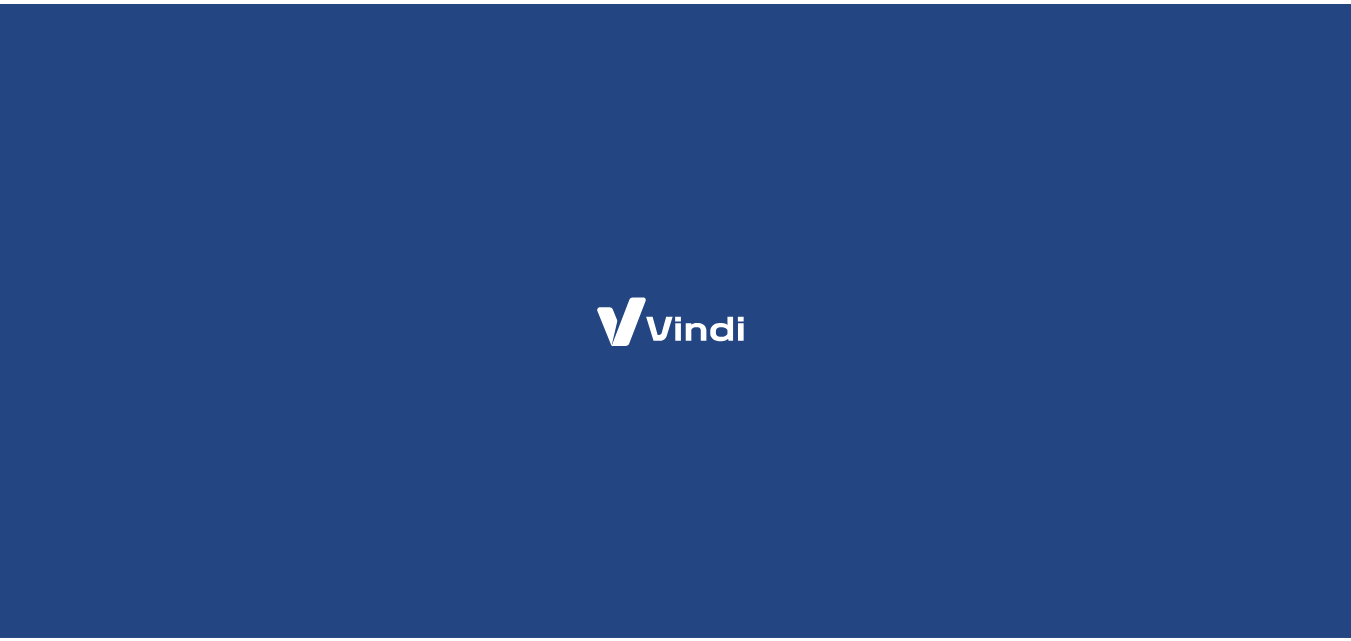 scroll, scrollTop: 0, scrollLeft: 0, axis: both 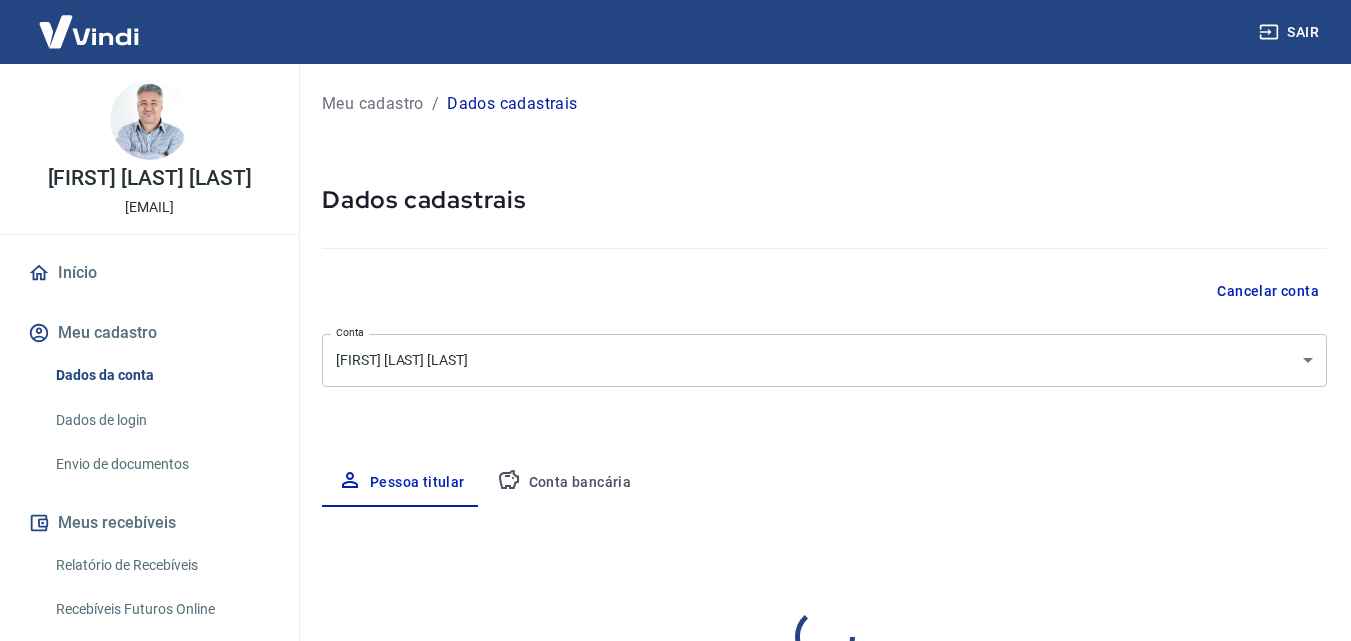 select on "SP" 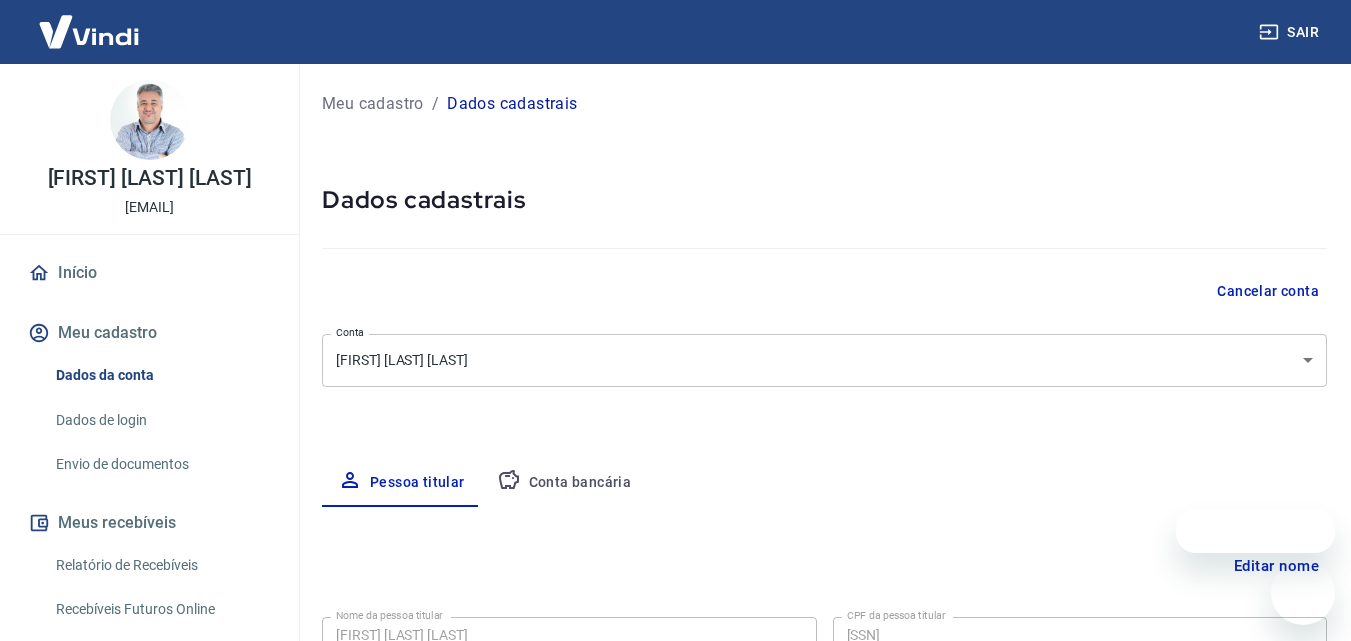 type on "[PHONE]" 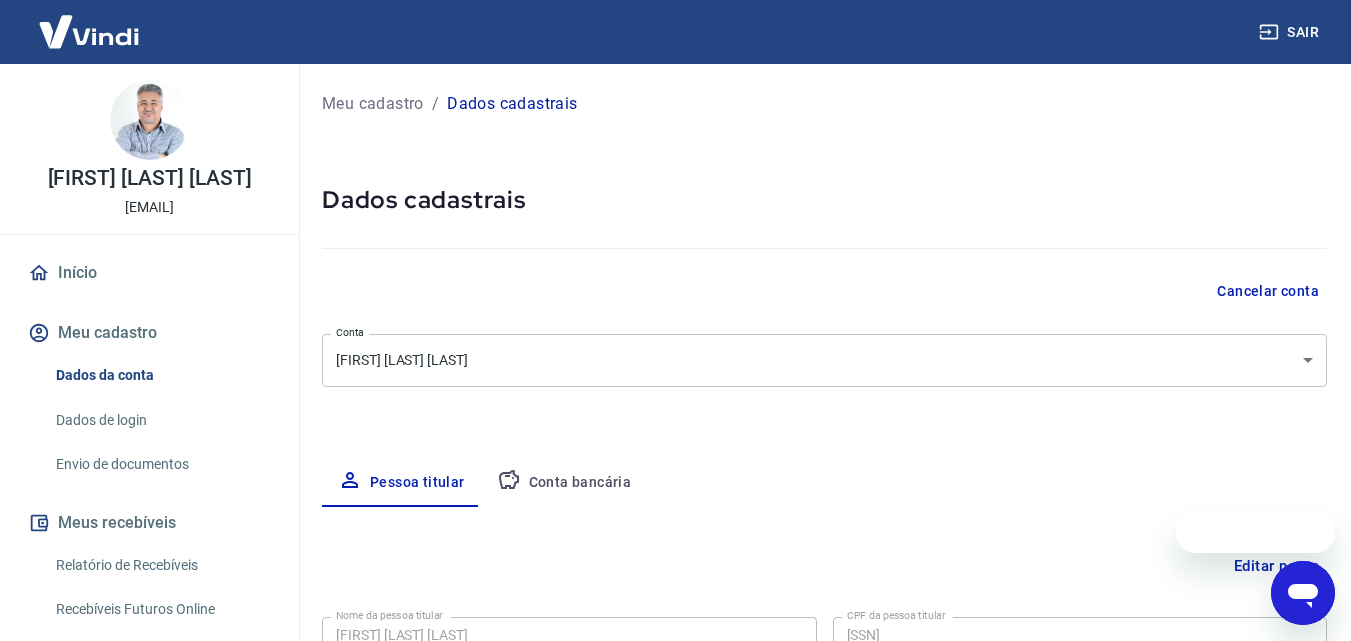 scroll, scrollTop: 0, scrollLeft: 0, axis: both 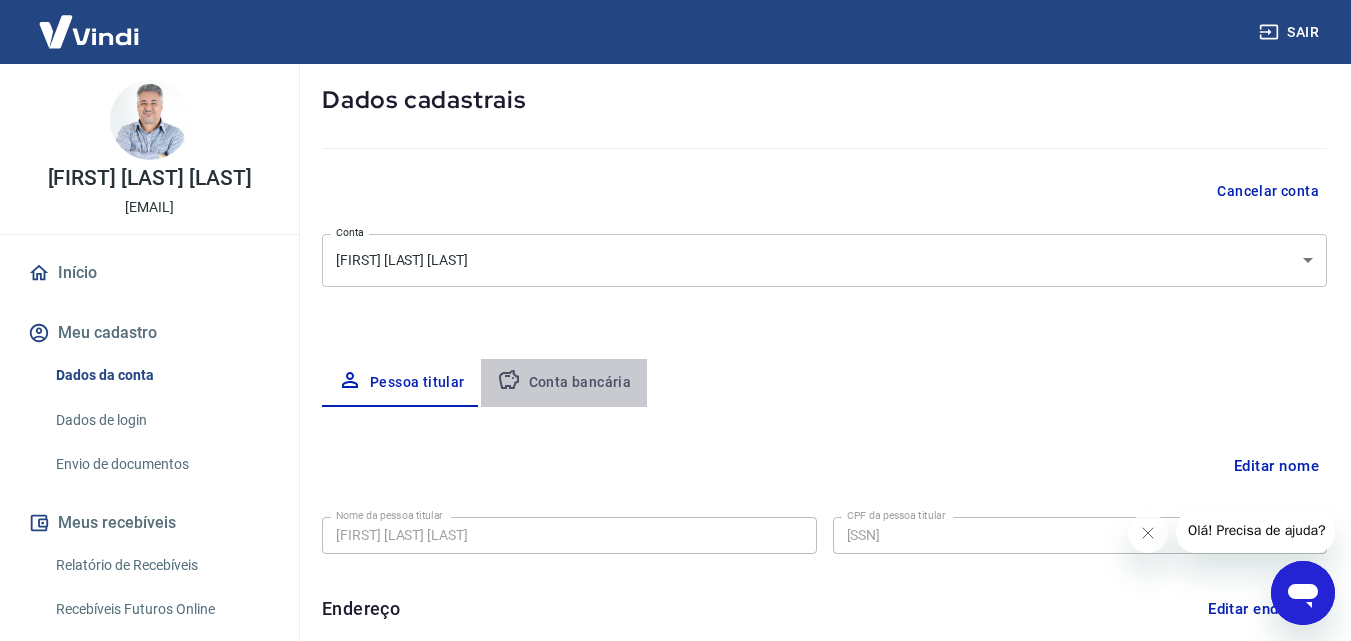 click on "Conta bancária" at bounding box center [564, 383] 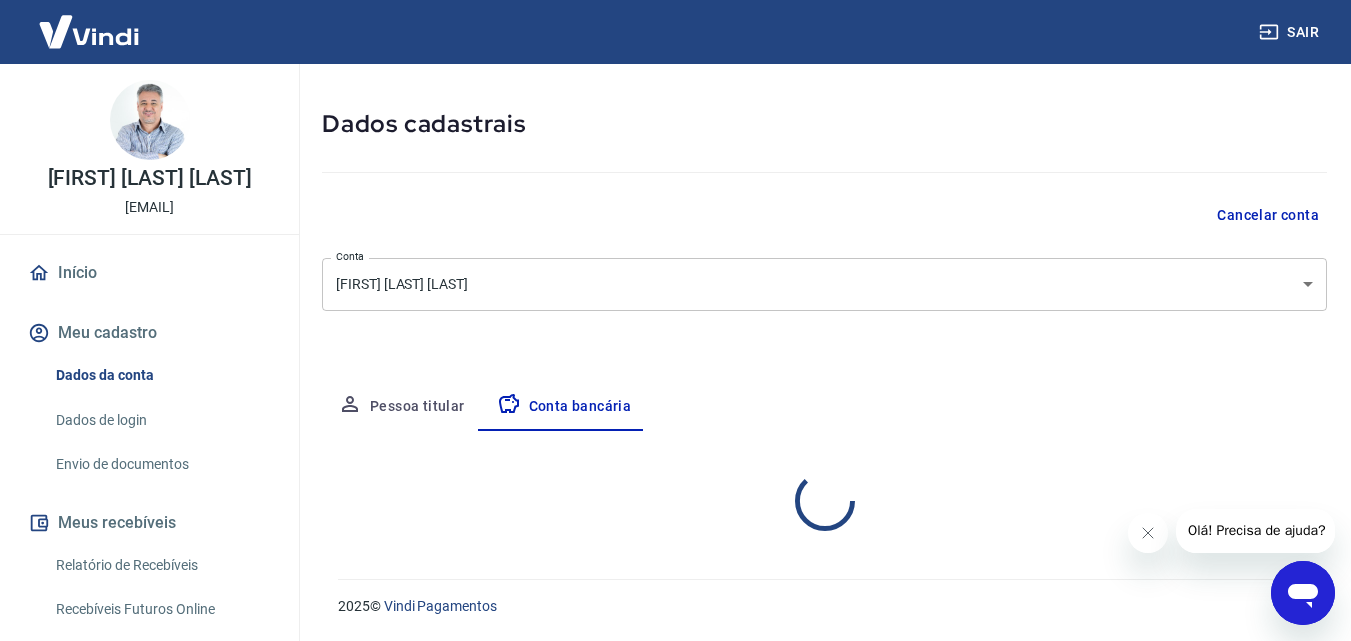 select on "1" 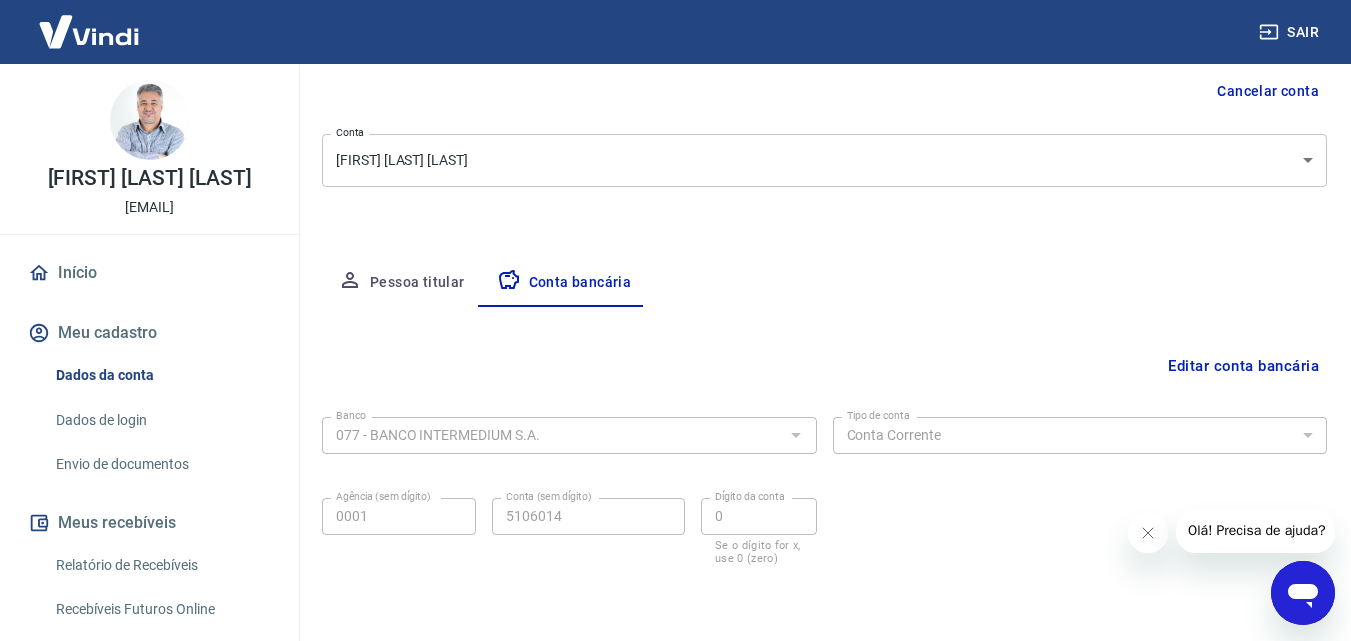 scroll, scrollTop: 270, scrollLeft: 0, axis: vertical 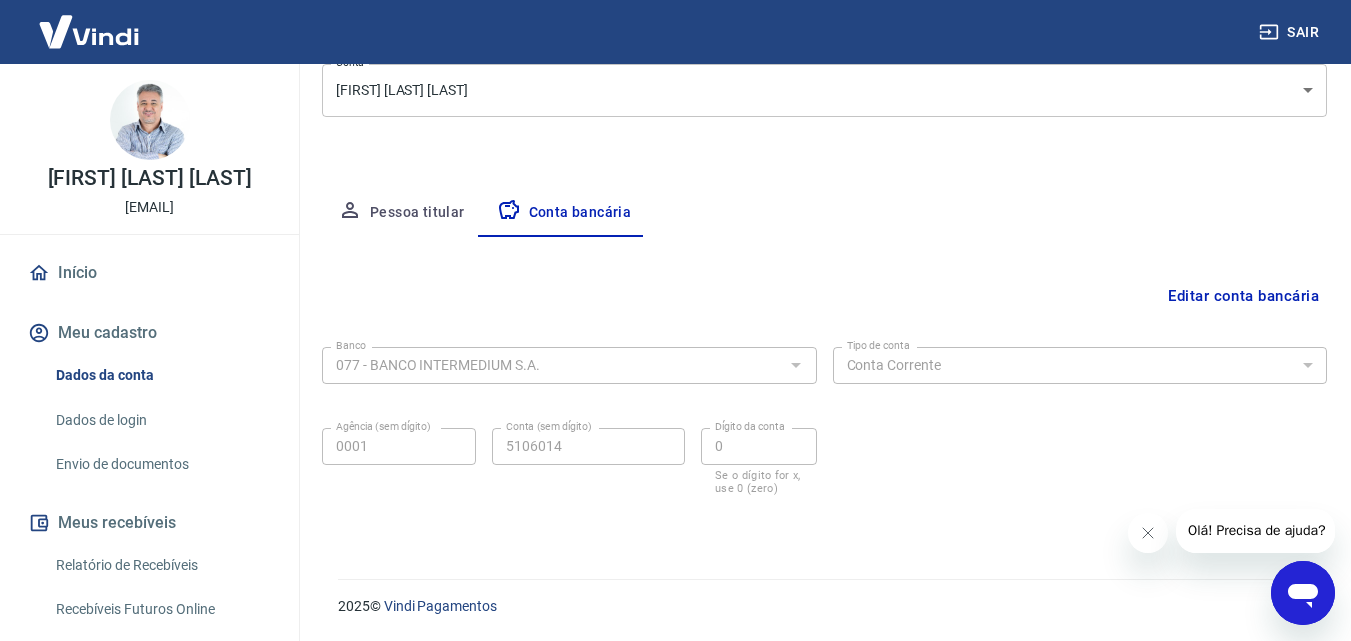 click on "Pessoa titular" at bounding box center (401, 213) 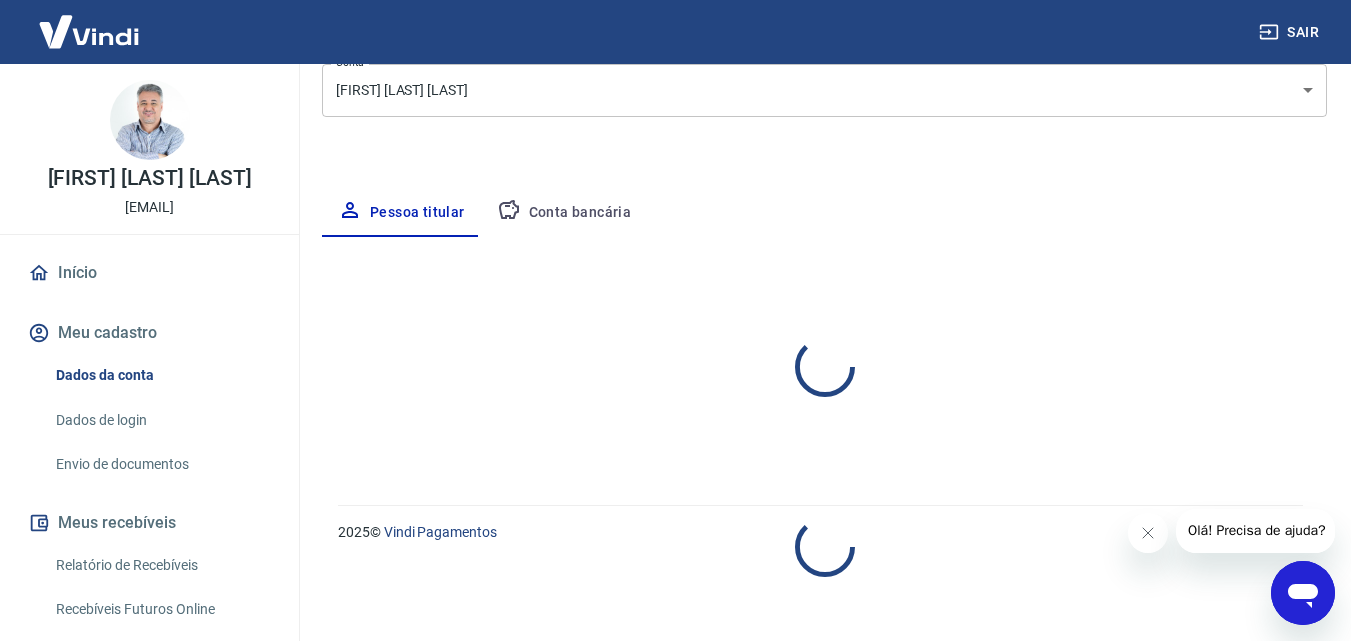 select on "SP" 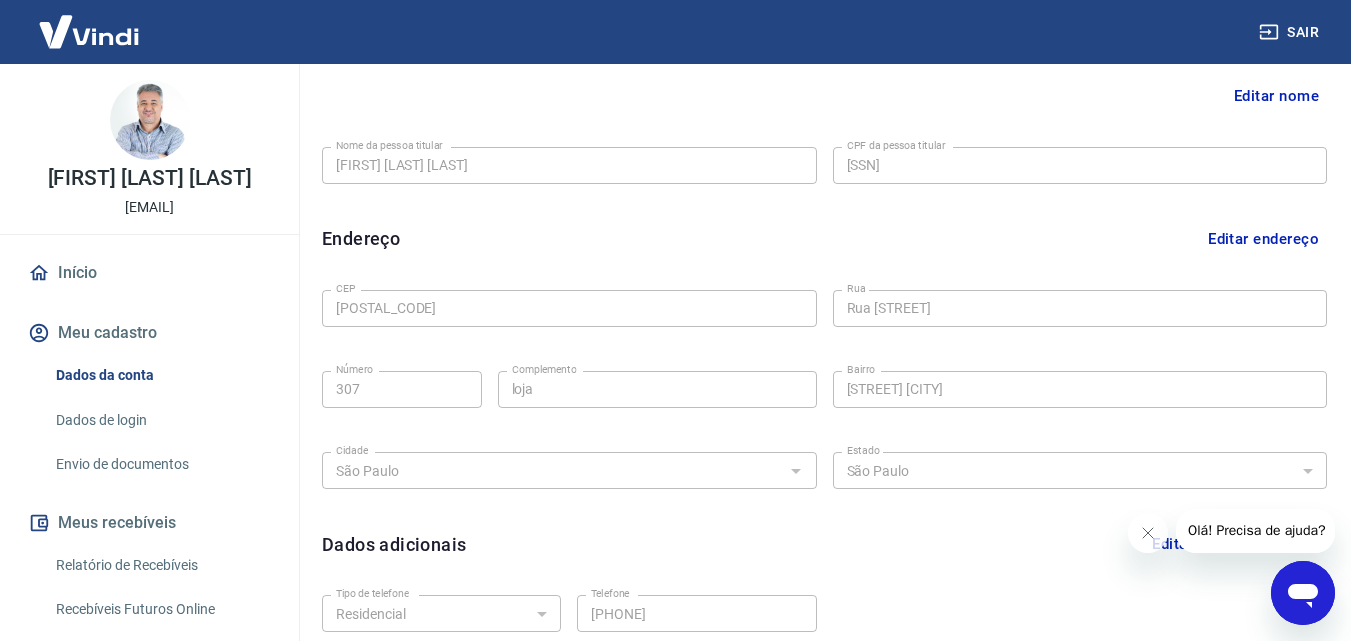 scroll, scrollTop: 370, scrollLeft: 0, axis: vertical 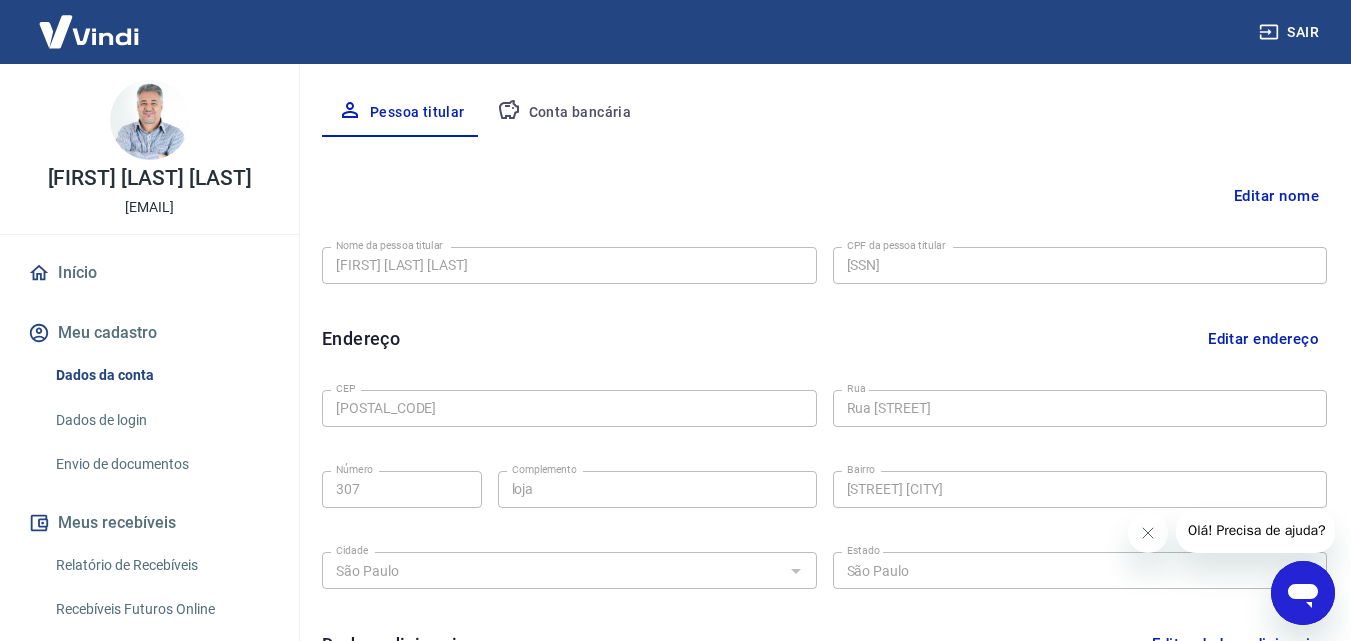 click on "Editar nome" at bounding box center [1276, 196] 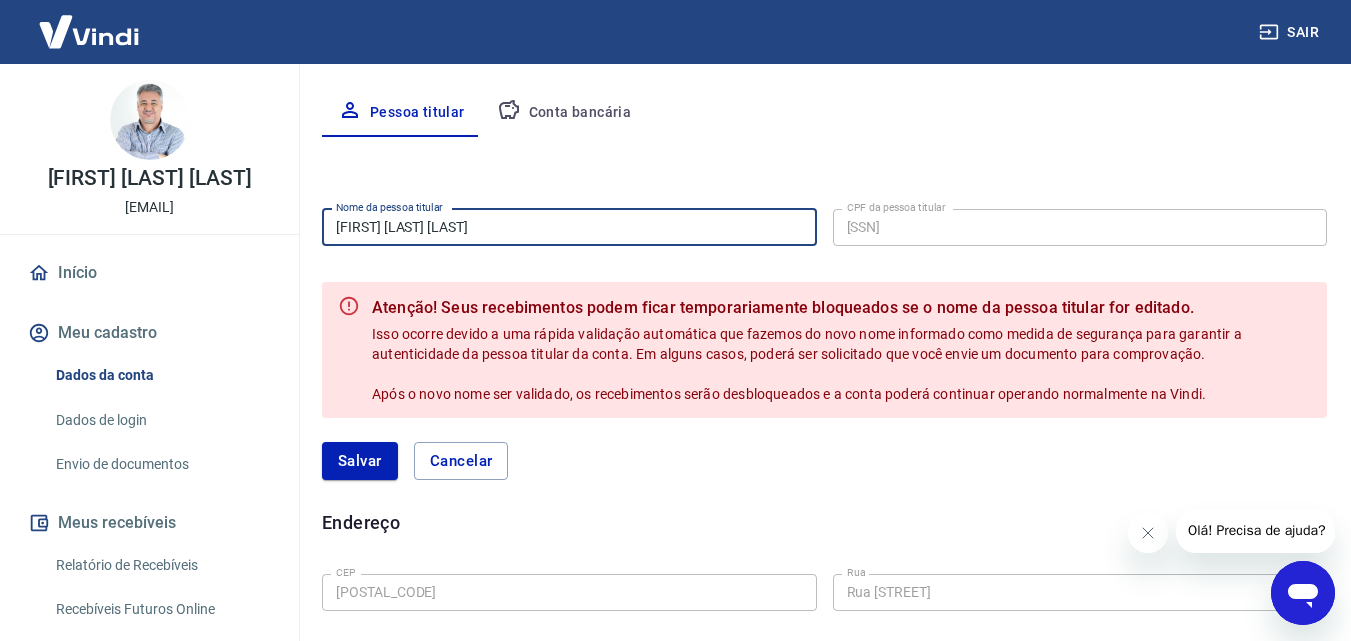 click on "[FIRST] [LAST] [LAST]" at bounding box center [569, 227] 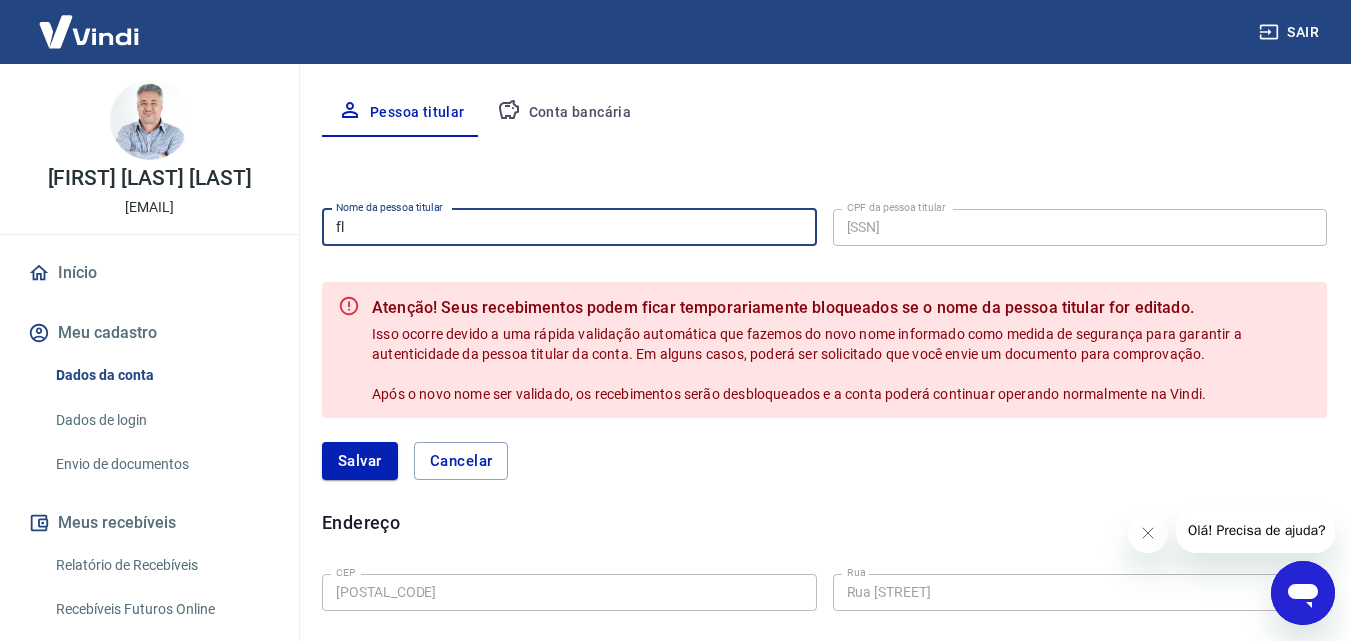 type on "f" 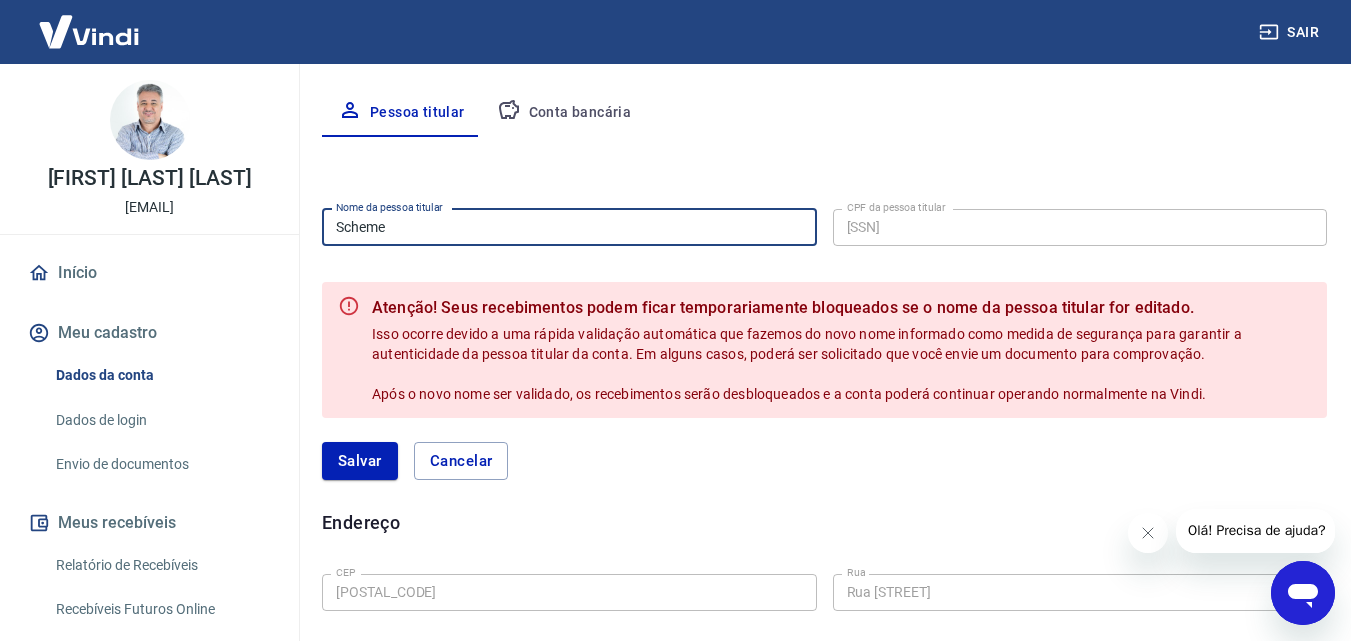 type on "scheme consultoria" 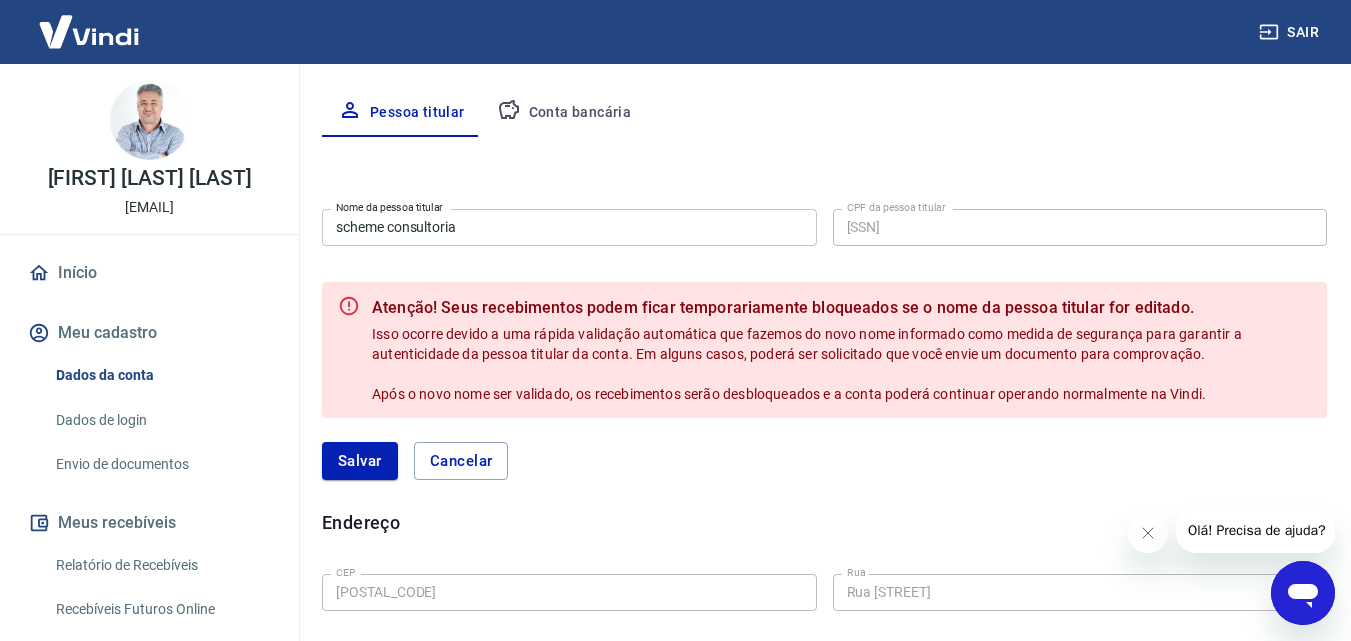 click on "Salvar Cancelar" at bounding box center (824, 461) 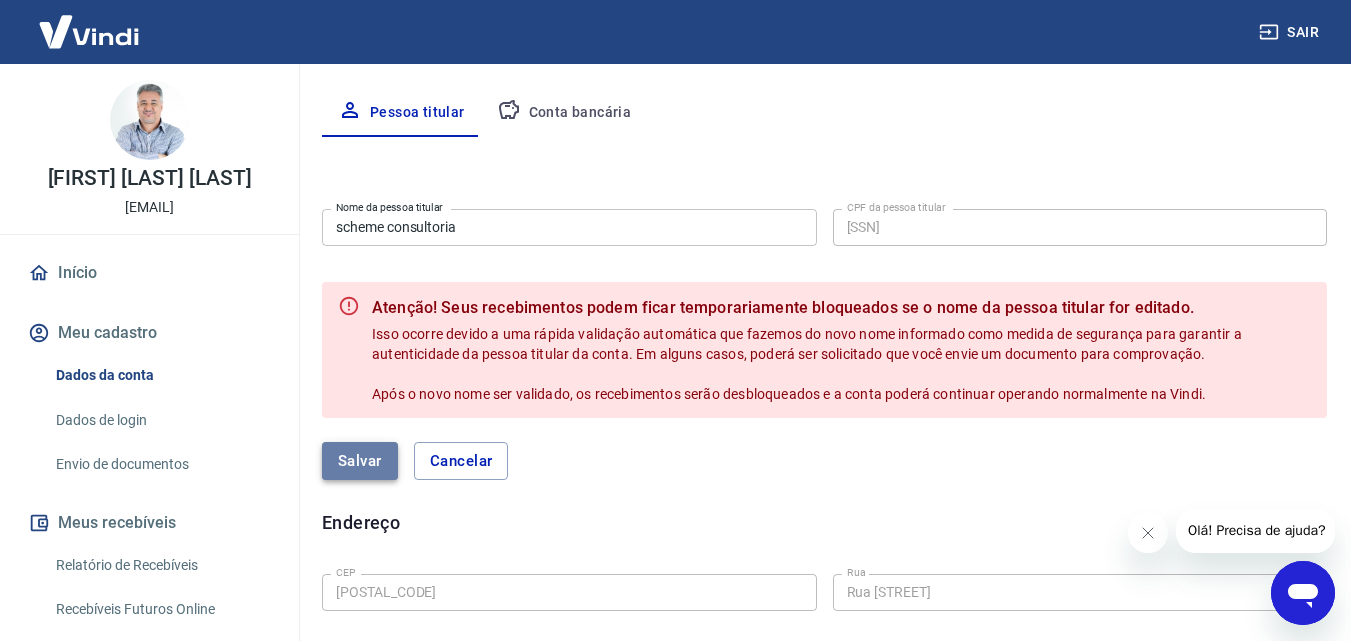 click on "Salvar" at bounding box center [360, 461] 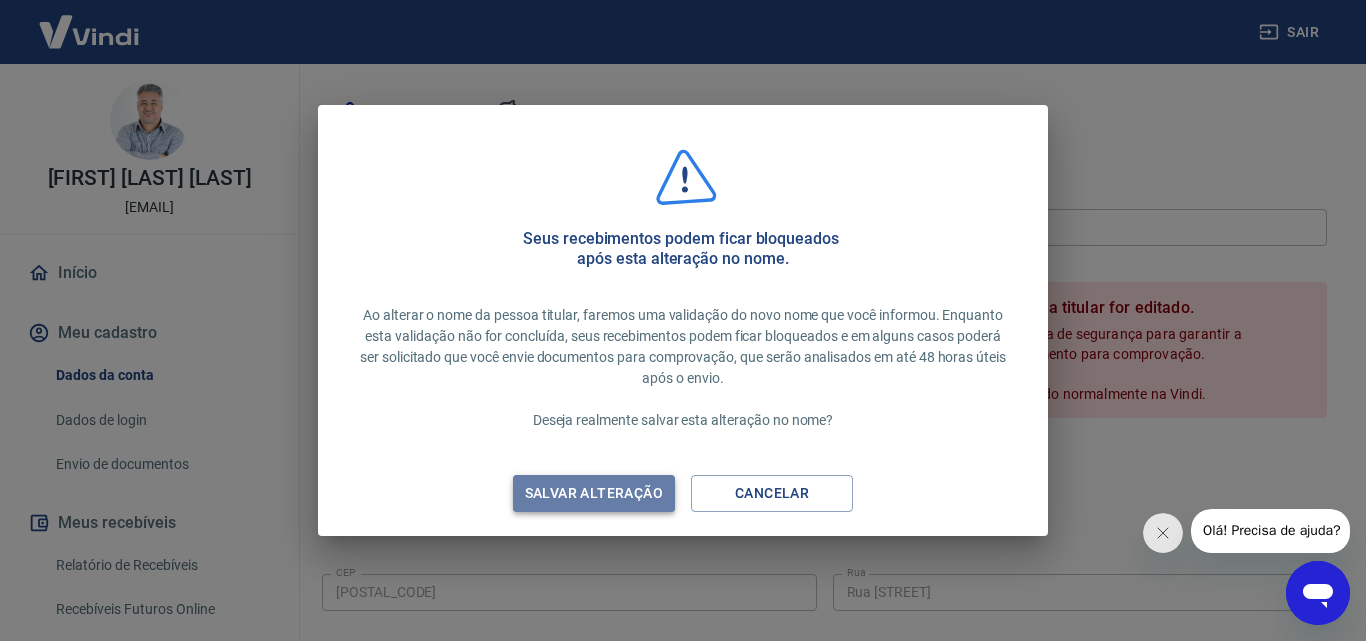 click on "Salvar alteração" at bounding box center [594, 493] 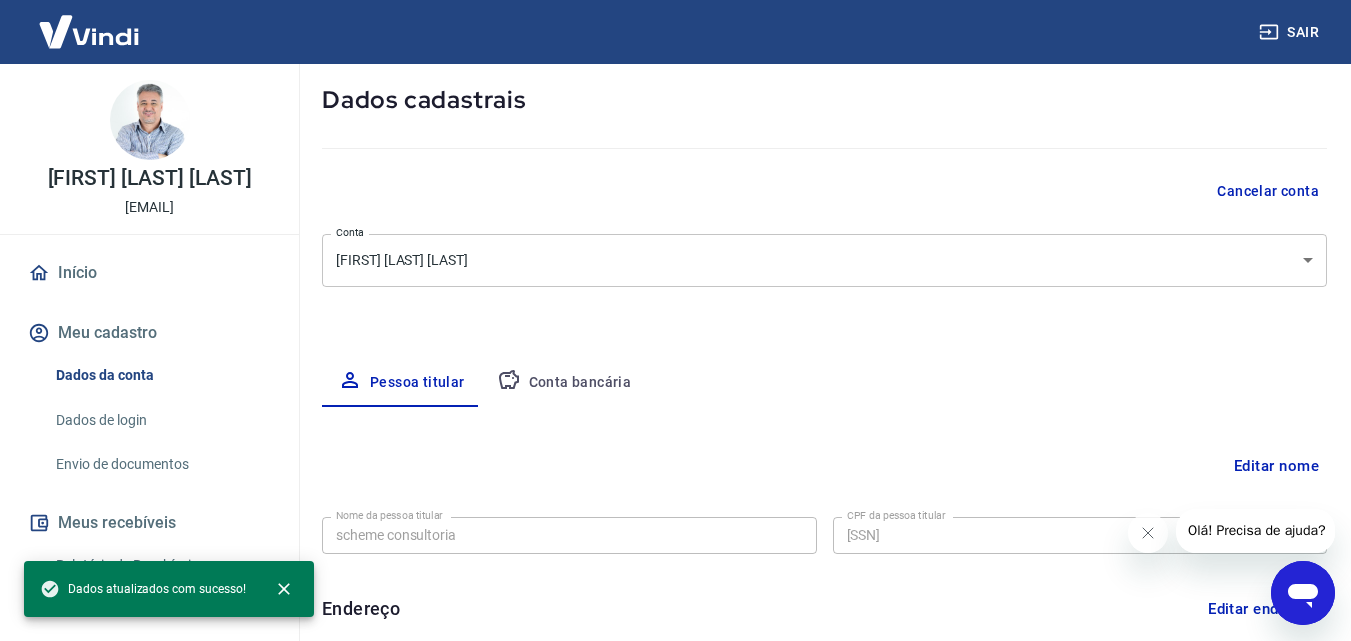 scroll, scrollTop: 200, scrollLeft: 0, axis: vertical 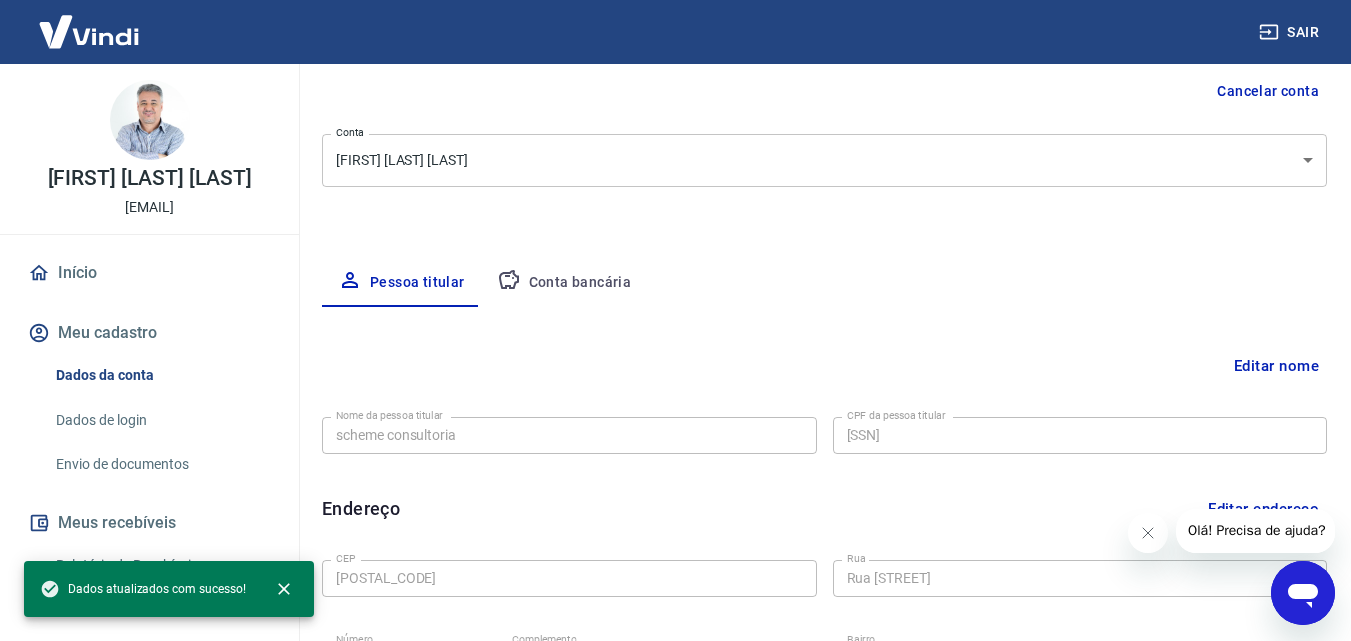 click on "Editar nome" at bounding box center [1276, 366] 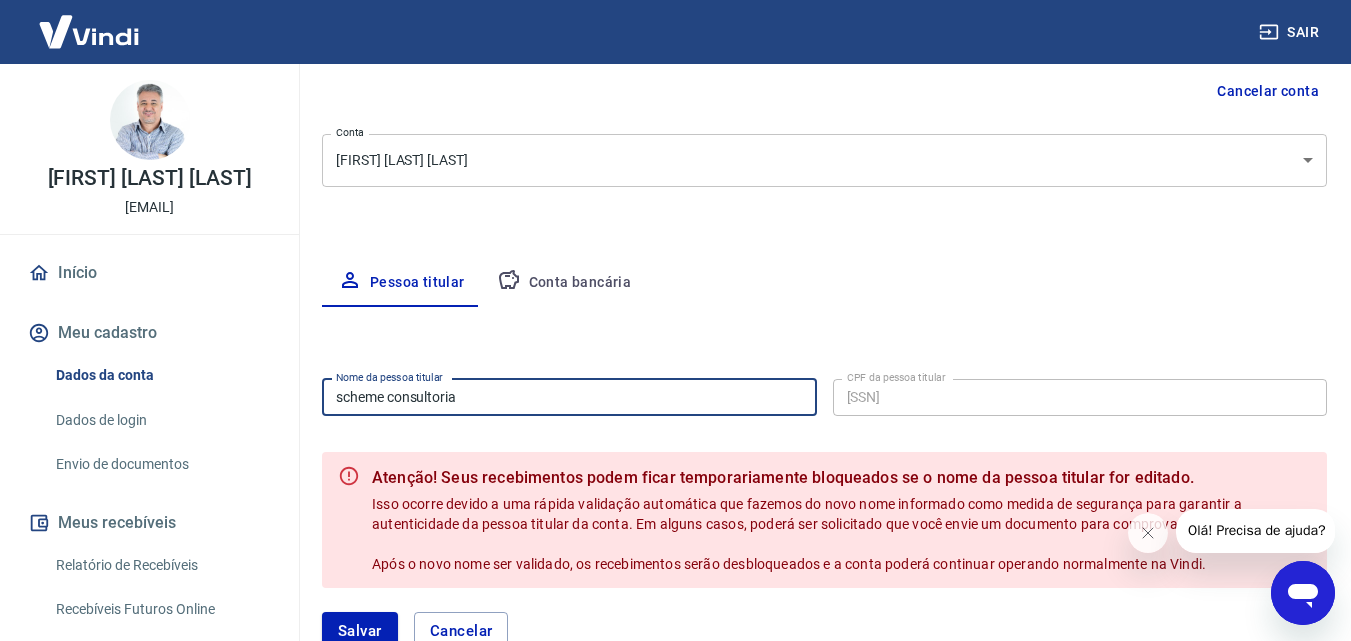 click on "scheme consultoria" at bounding box center [569, 397] 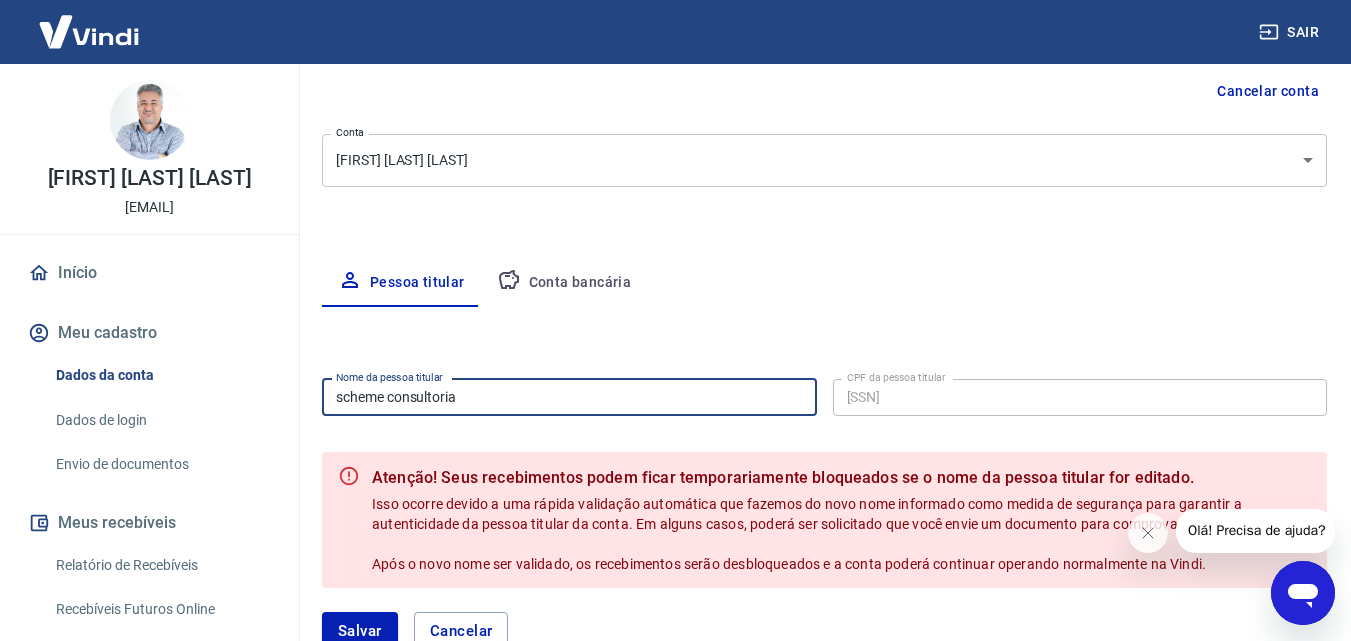 drag, startPoint x: 518, startPoint y: 387, endPoint x: 257, endPoint y: 366, distance: 261.84348 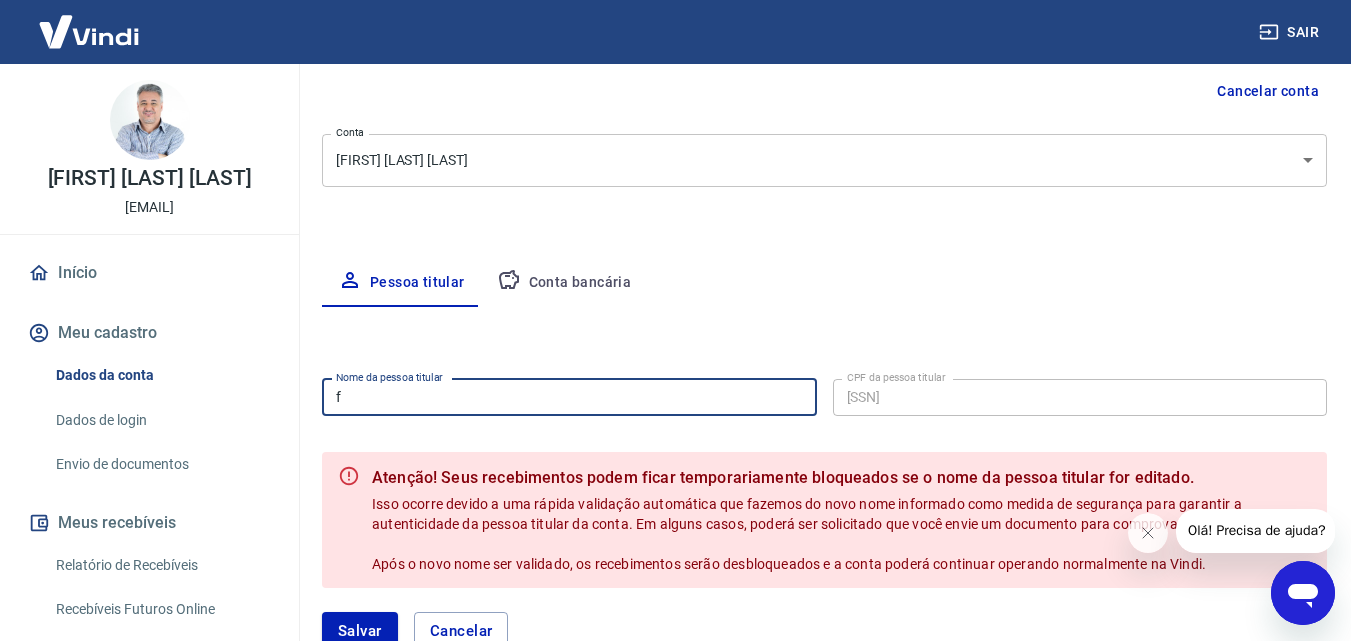 type on "[FIRST] [LAST] [LAST]" 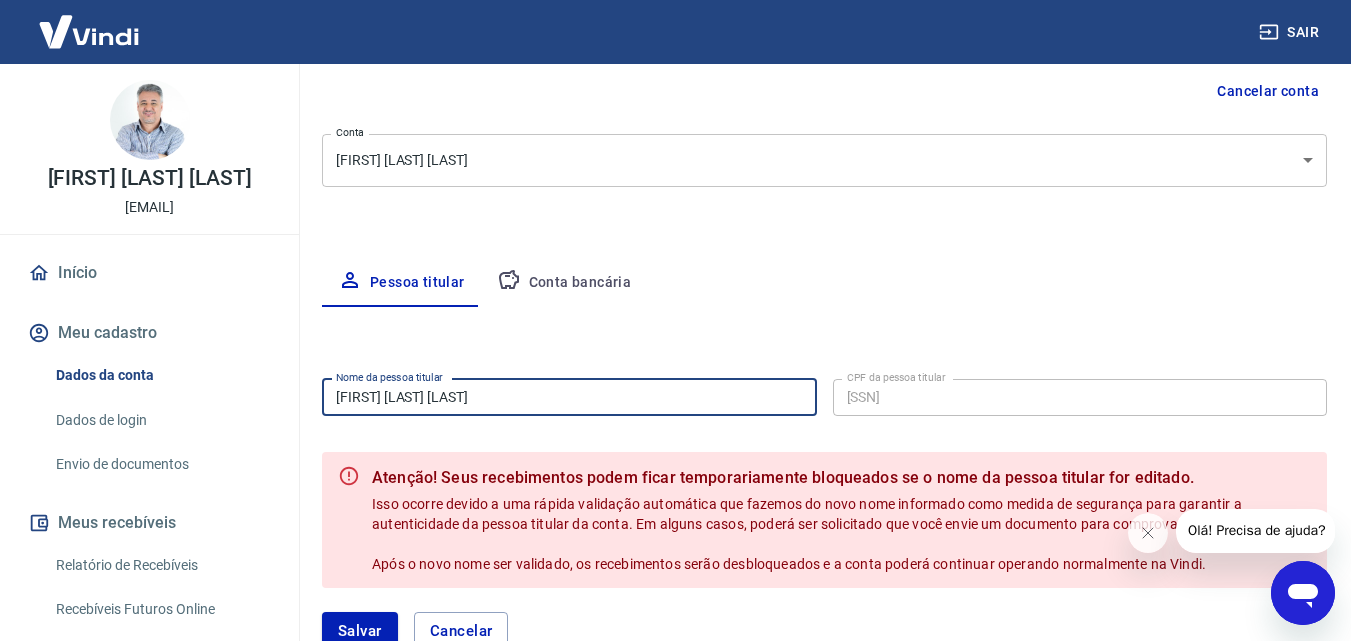 scroll, scrollTop: 400, scrollLeft: 0, axis: vertical 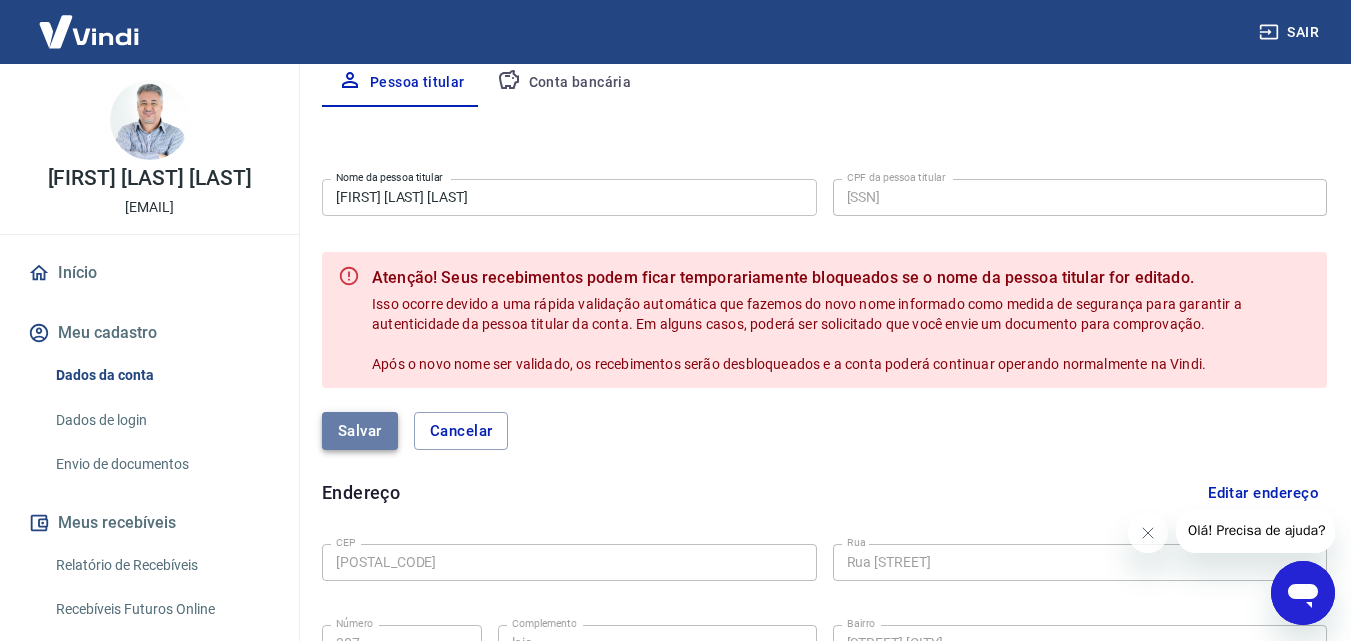 click on "Salvar" at bounding box center (360, 431) 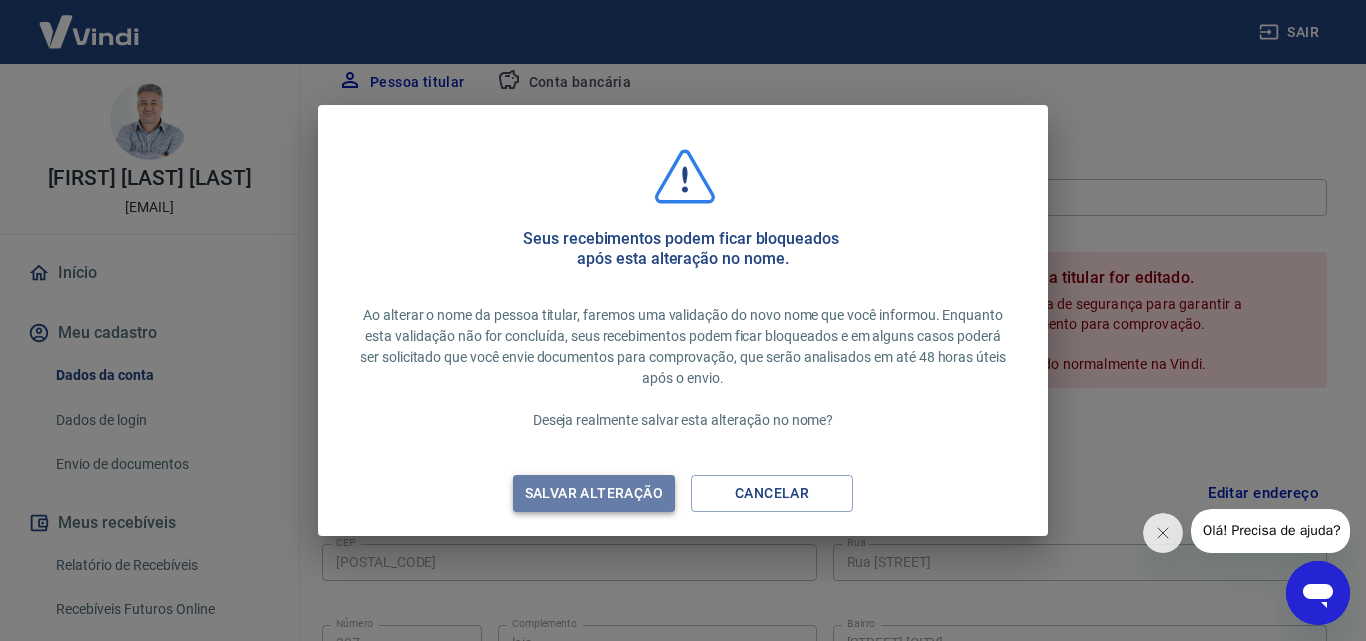 click on "Salvar alteração" at bounding box center [594, 493] 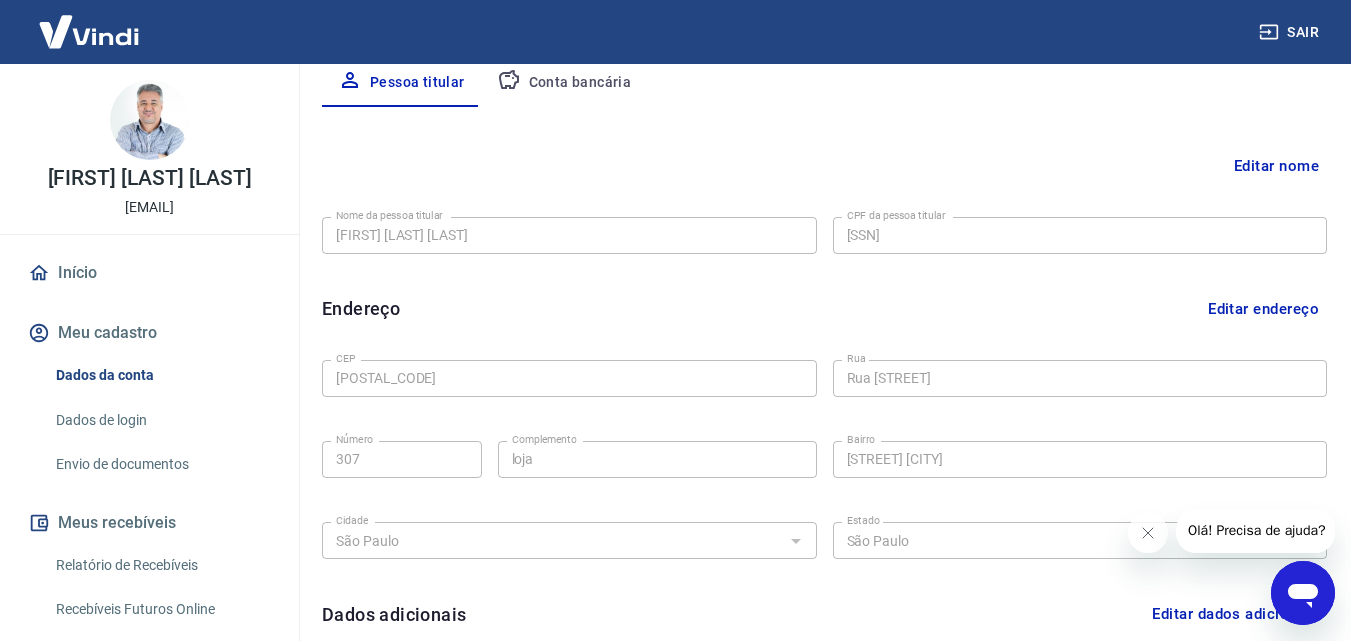 scroll, scrollTop: 639, scrollLeft: 0, axis: vertical 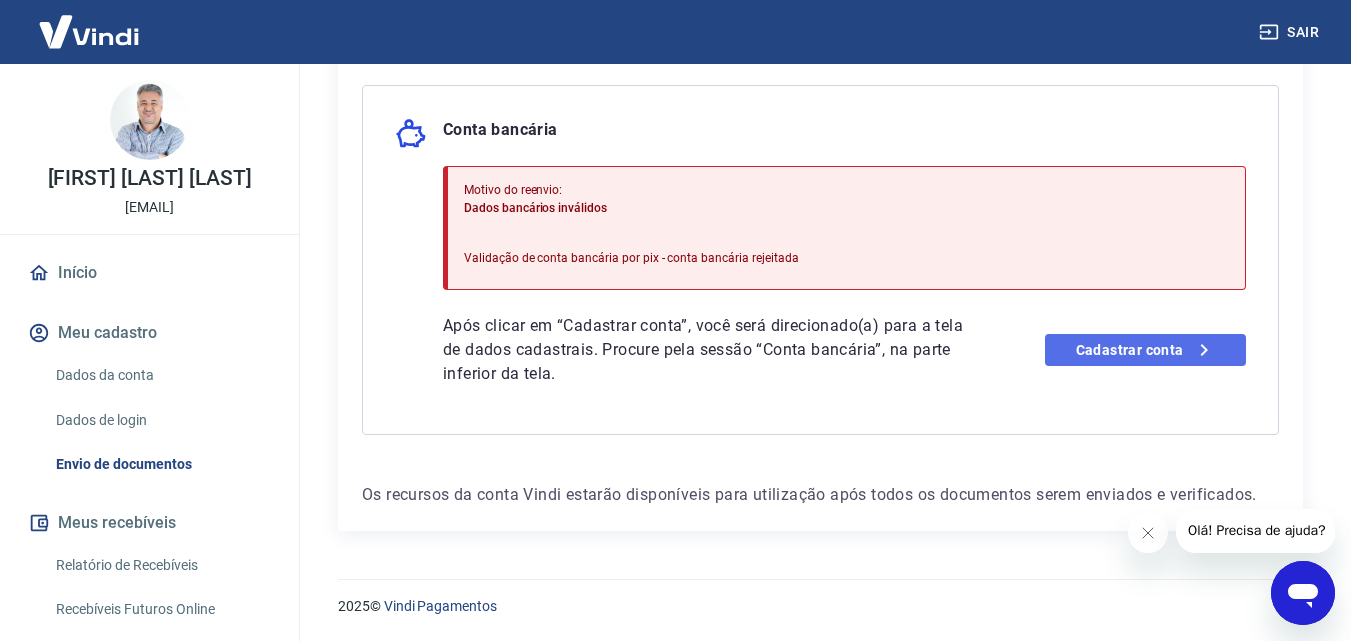 click on "Cadastrar conta" at bounding box center (1145, 350) 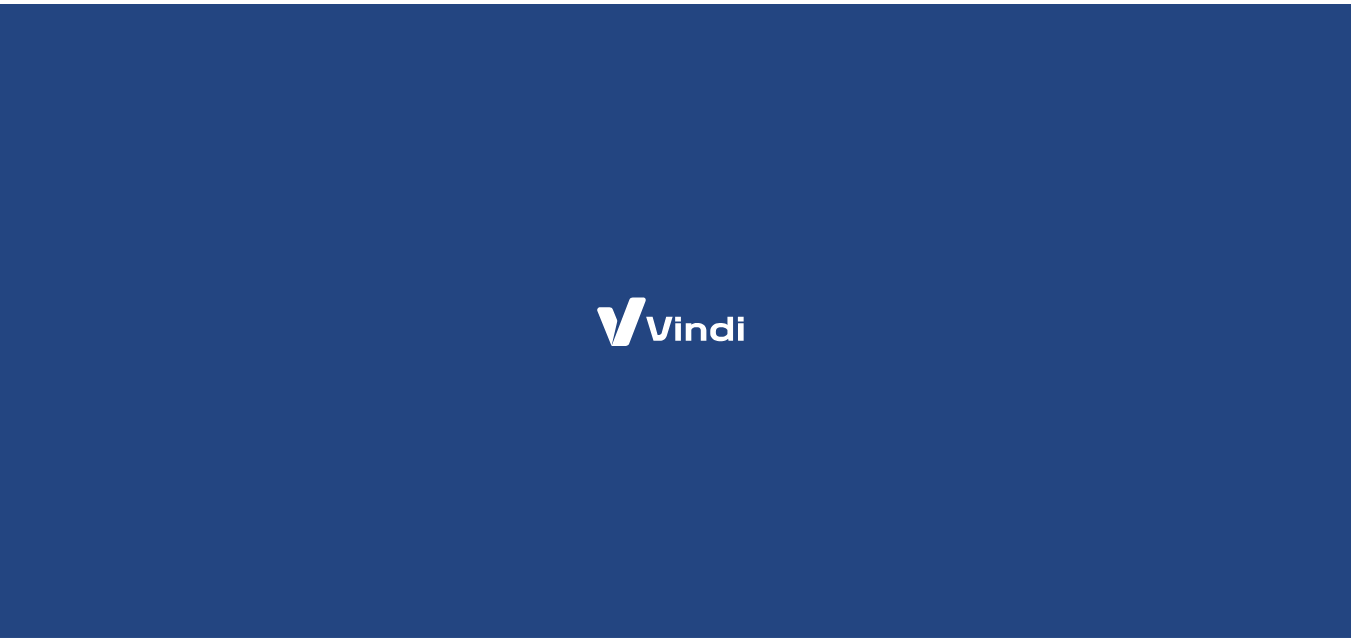 scroll, scrollTop: 0, scrollLeft: 0, axis: both 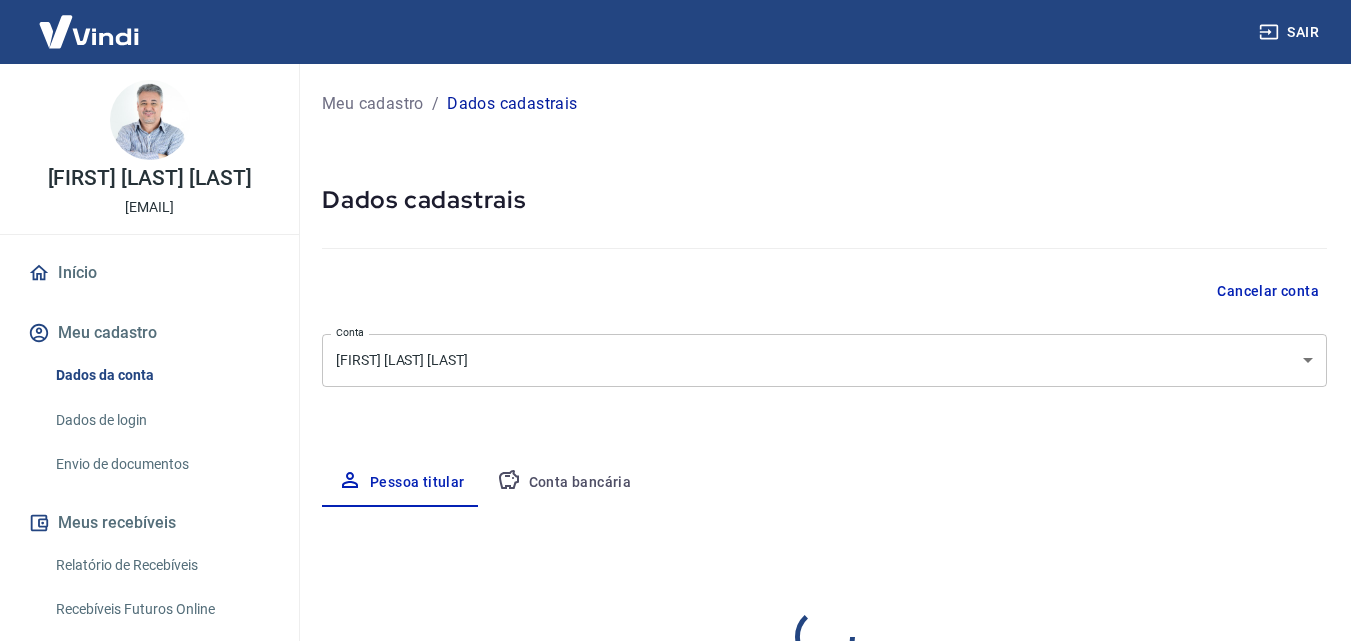 select on "SP" 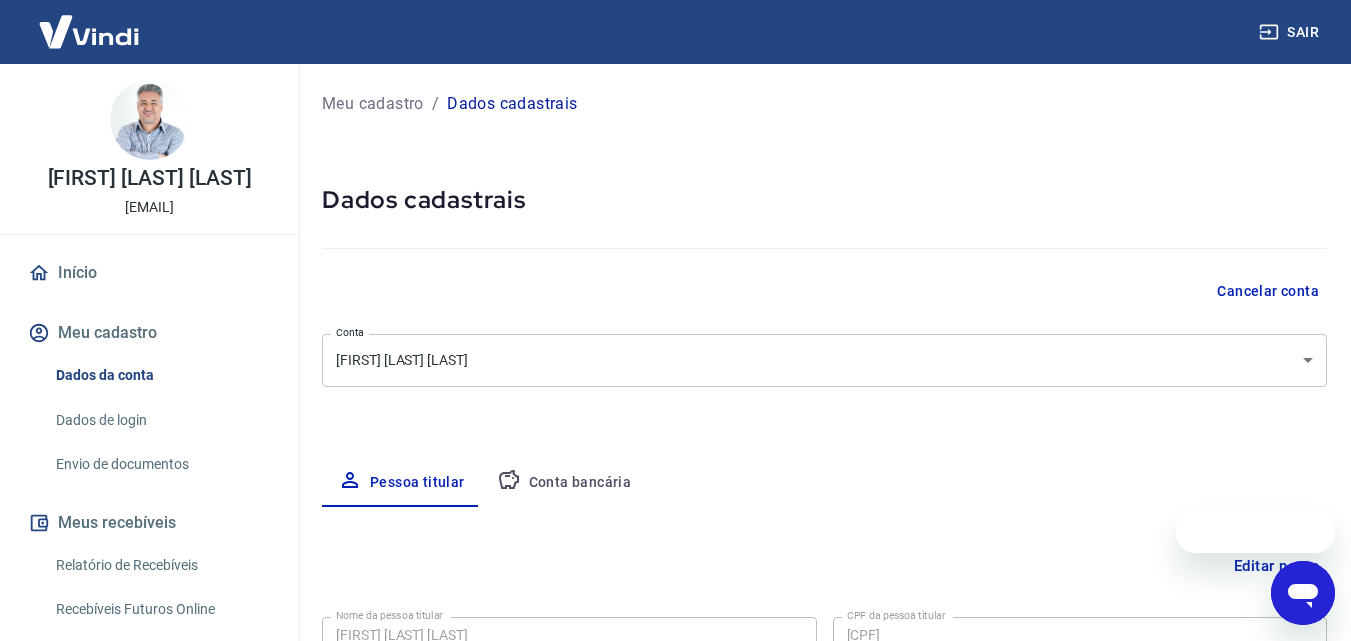 scroll, scrollTop: 0, scrollLeft: 0, axis: both 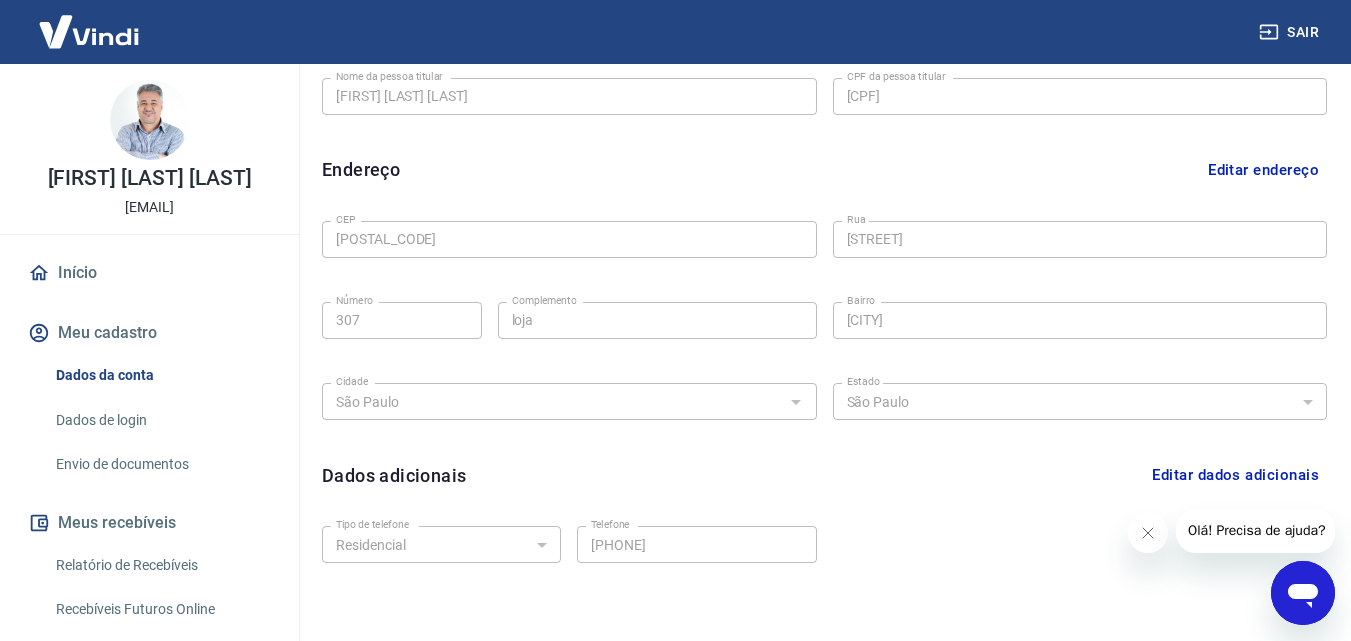 click on "Editar dados adicionais" at bounding box center (1235, 475) 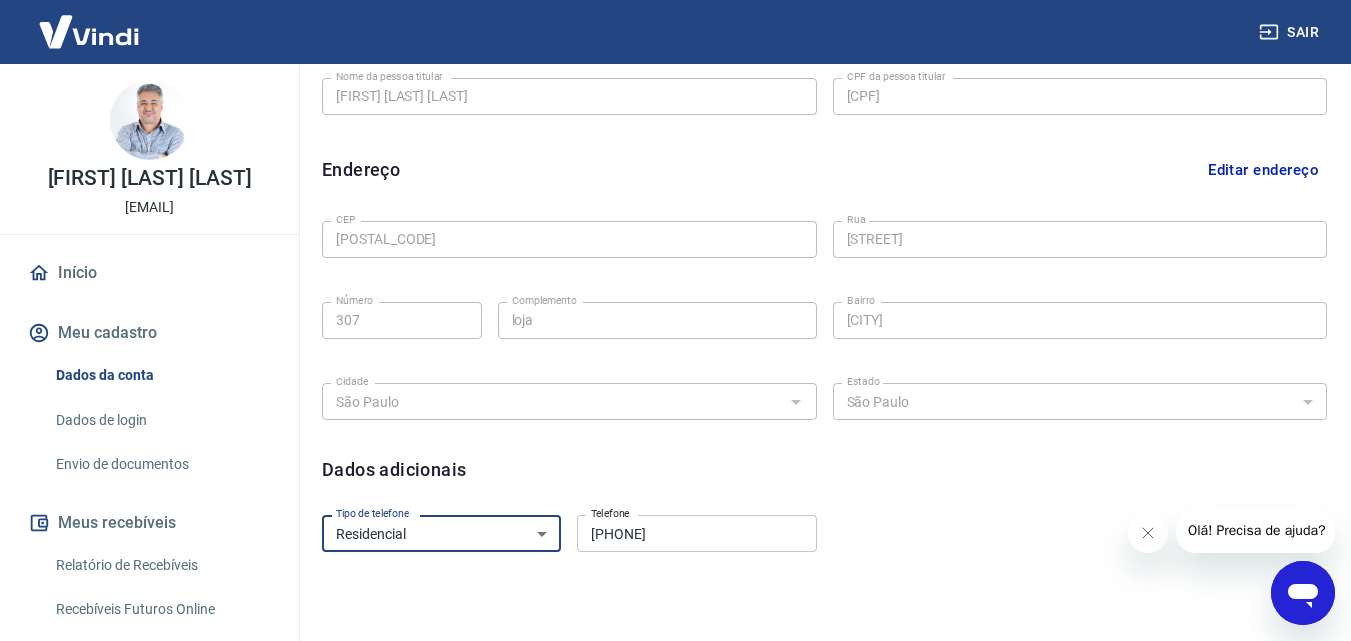 click on "Residencial Comercial" at bounding box center (441, 533) 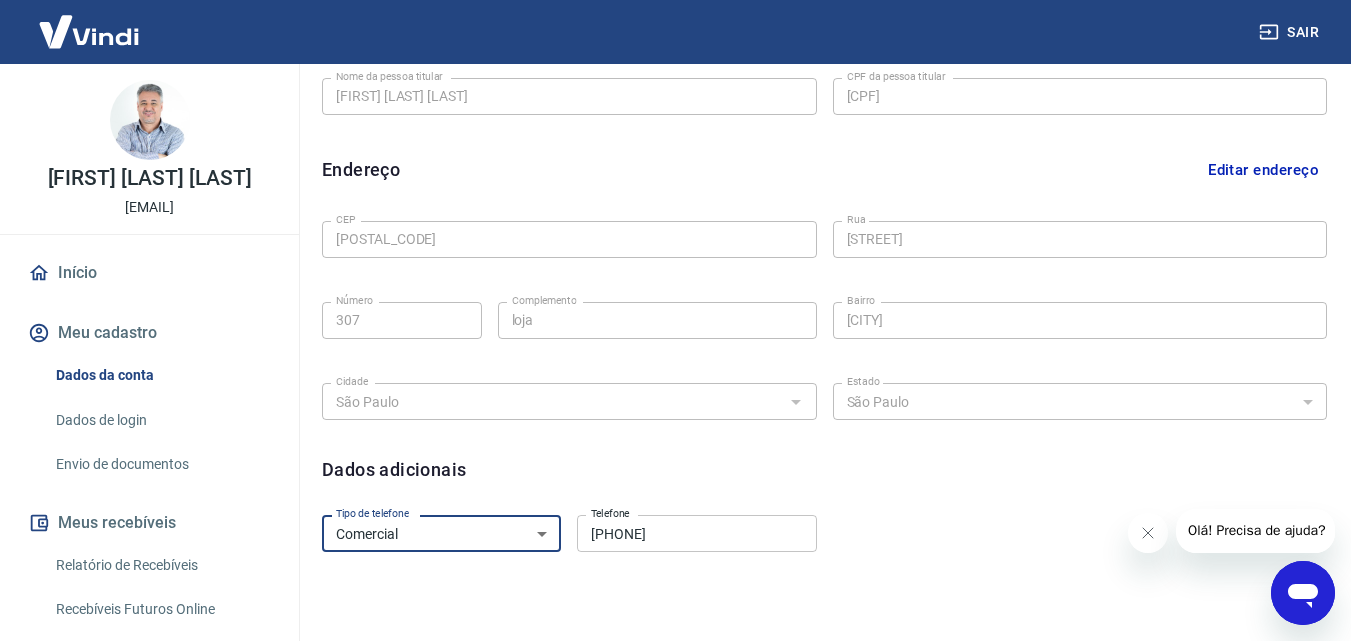 click on "Residencial Comercial" at bounding box center [441, 533] 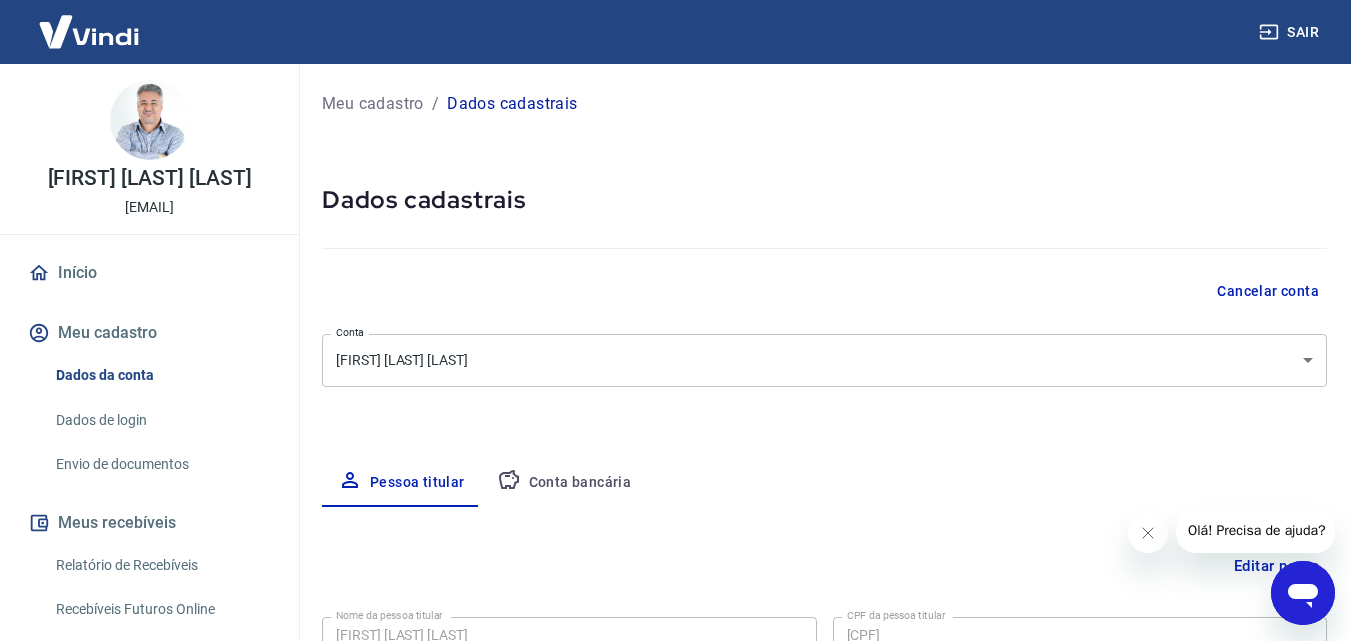 scroll, scrollTop: 714, scrollLeft: 0, axis: vertical 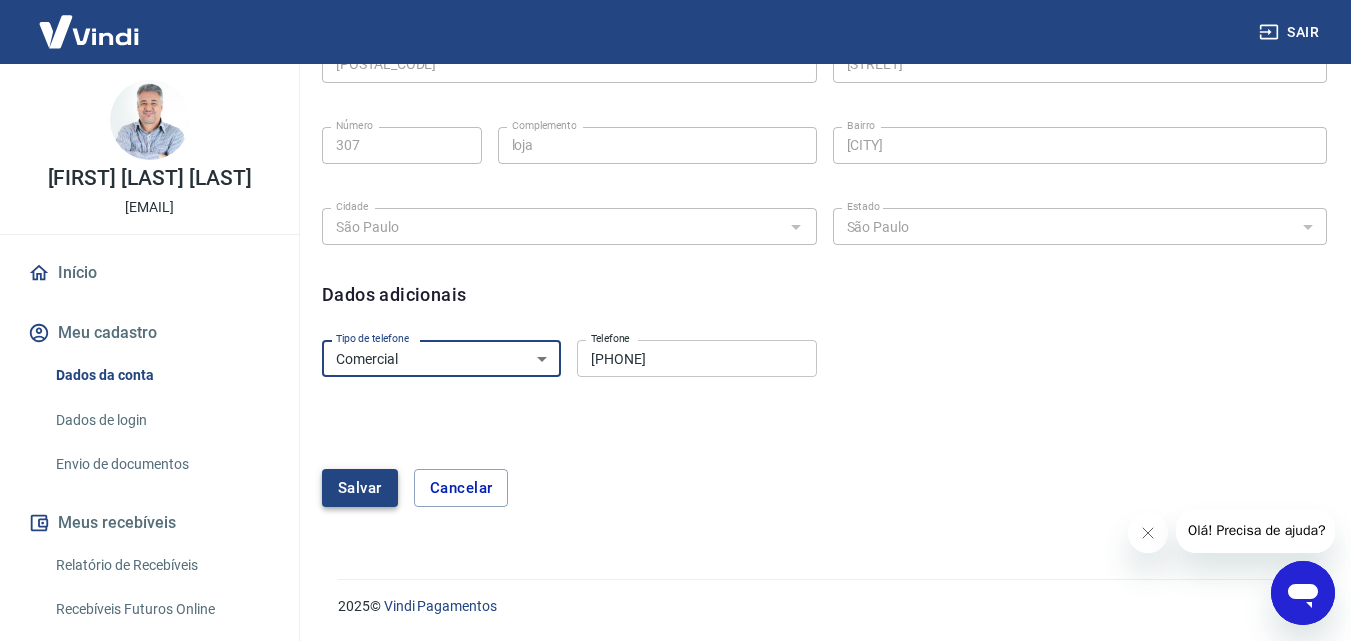 click on "Salvar" at bounding box center [360, 488] 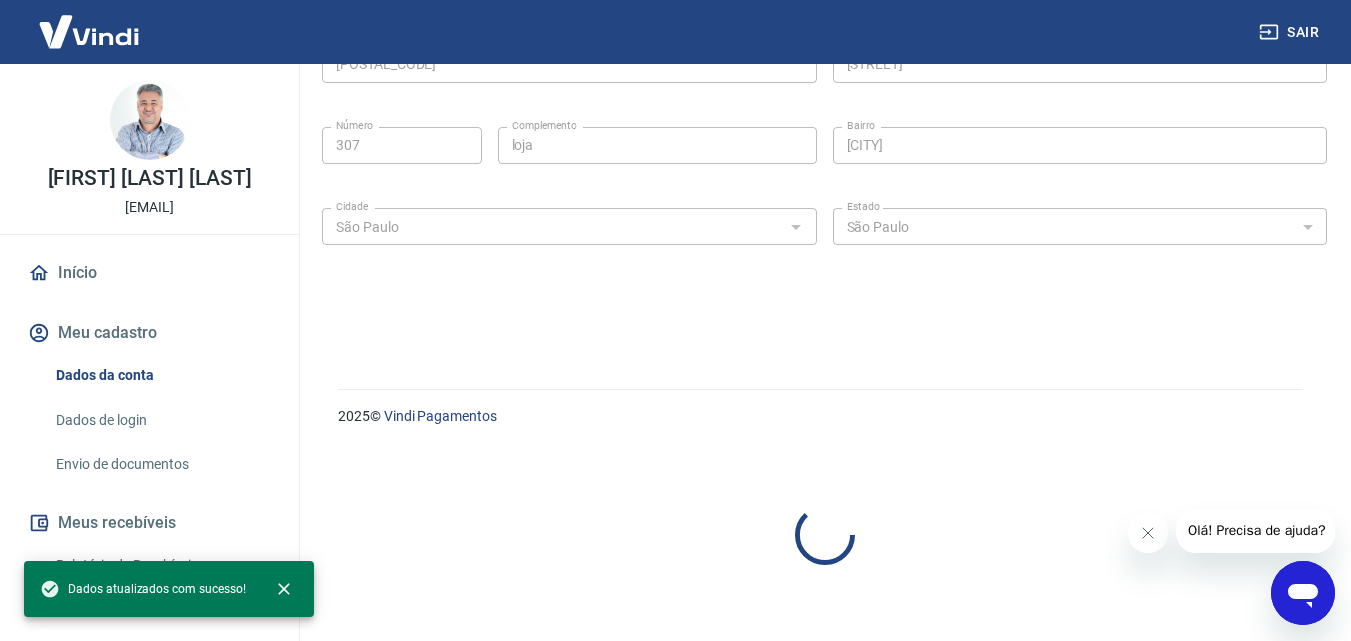 scroll, scrollTop: 639, scrollLeft: 0, axis: vertical 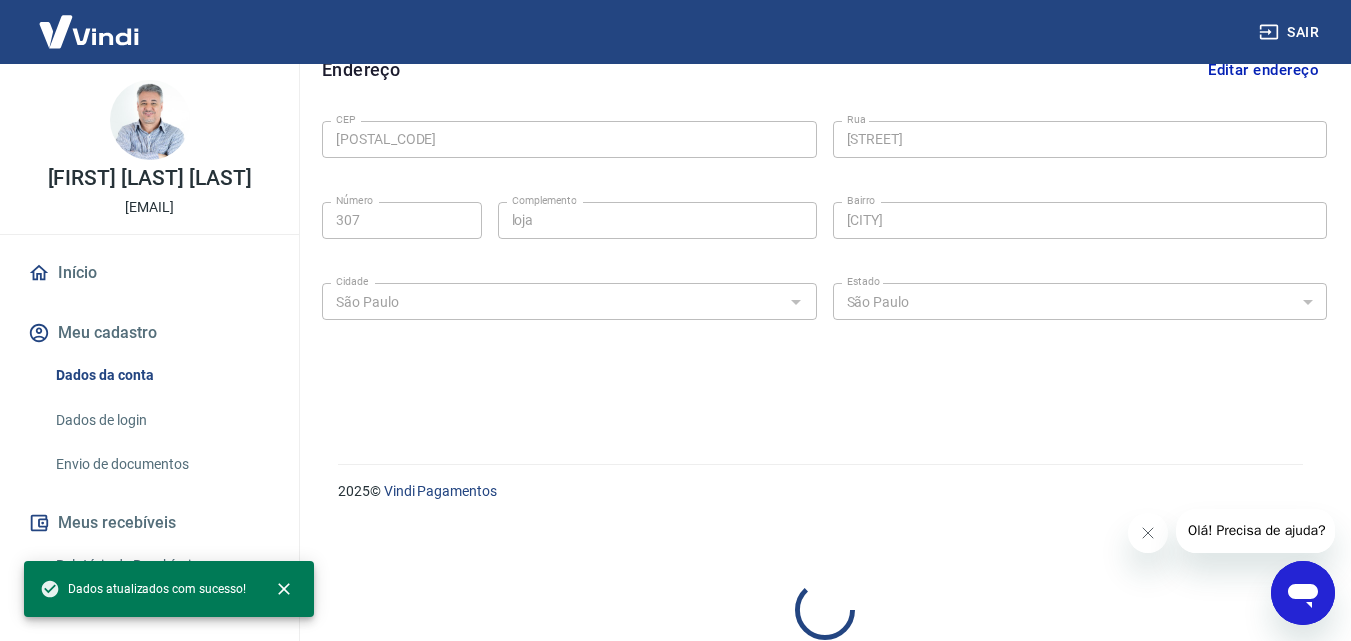select on "business" 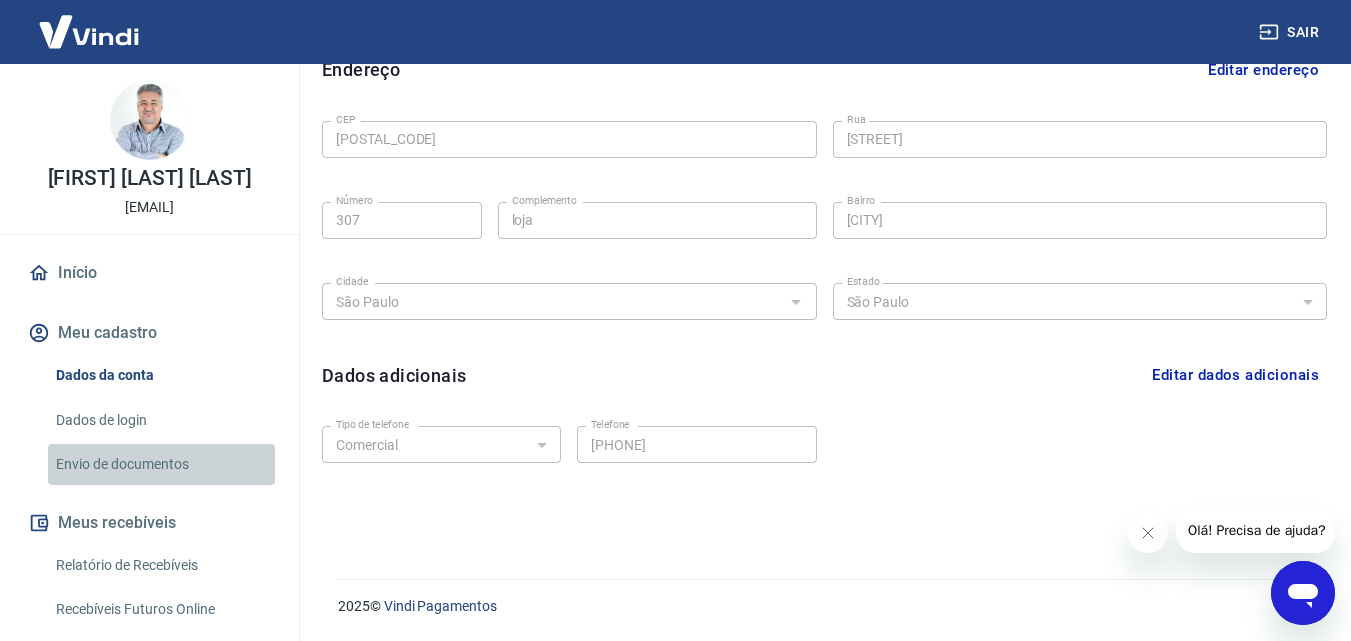 click on "Envio de documentos" at bounding box center (161, 464) 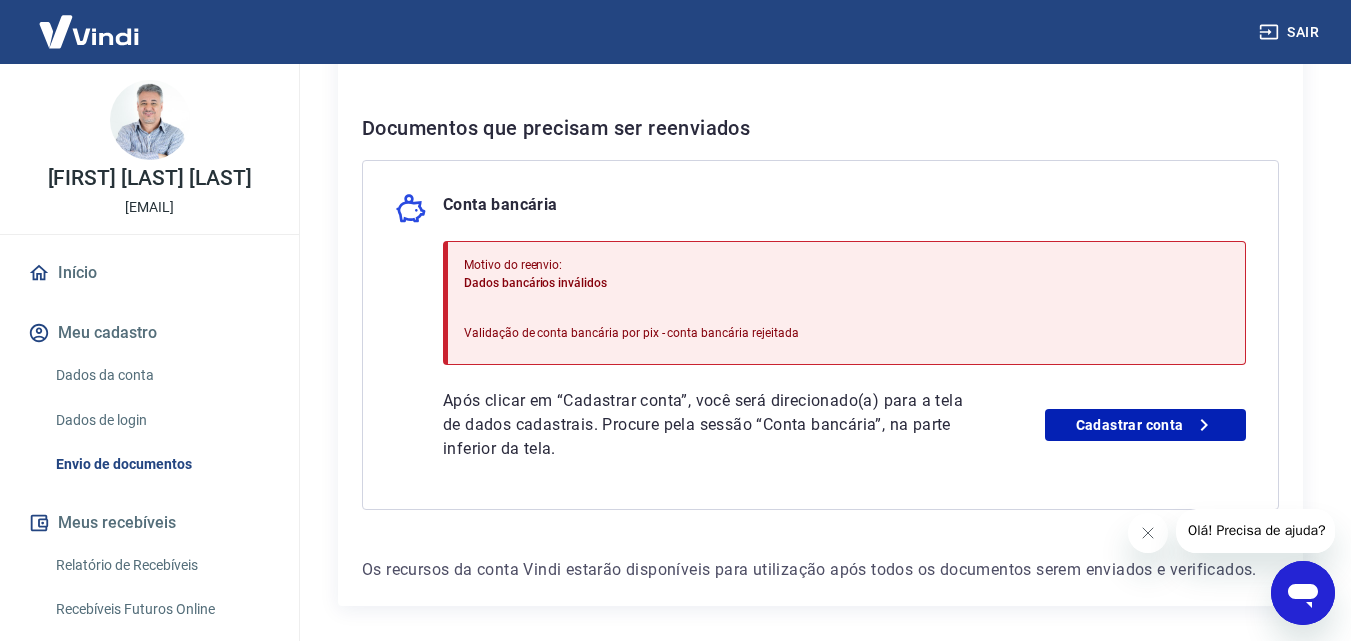 scroll, scrollTop: 475, scrollLeft: 0, axis: vertical 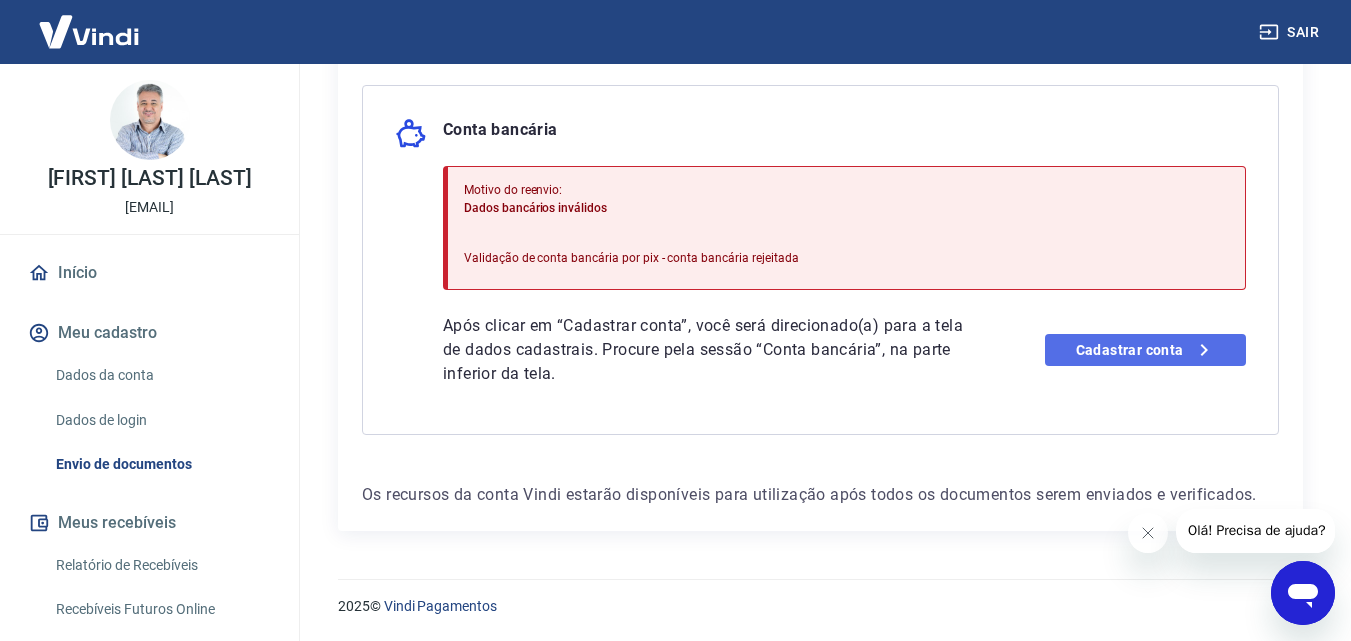 click on "Cadastrar conta" at bounding box center [1145, 350] 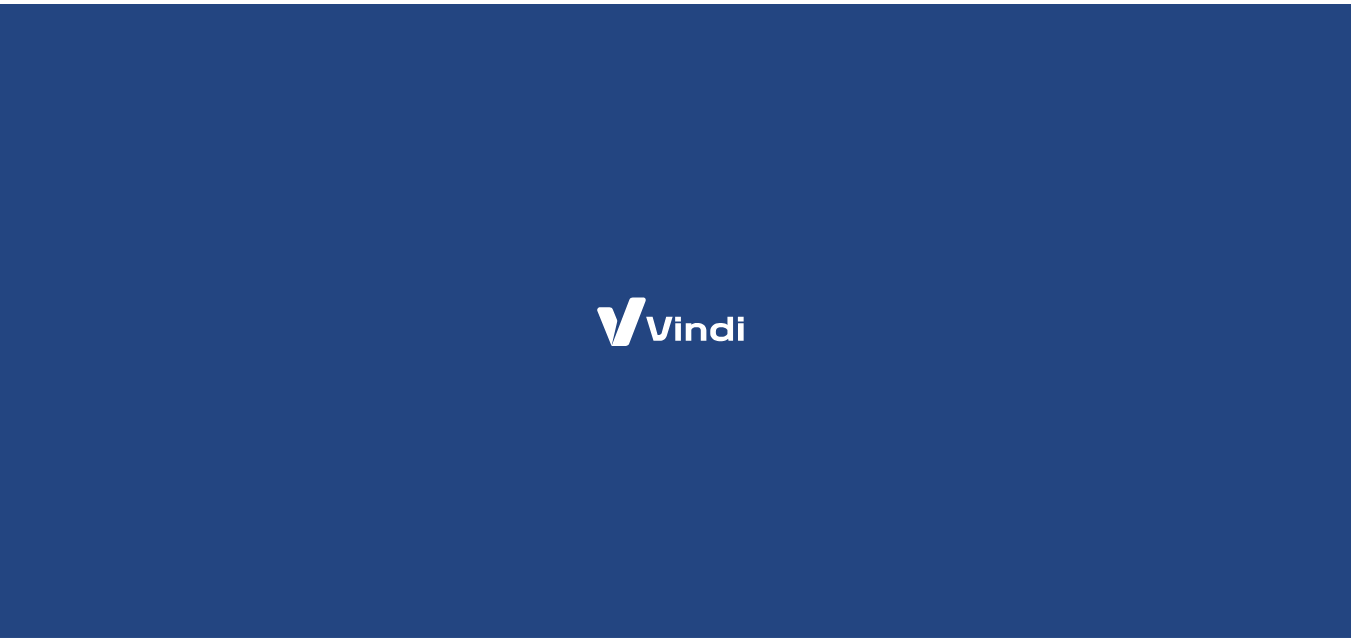 scroll, scrollTop: 0, scrollLeft: 0, axis: both 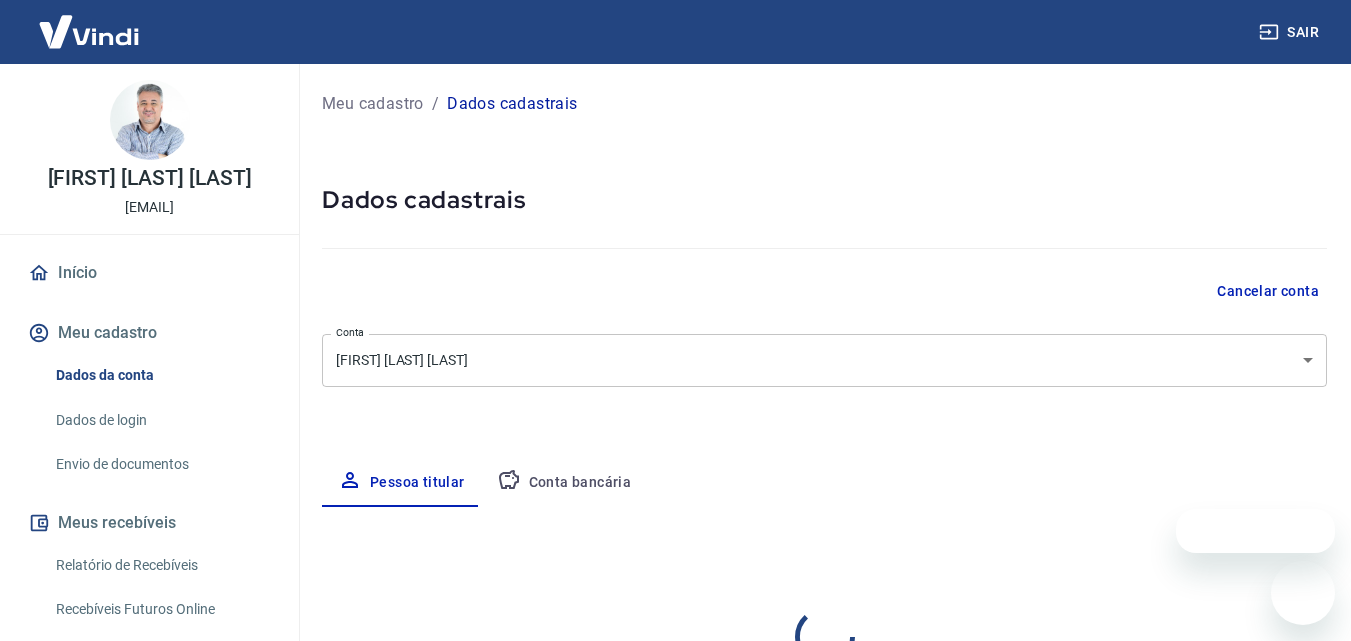select on "SP" 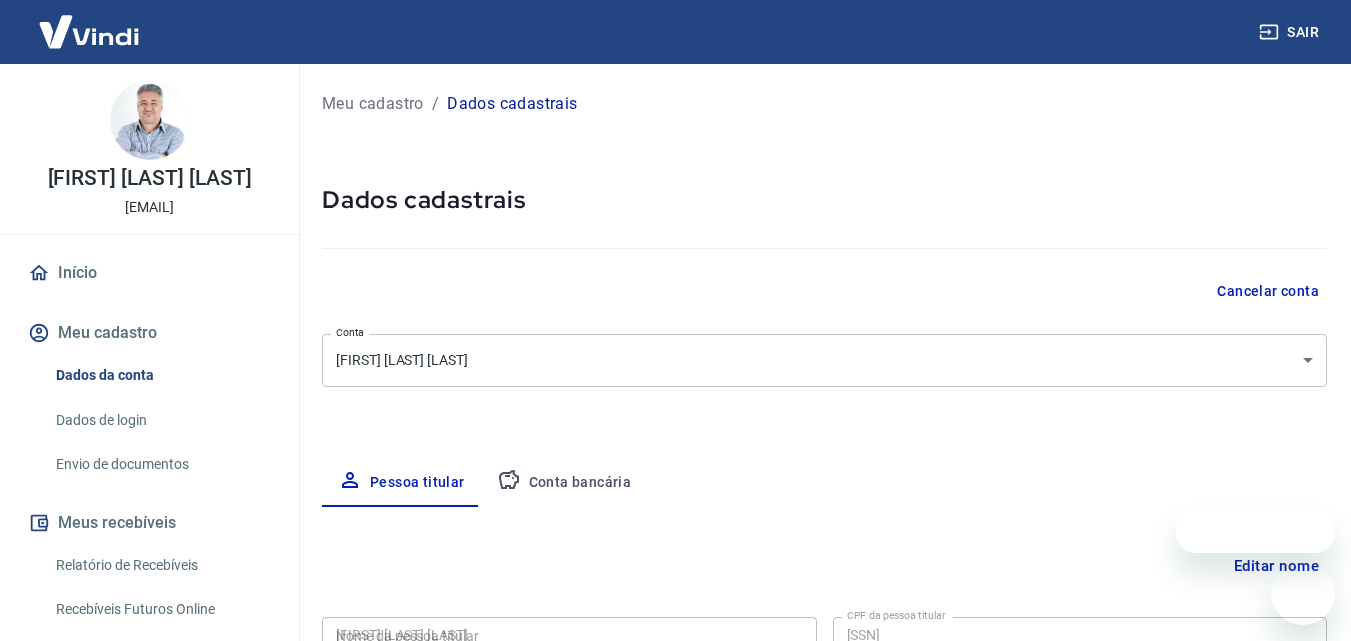 type on "[SSN]" 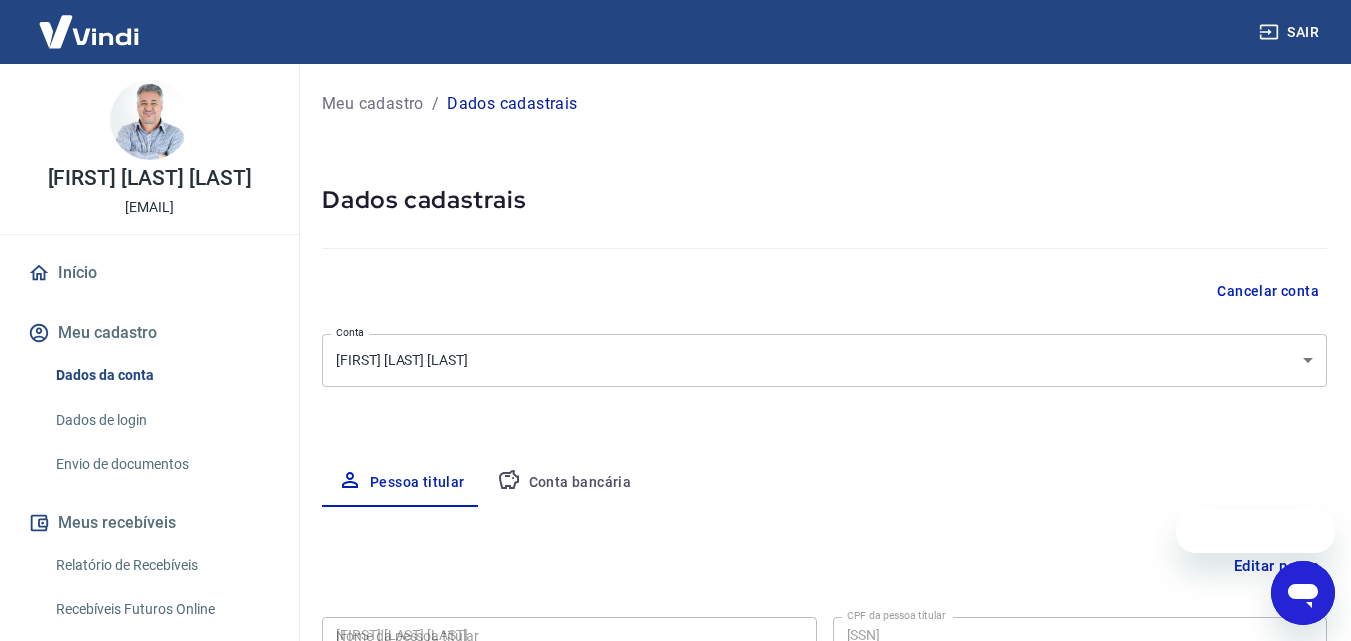 scroll, scrollTop: 0, scrollLeft: 0, axis: both 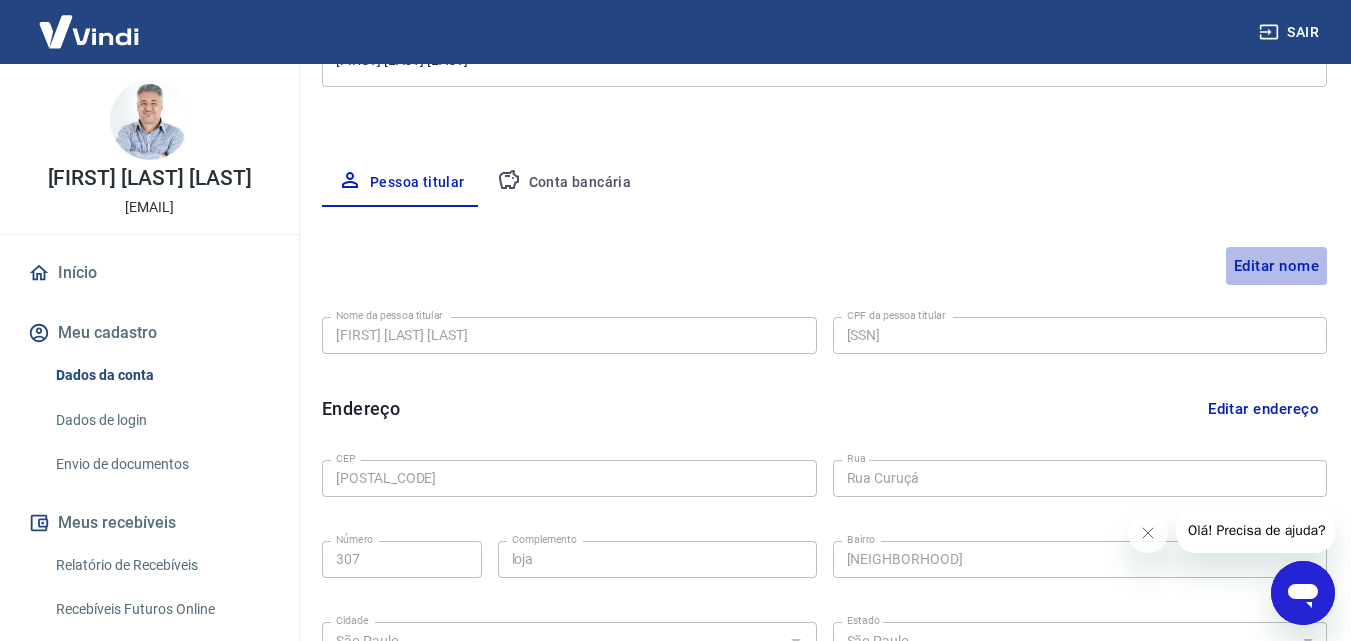 click on "Editar nome" at bounding box center [1276, 266] 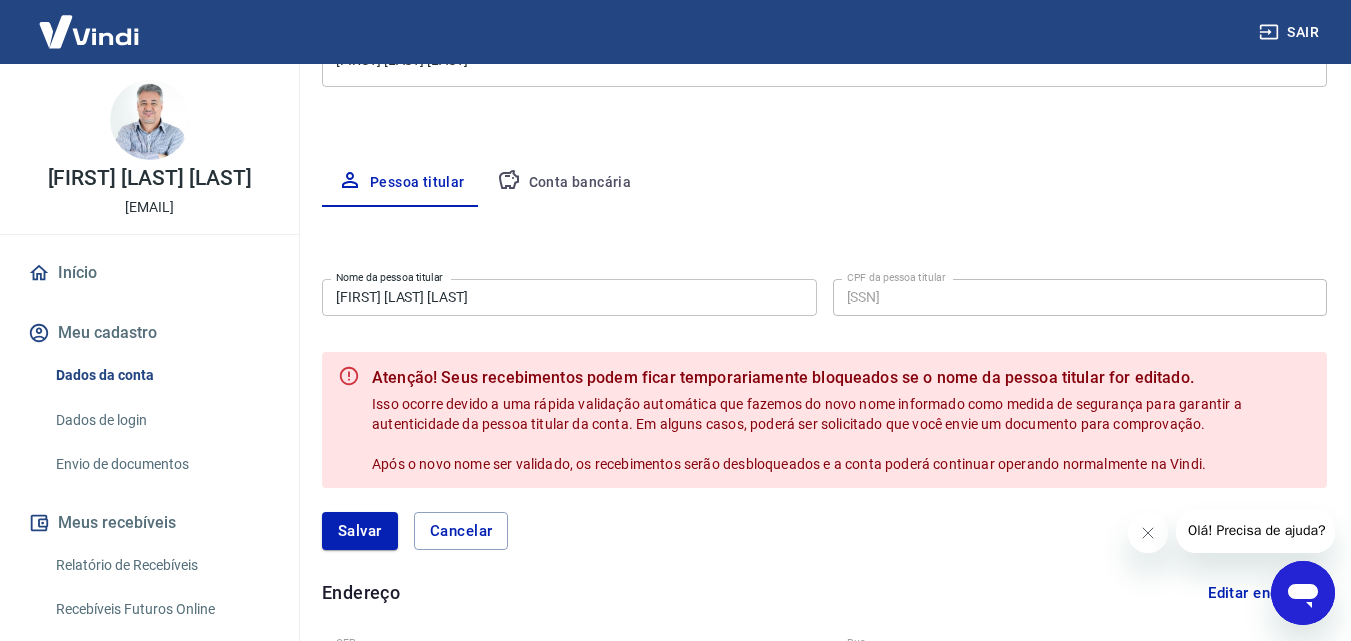 click on "[FIRST] [LAST] [LAST]" at bounding box center [569, 297] 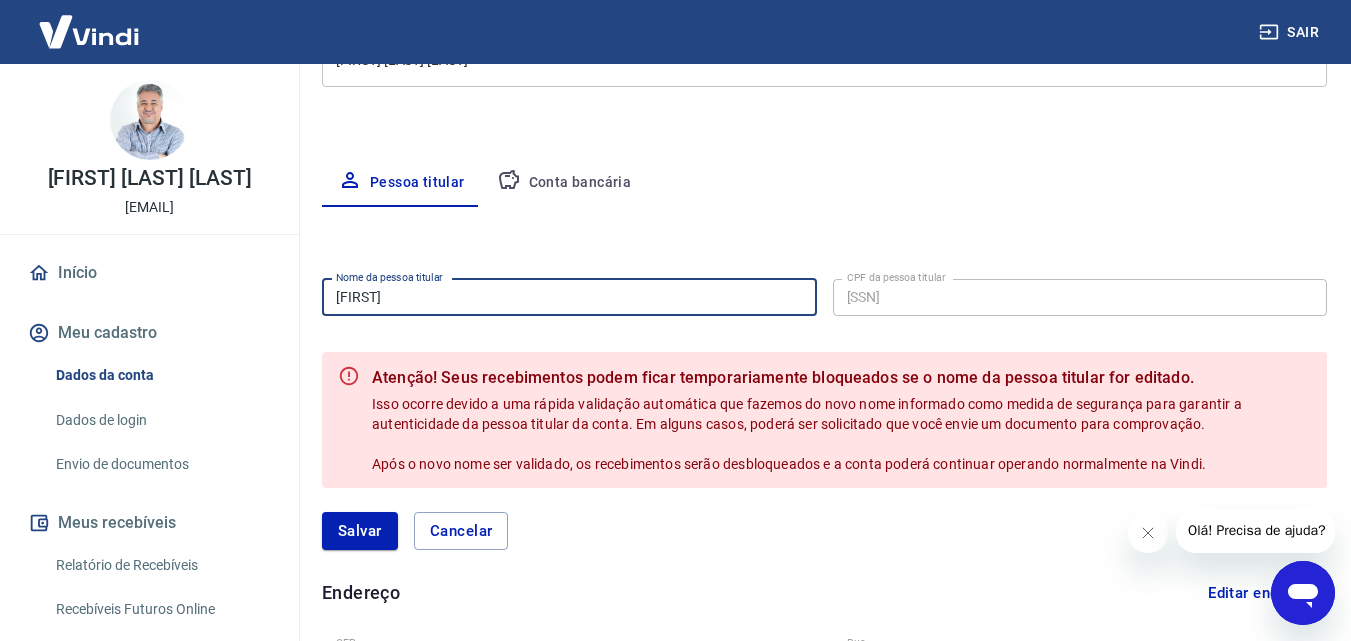type on "F" 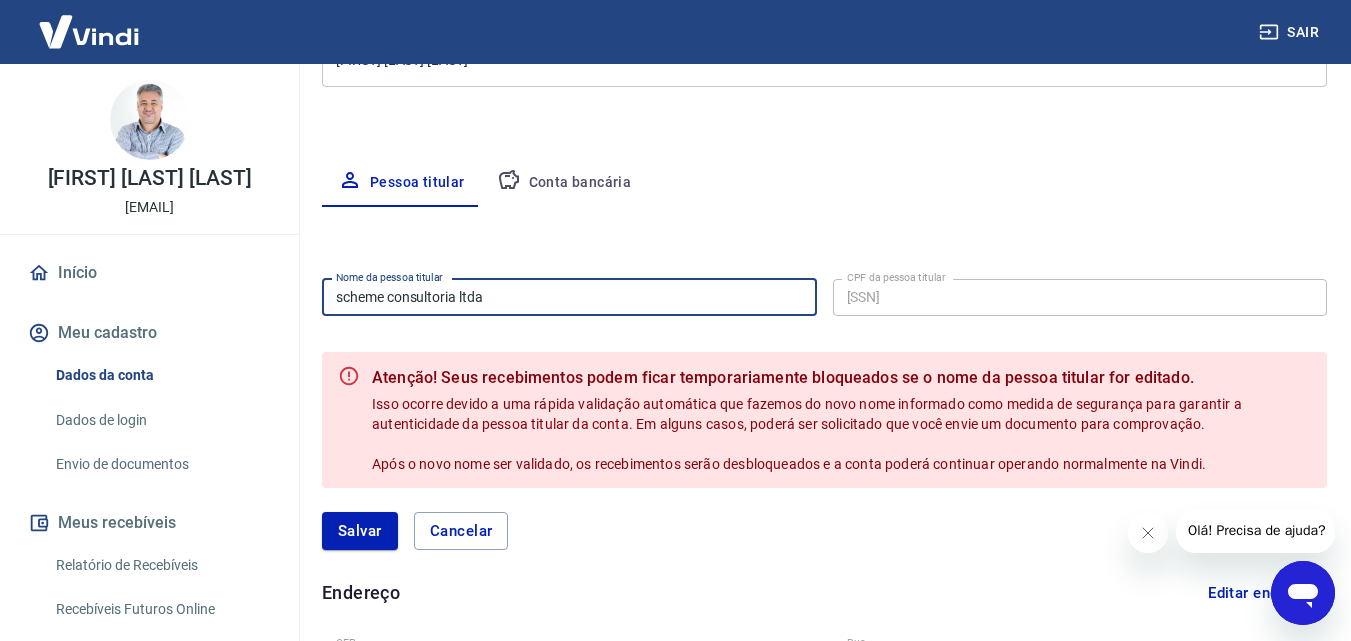 click on "scheme consultoria ltda" at bounding box center (569, 297) 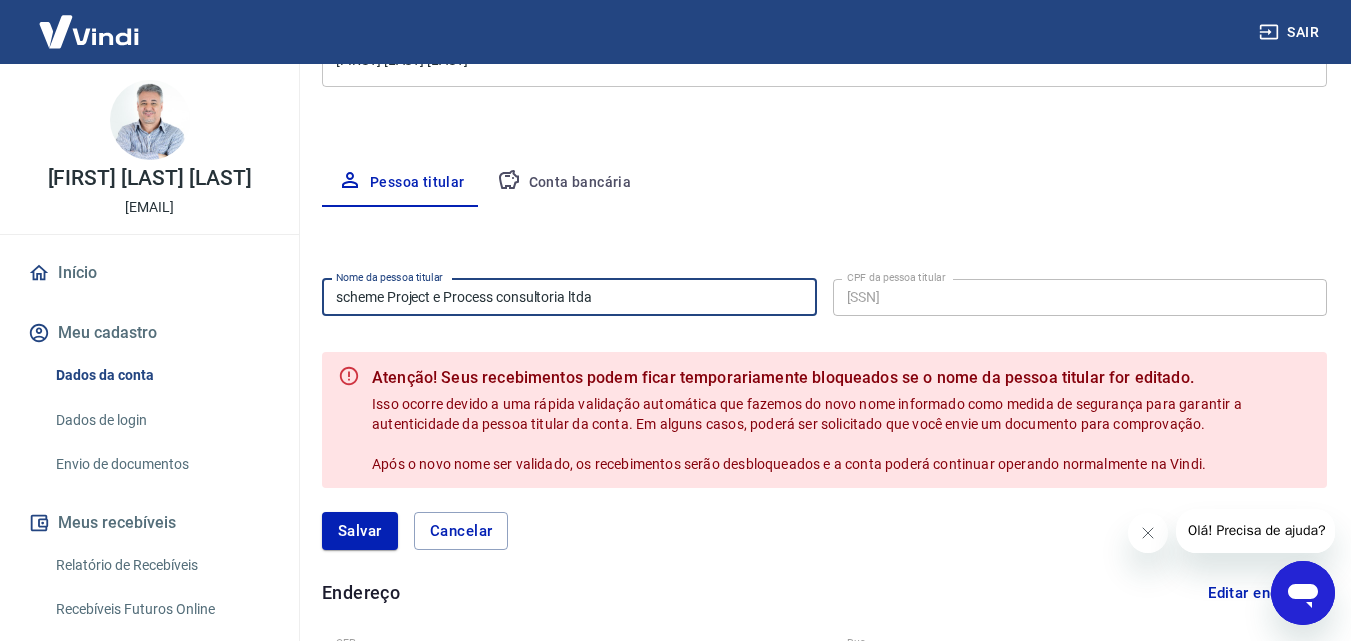 click on "scheme Project e Process consultoria ltda" at bounding box center (569, 297) 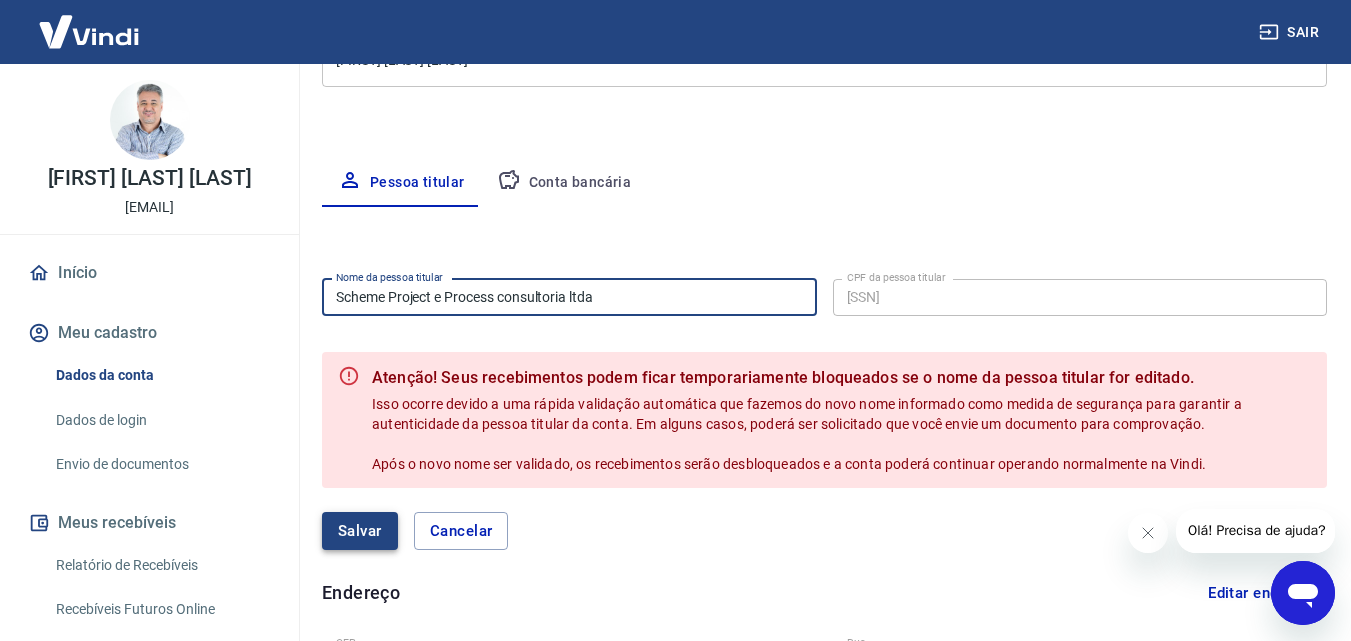 type on "Scheme Project e Process consultoria ltda" 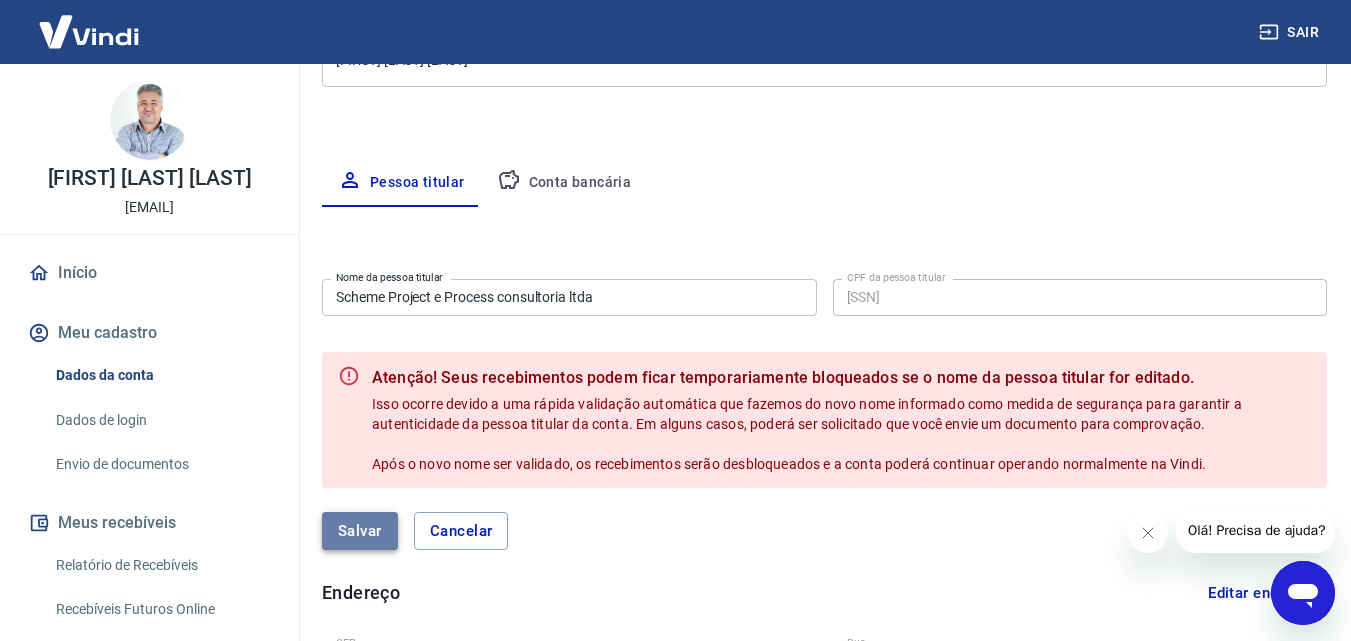 click on "Salvar" at bounding box center (360, 531) 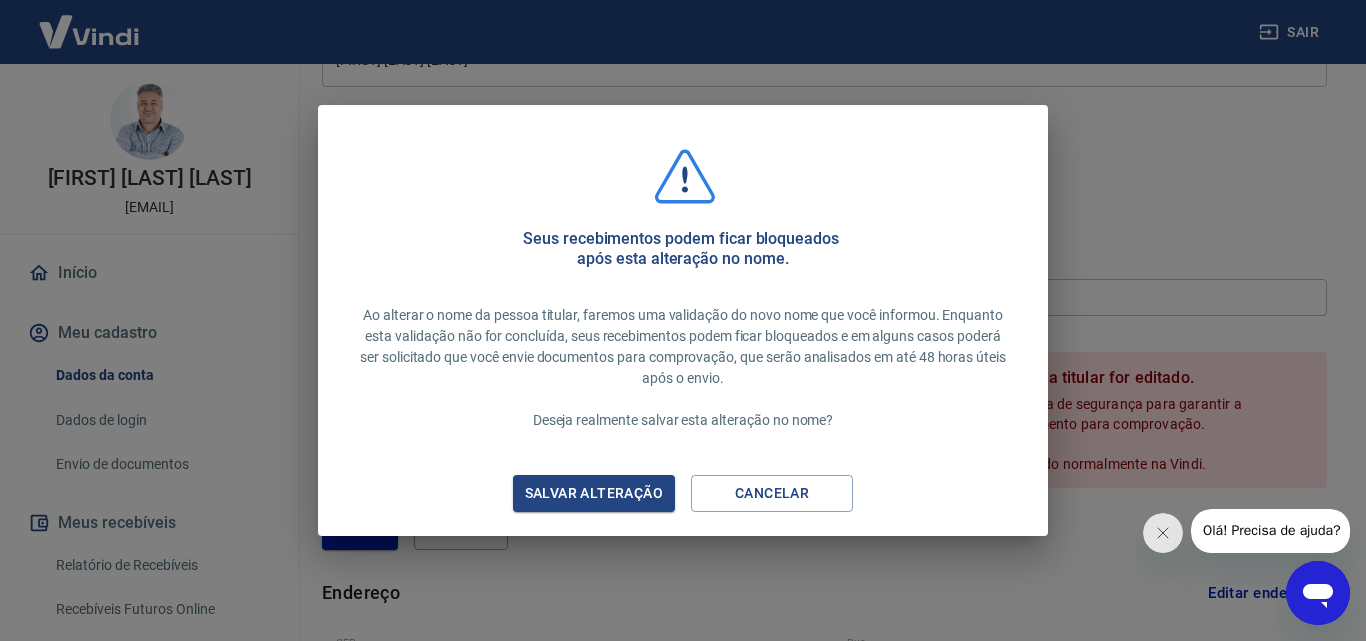 click on "Salvar alteração" at bounding box center (594, 493) 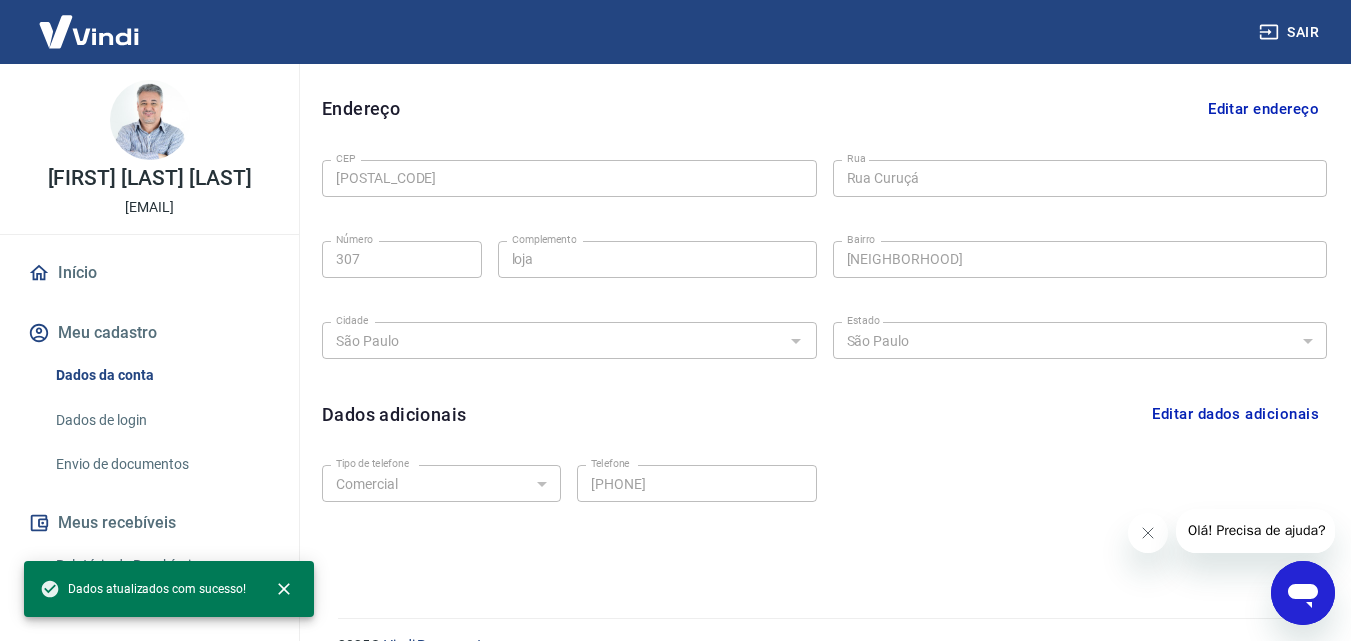 scroll, scrollTop: 639, scrollLeft: 0, axis: vertical 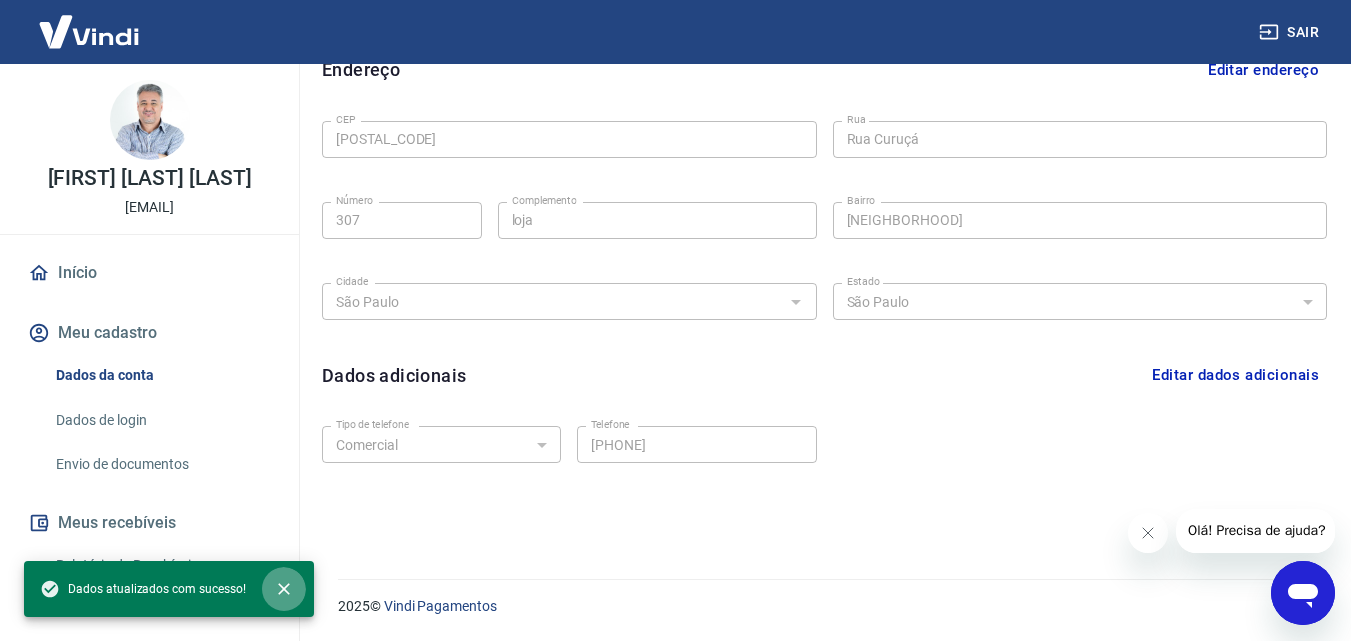 click 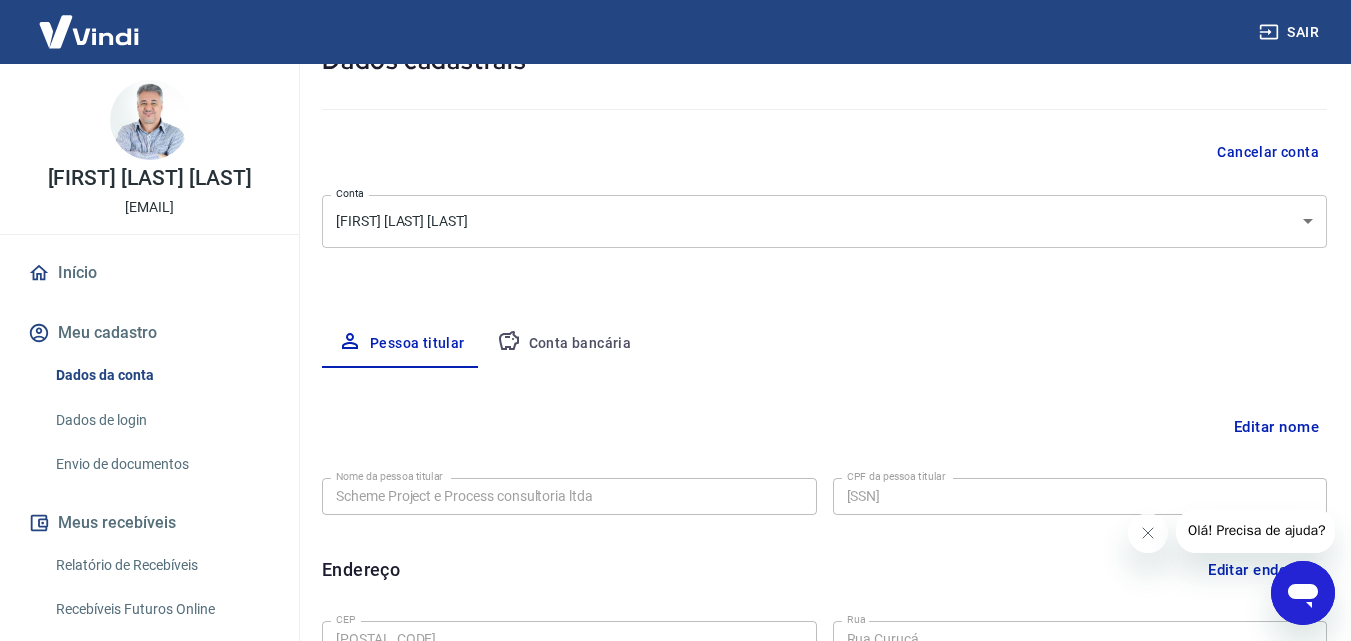 scroll, scrollTop: 639, scrollLeft: 0, axis: vertical 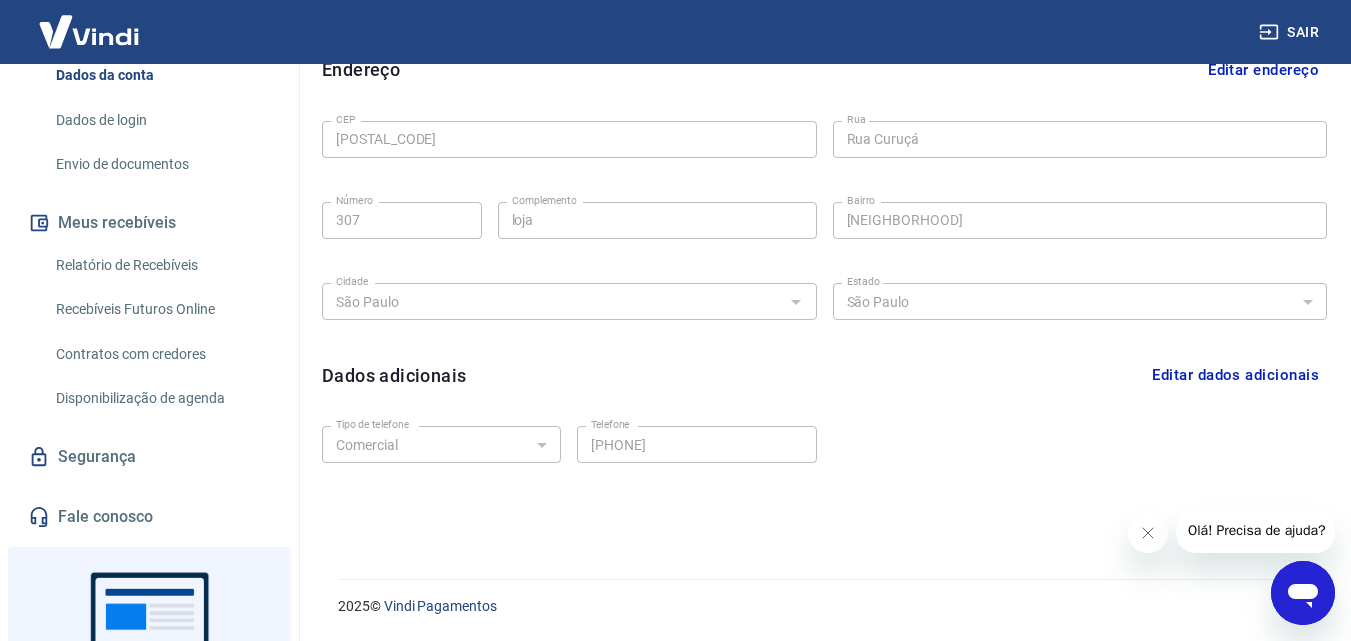 click on "Disponibilização de agenda" at bounding box center [161, 398] 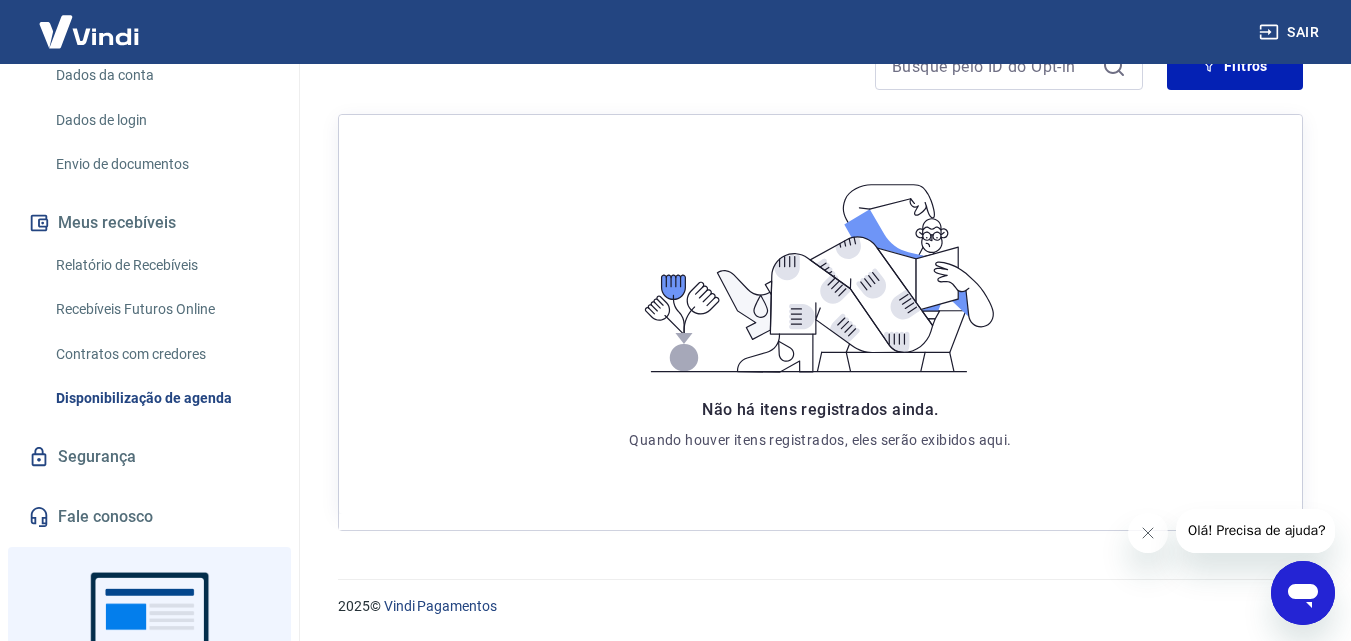 scroll, scrollTop: 0, scrollLeft: 0, axis: both 